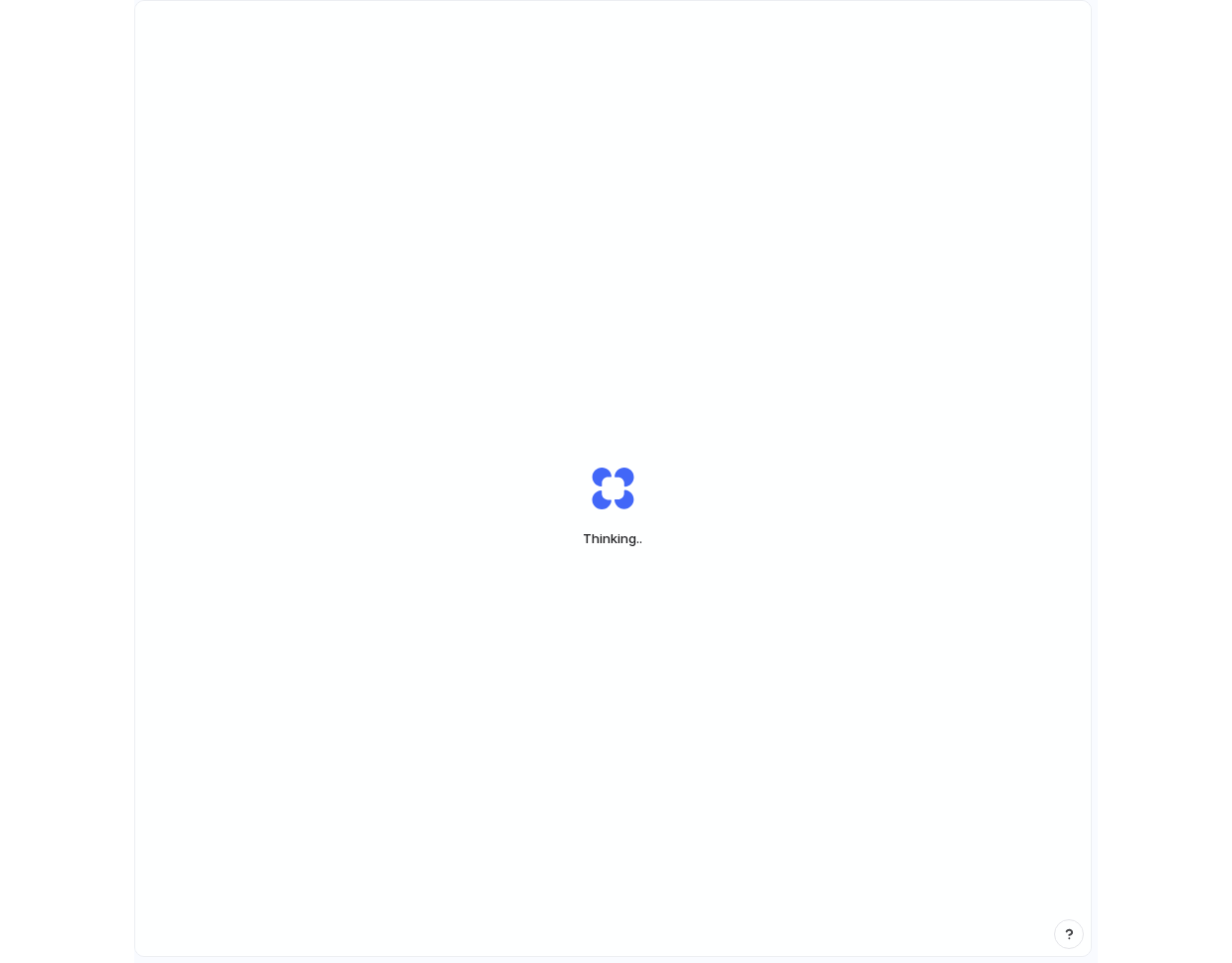 scroll, scrollTop: 0, scrollLeft: 0, axis: both 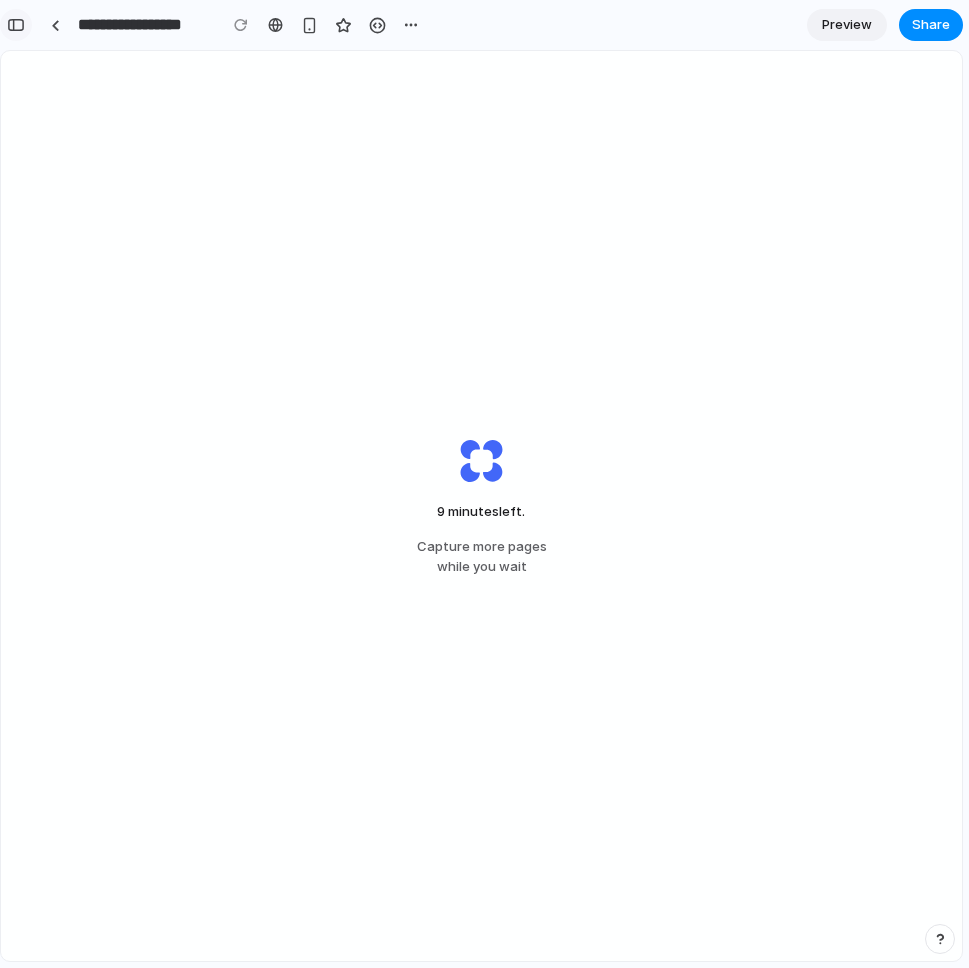 click at bounding box center [16, 25] 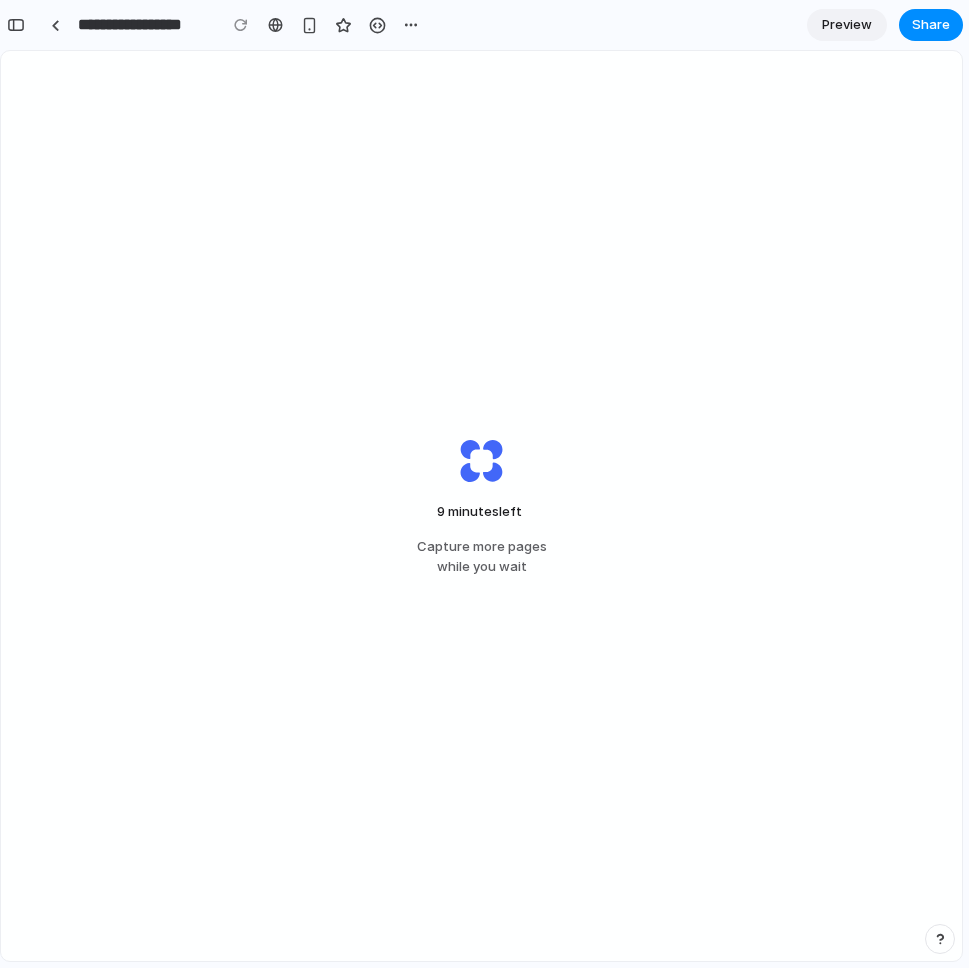 click on "9   minutes  left Capture more pages while you wait" at bounding box center [481, 506] 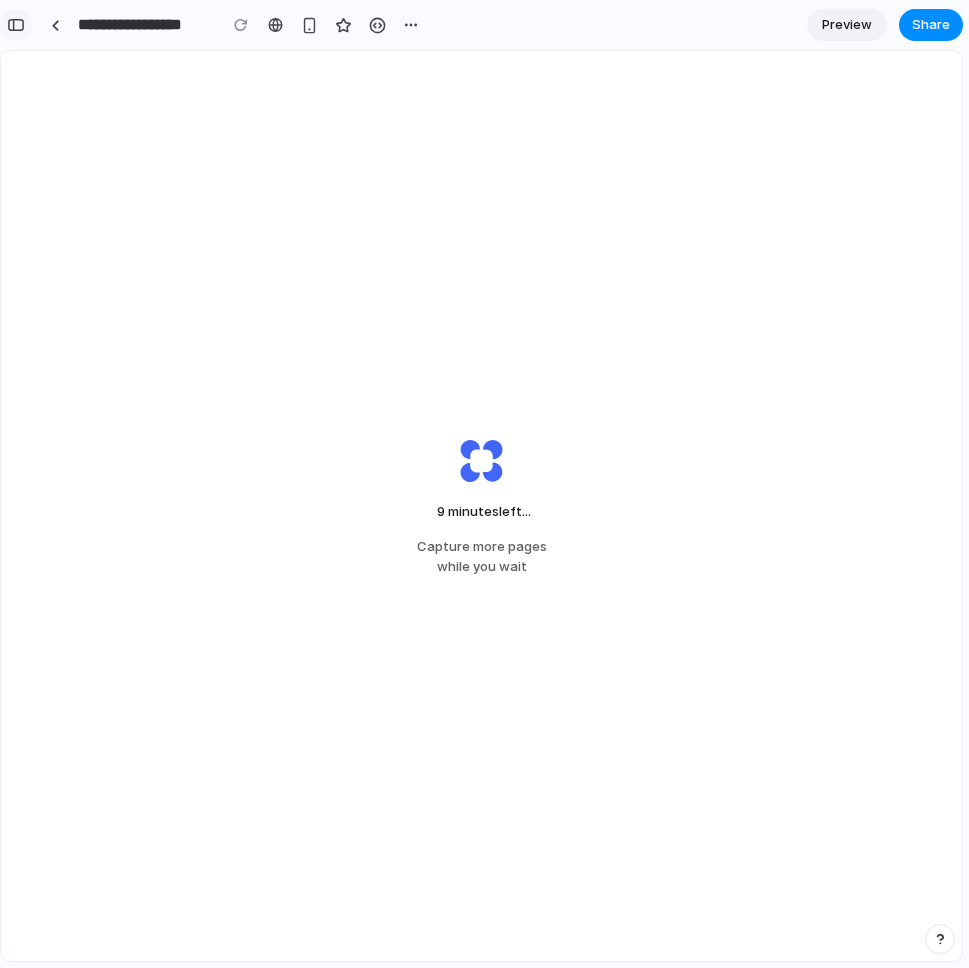 click at bounding box center (16, 25) 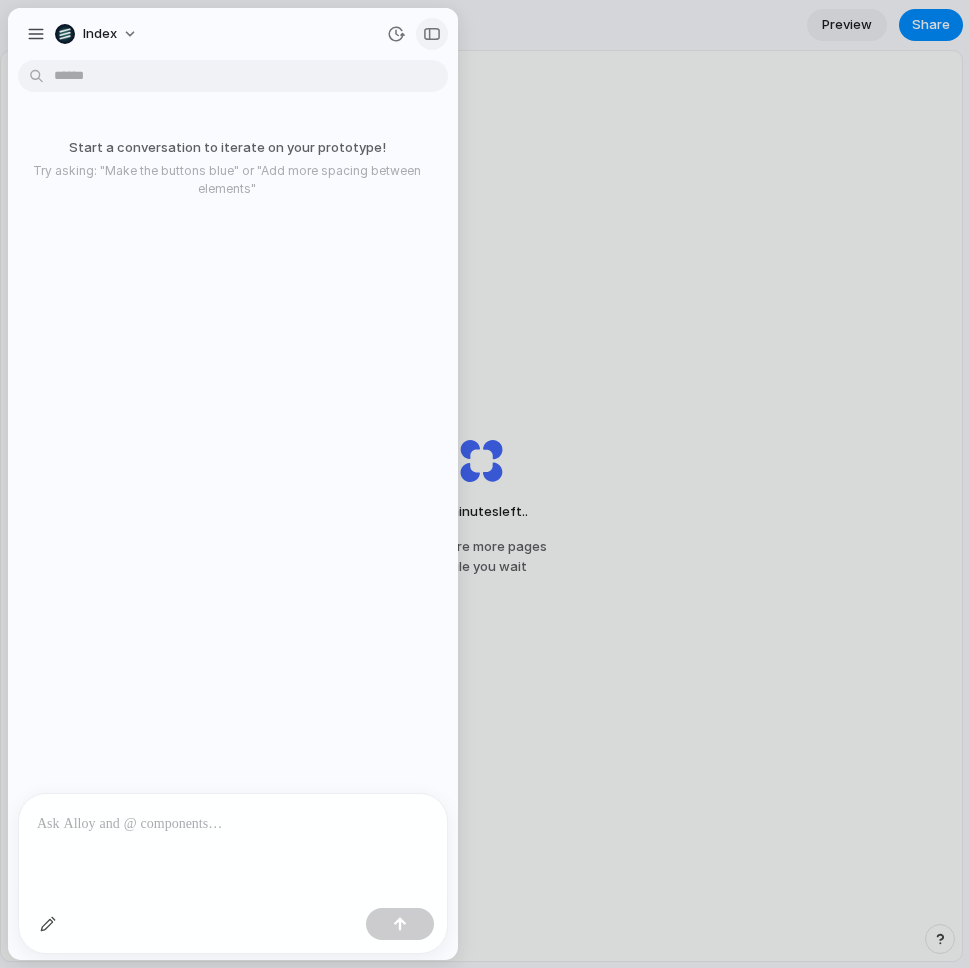 click at bounding box center (432, 34) 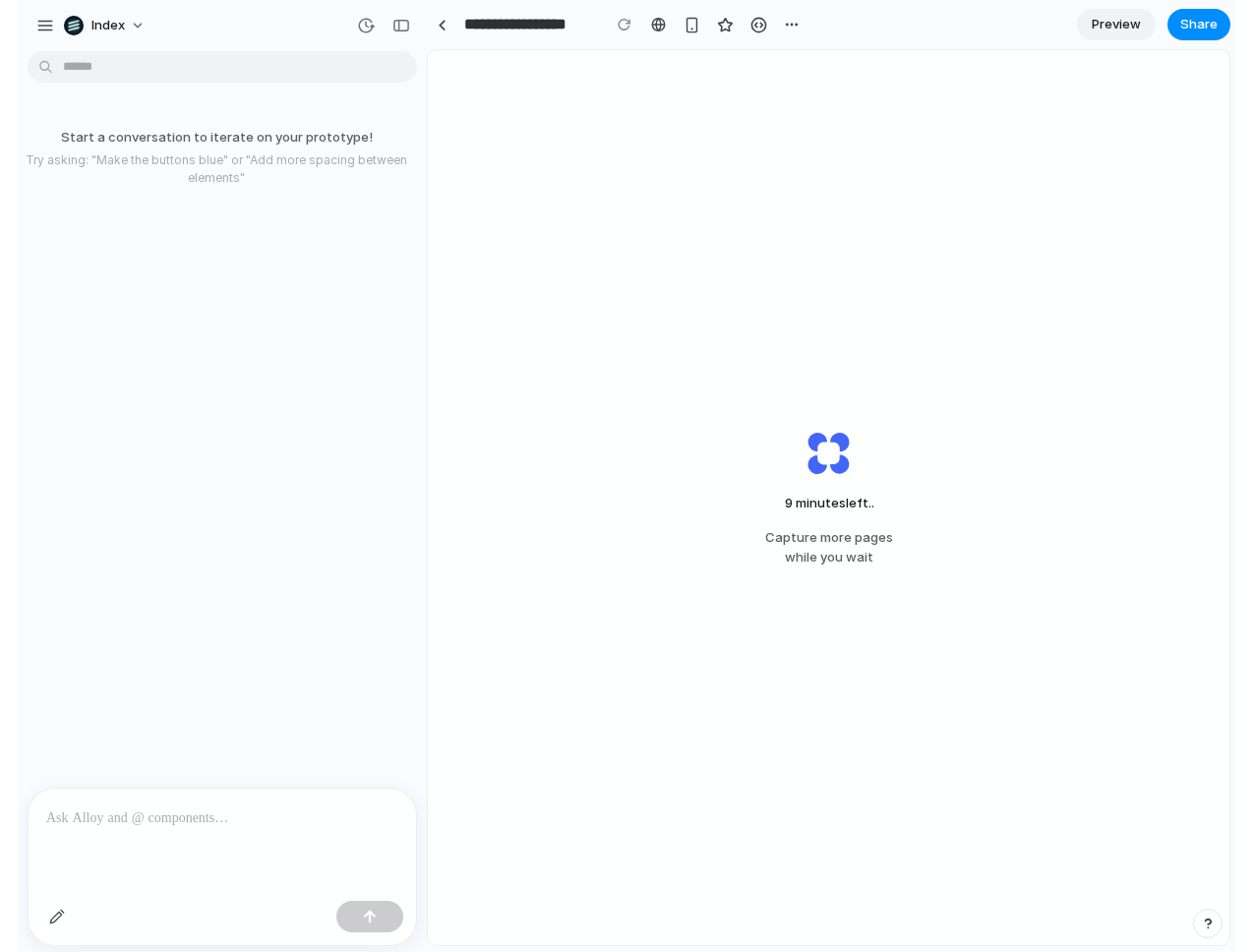 scroll, scrollTop: 0, scrollLeft: 0, axis: both 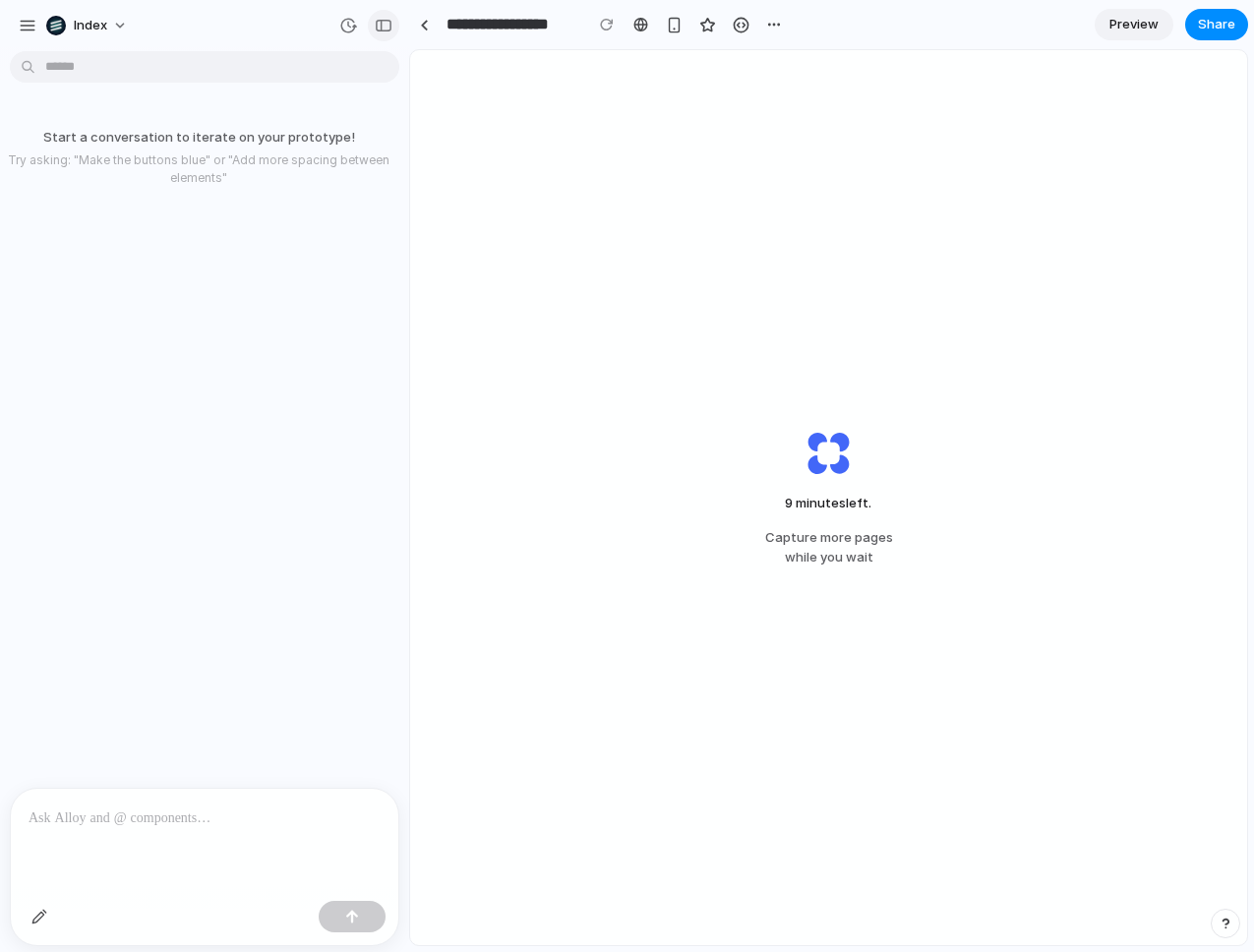 click at bounding box center (384, 26) 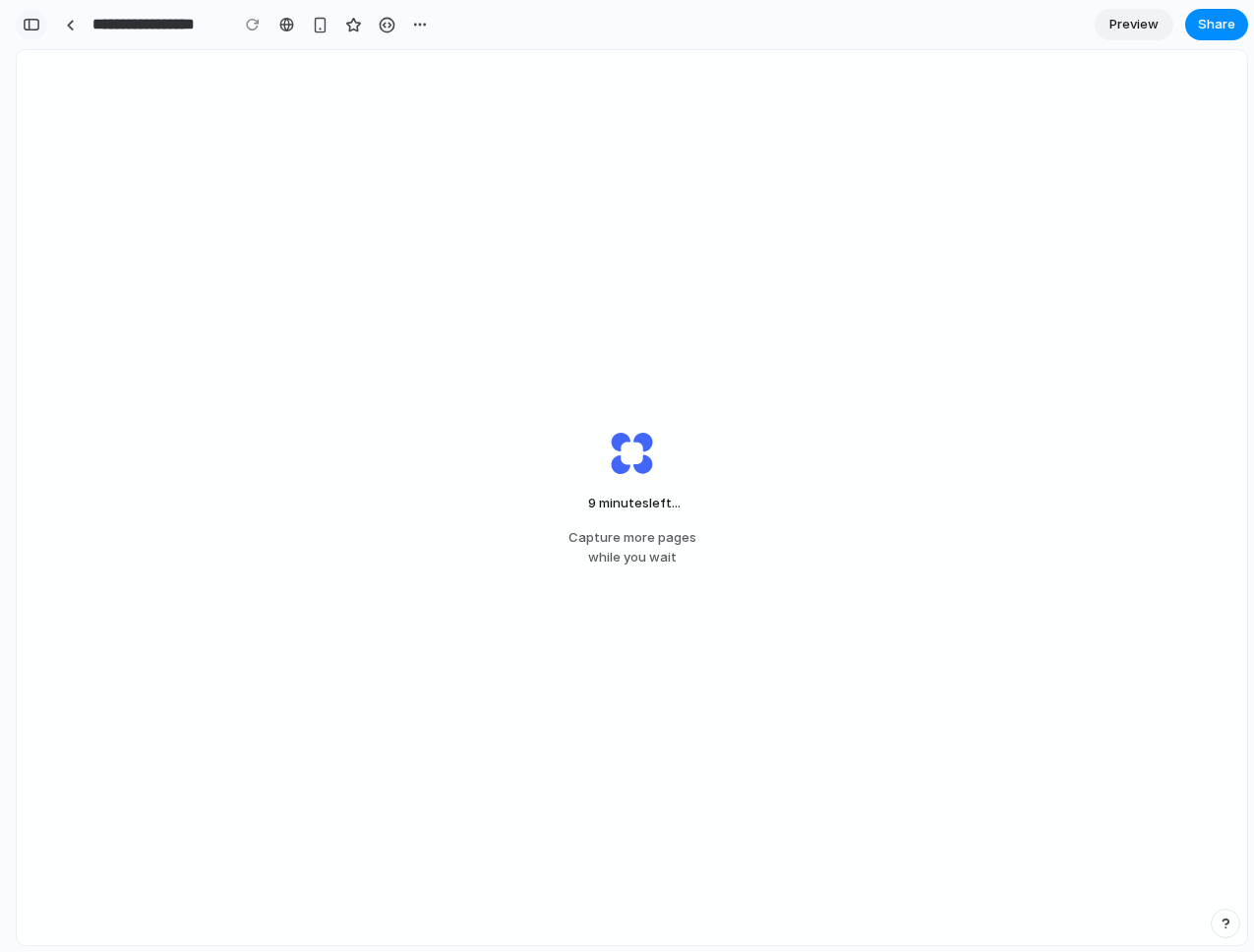 click at bounding box center (31, 25) 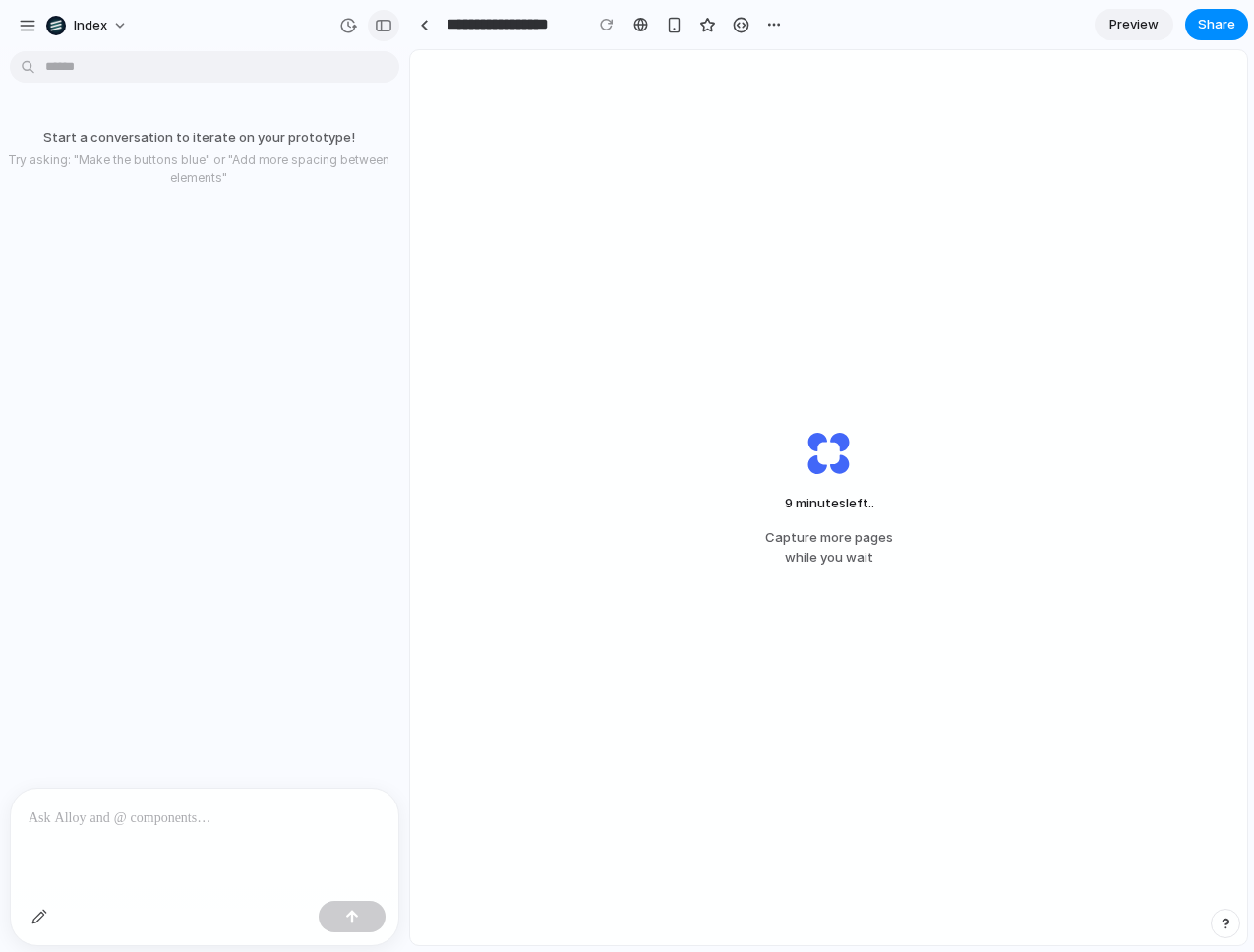 click at bounding box center [384, 26] 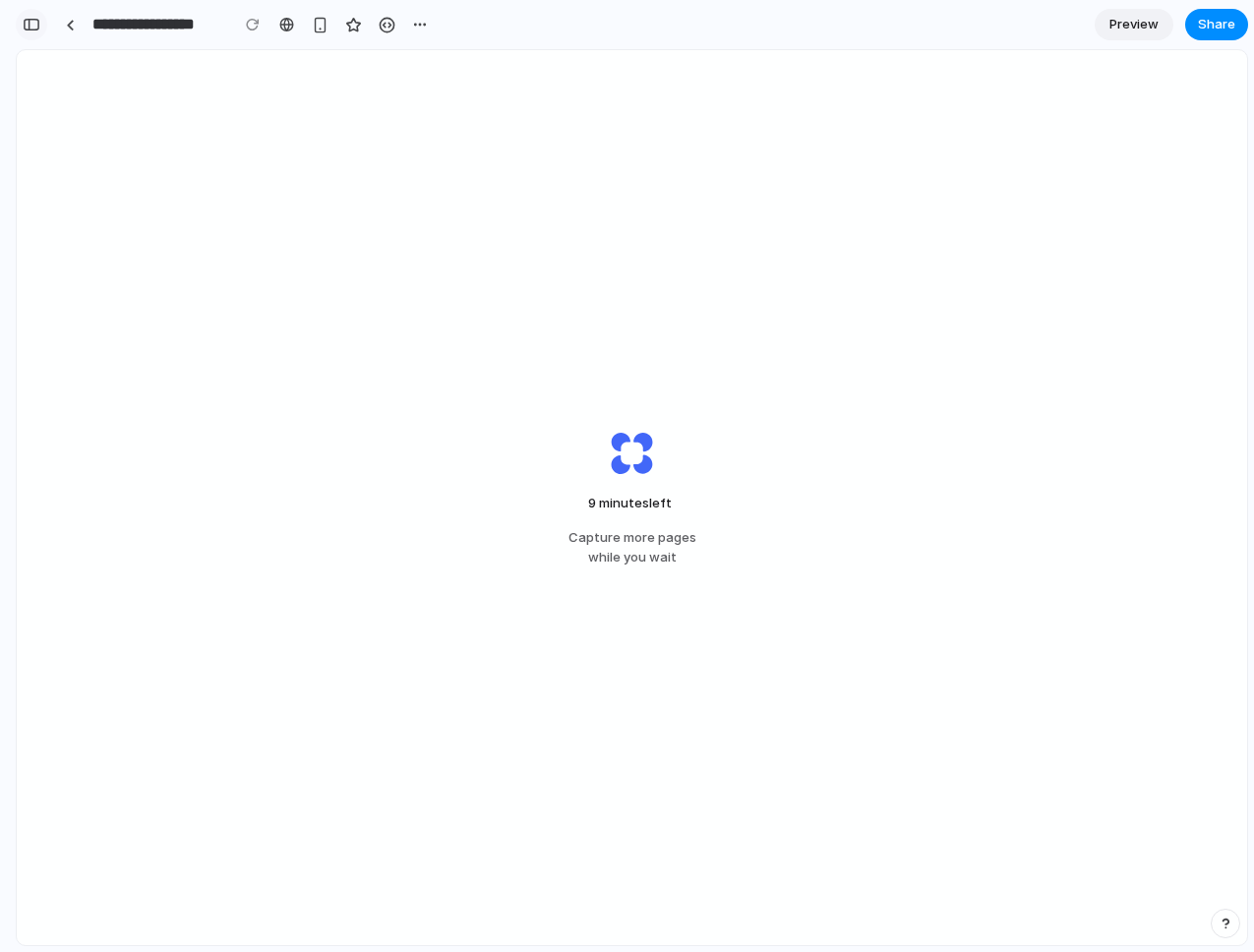 click at bounding box center [31, 25] 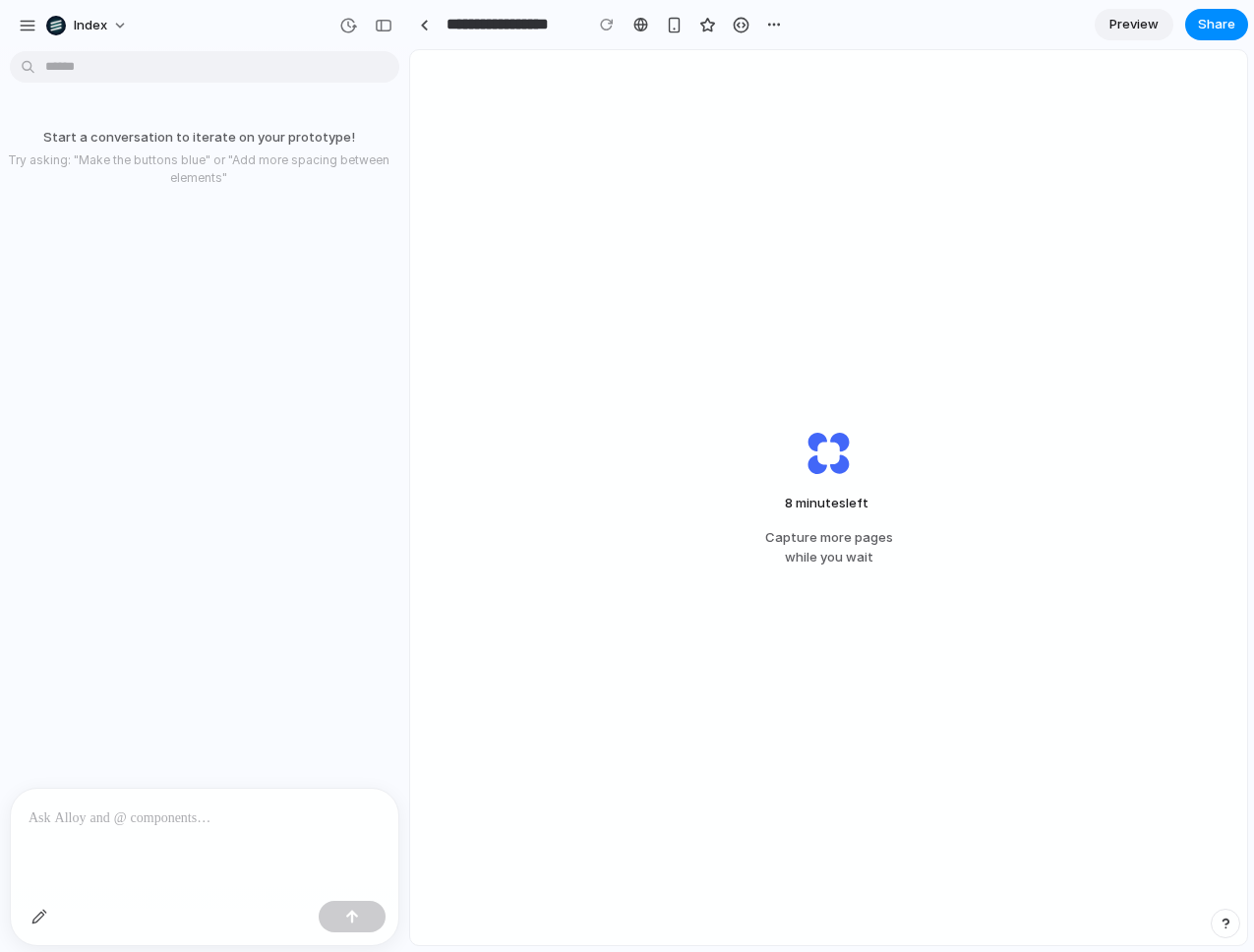 click on "Start a conversation to iterate on your prototype! Try asking: "Make the buttons blue" or "Add more spacing between elements"" at bounding box center [199, 156] 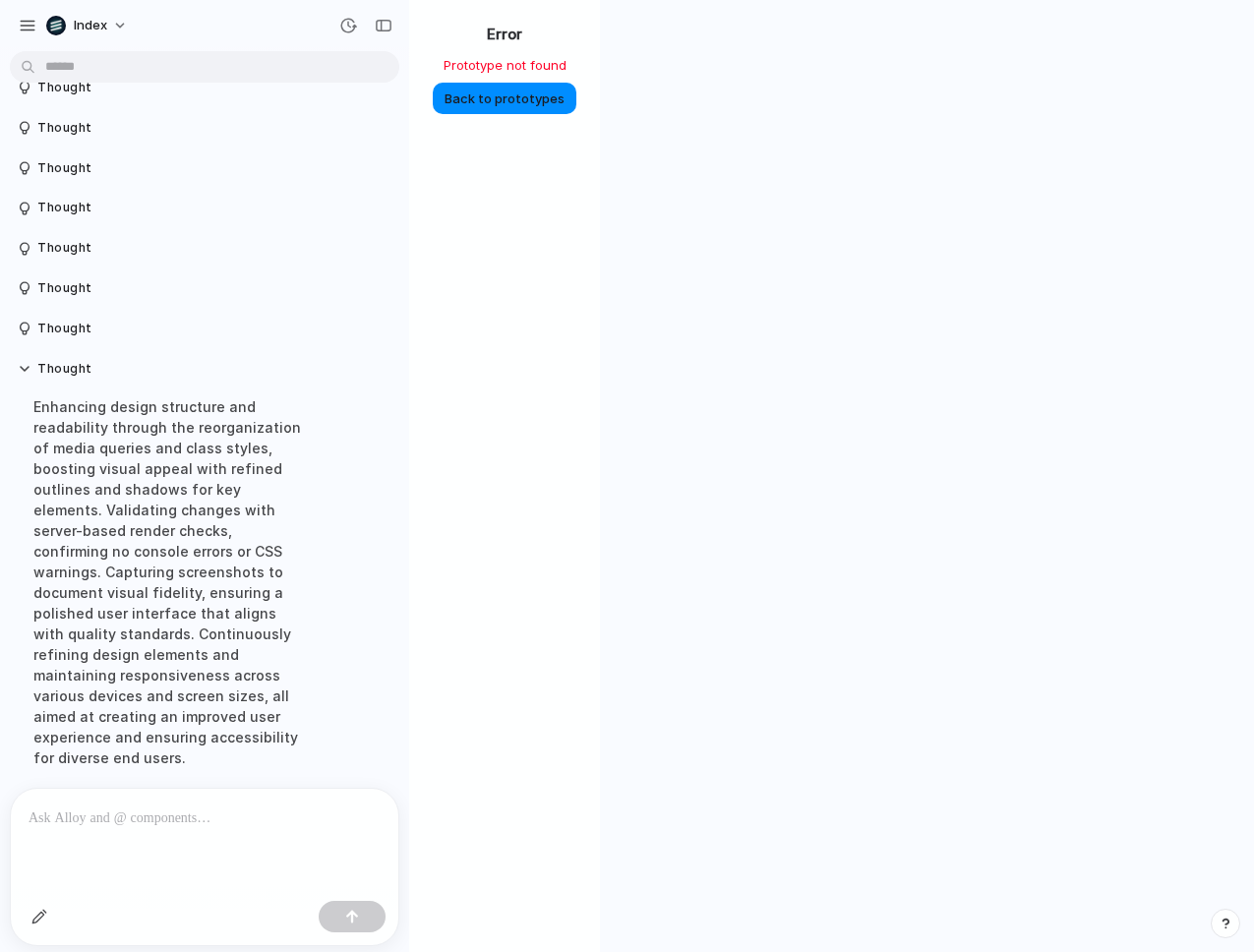 scroll, scrollTop: 85, scrollLeft: 0, axis: vertical 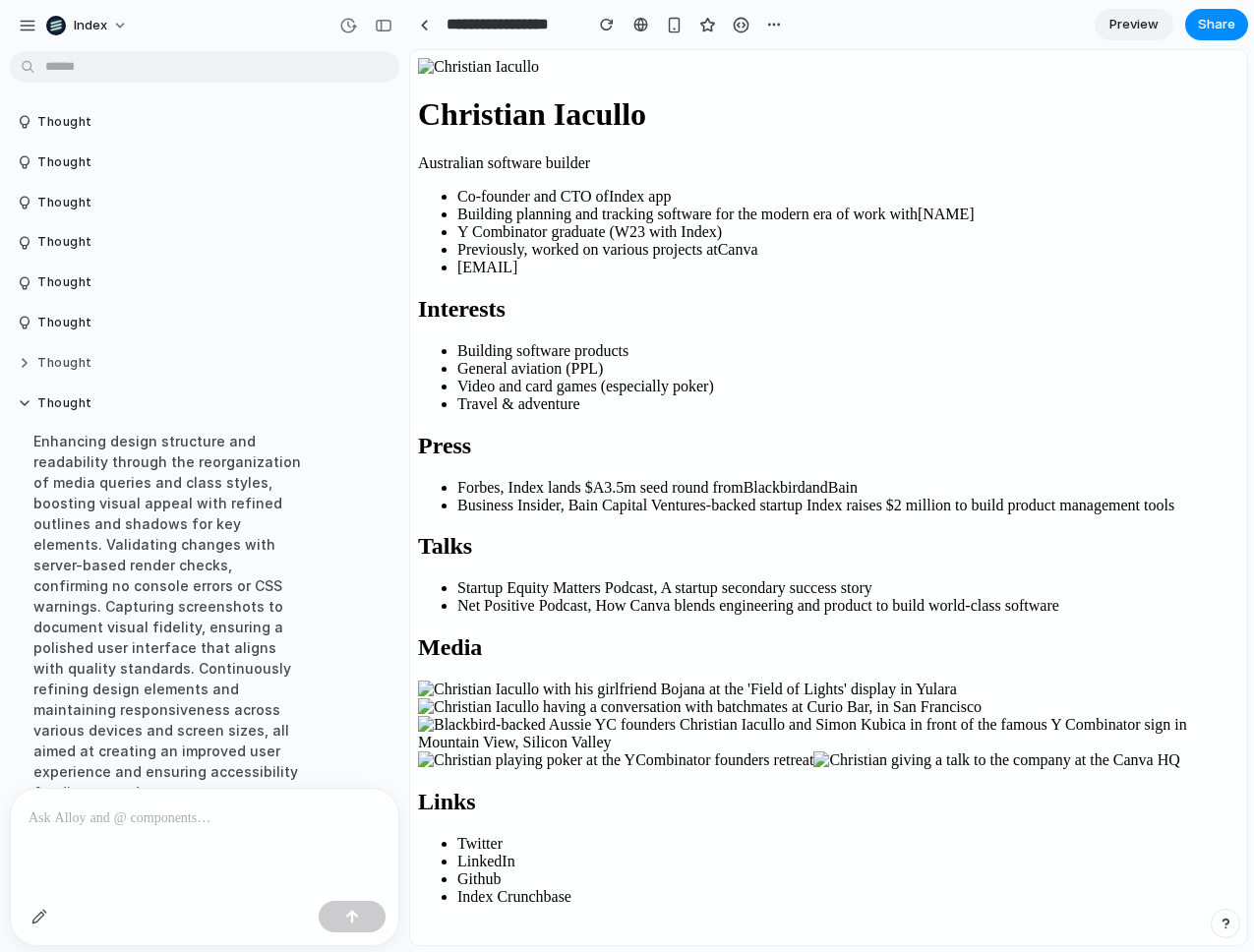click on "Thought" at bounding box center (168, 363) 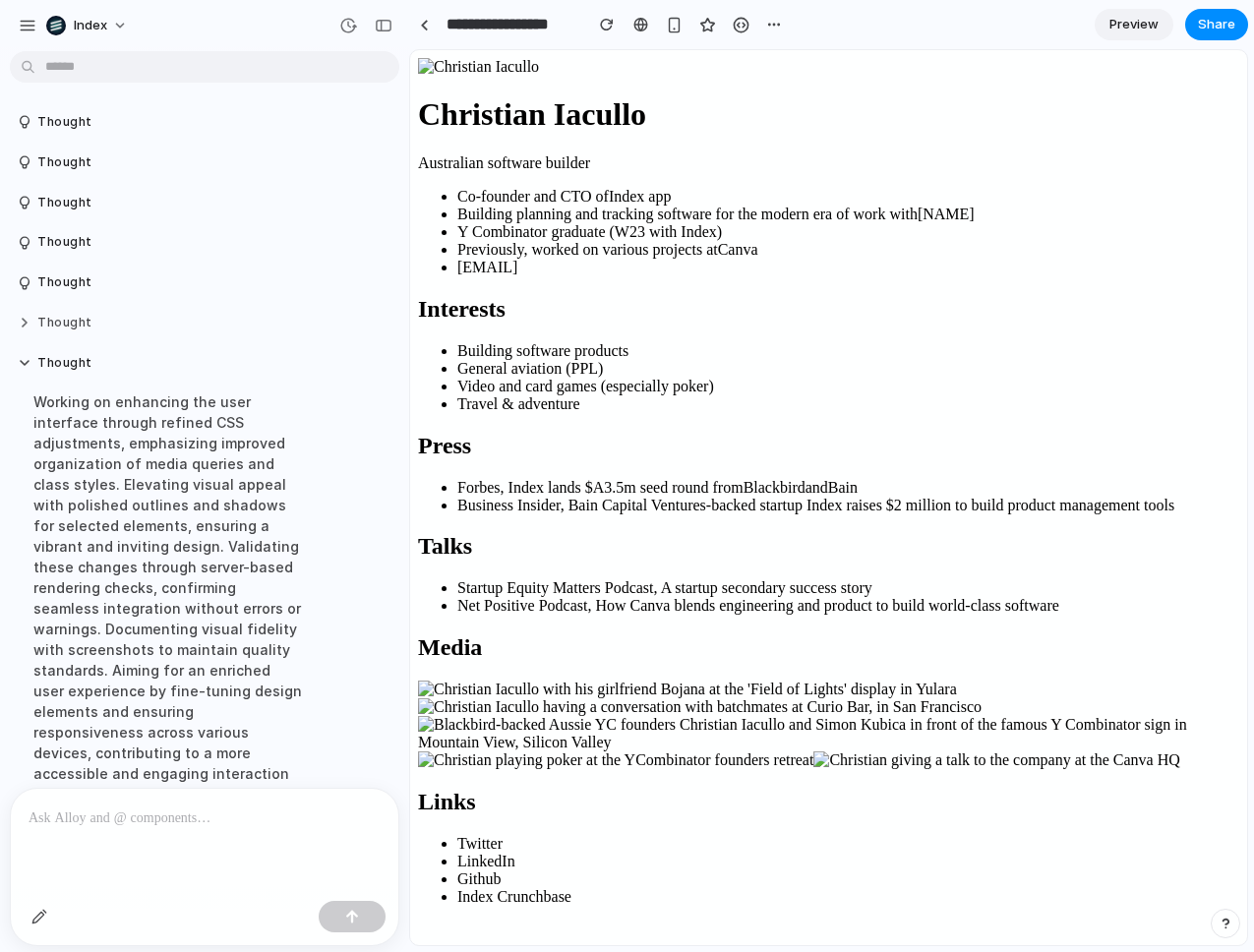 click on "Thought" at bounding box center (168, 323) 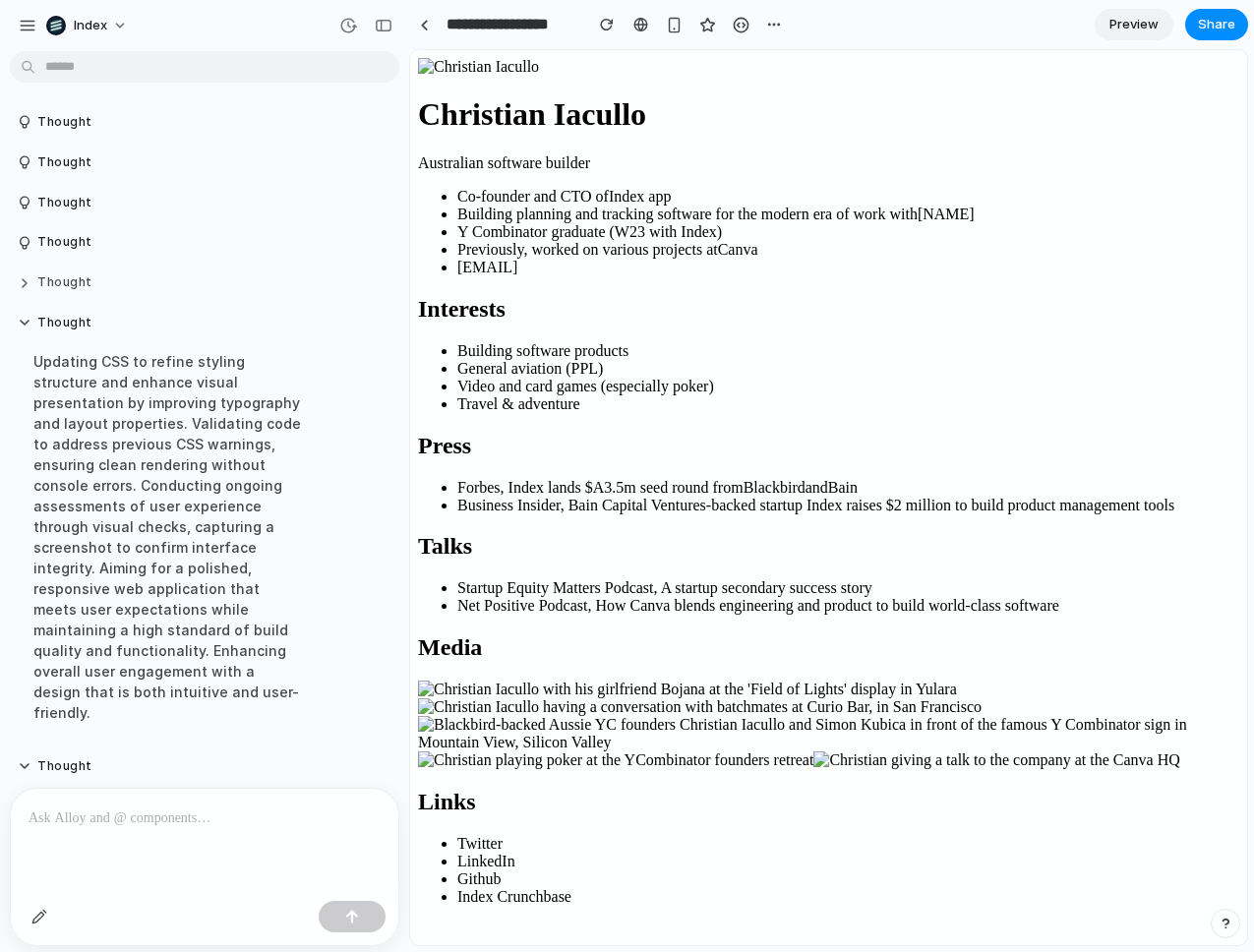 click on "Thought" at bounding box center [168, 282] 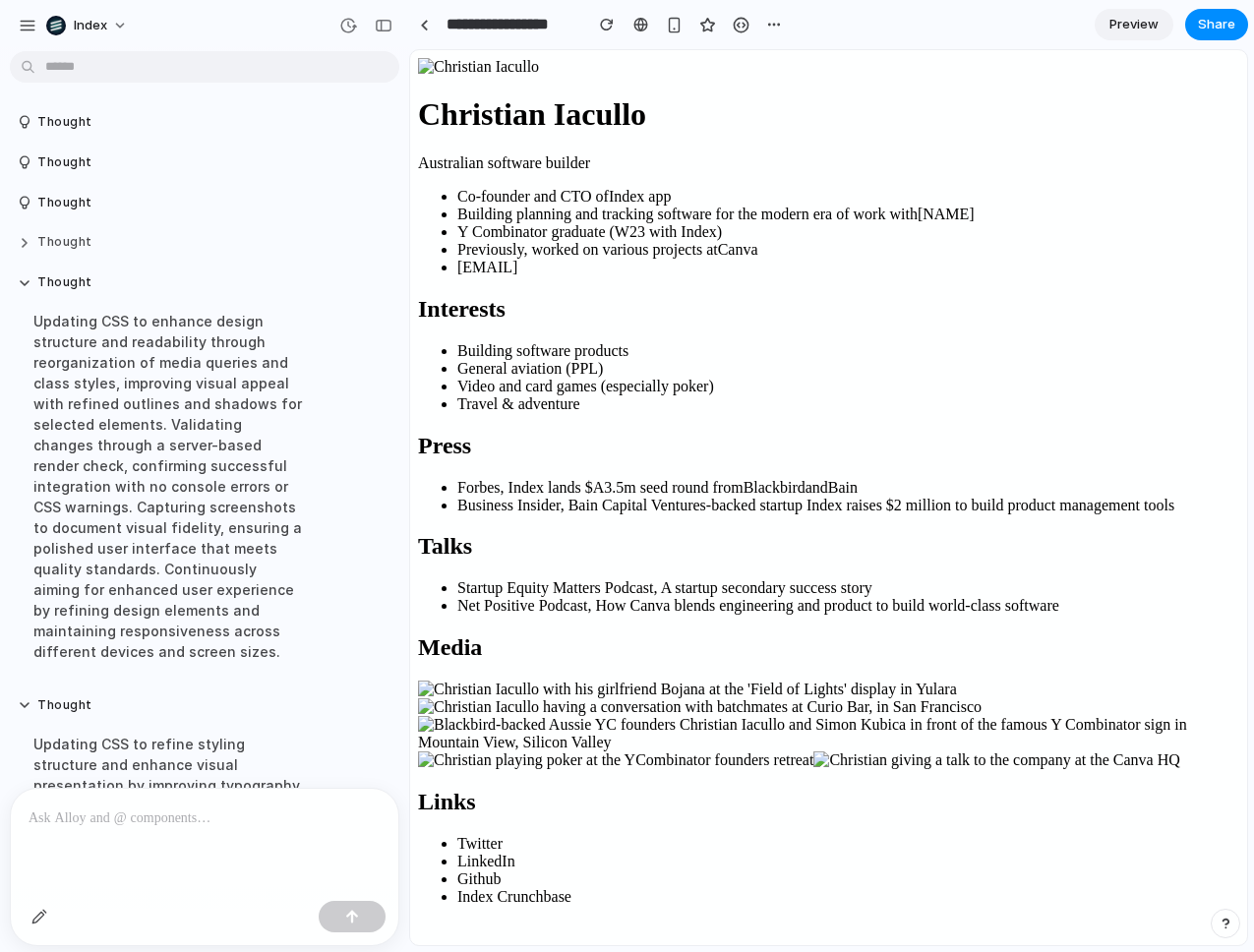 click on "Thought" at bounding box center (168, 242) 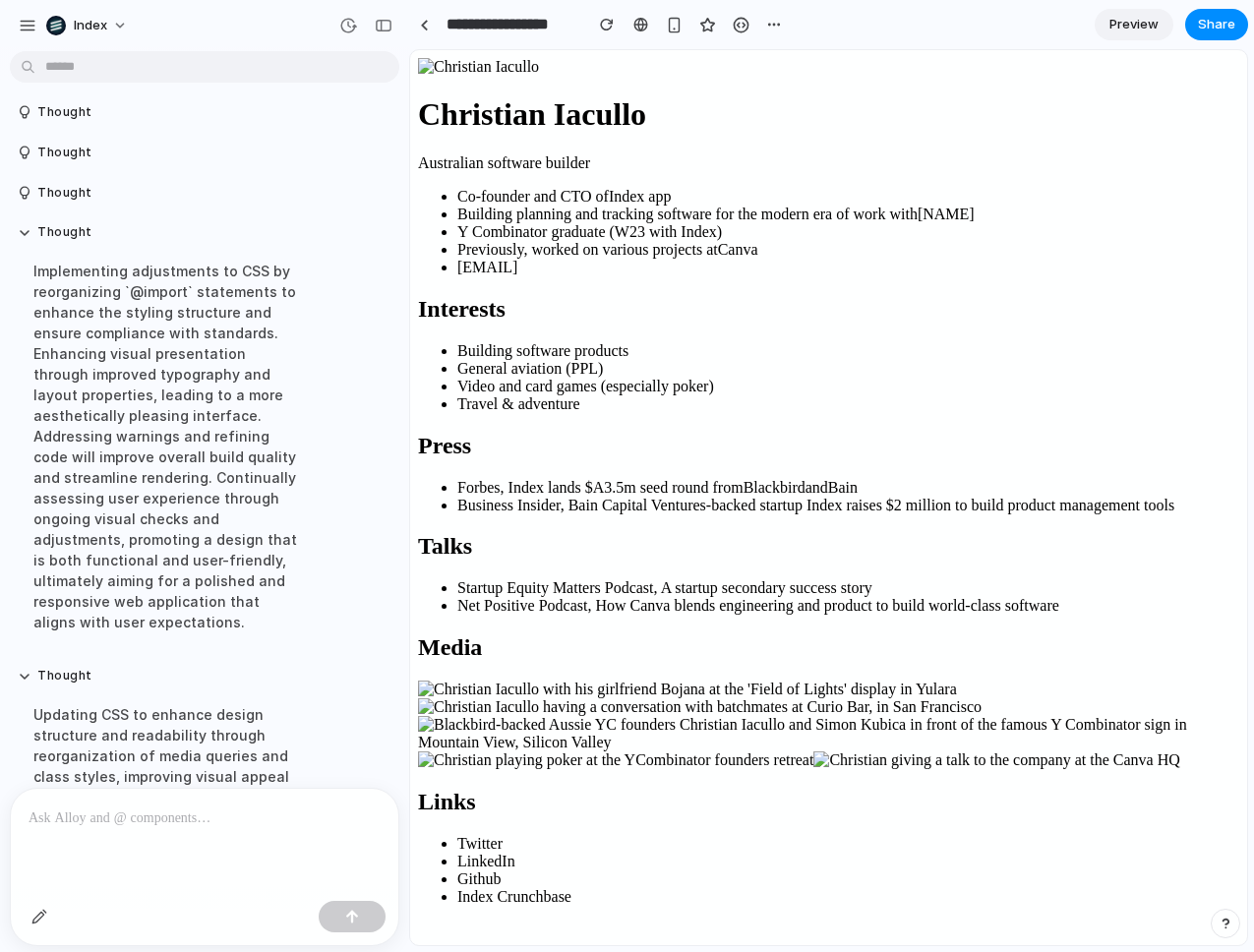 scroll, scrollTop: 0, scrollLeft: 0, axis: both 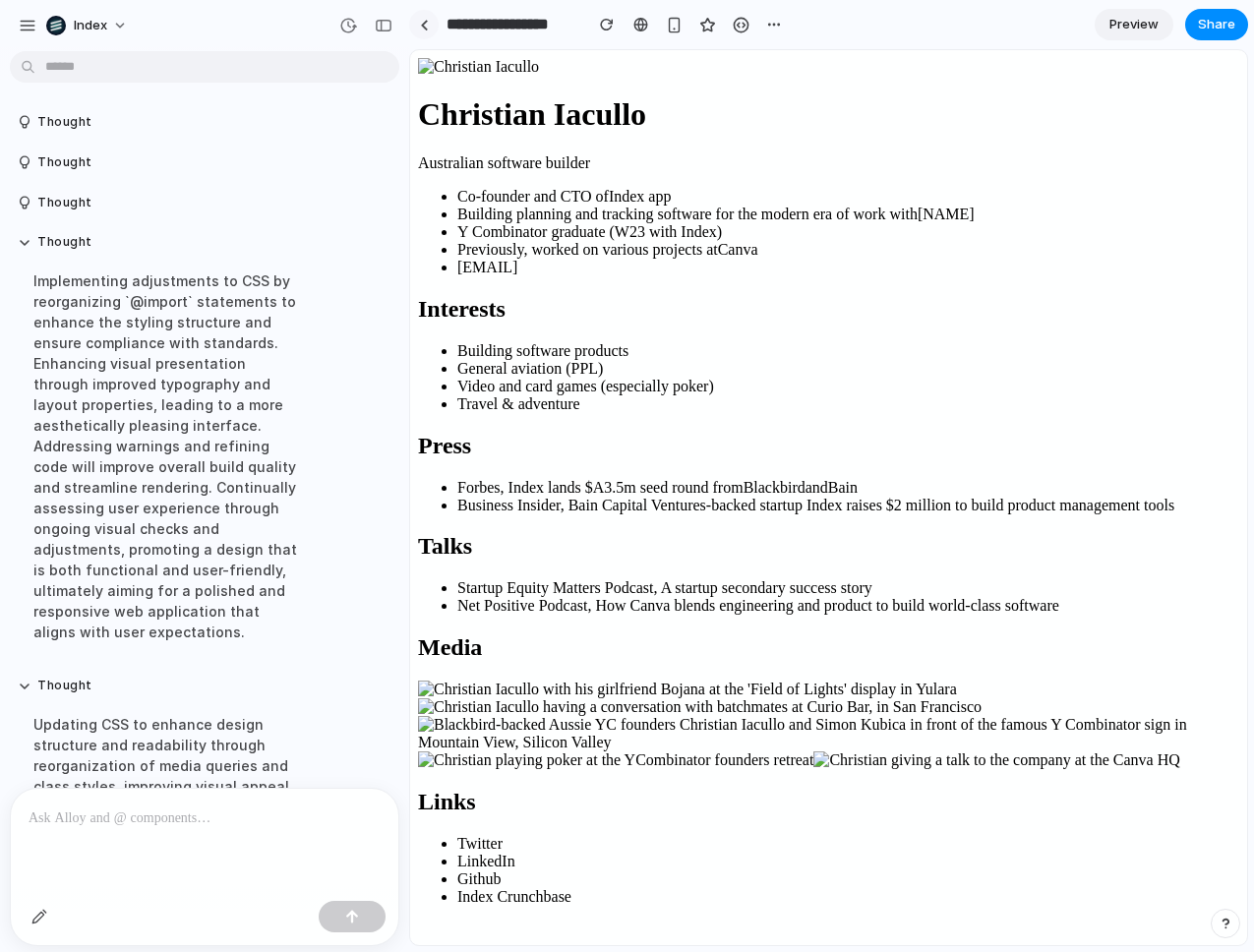 click at bounding box center [424, 25] 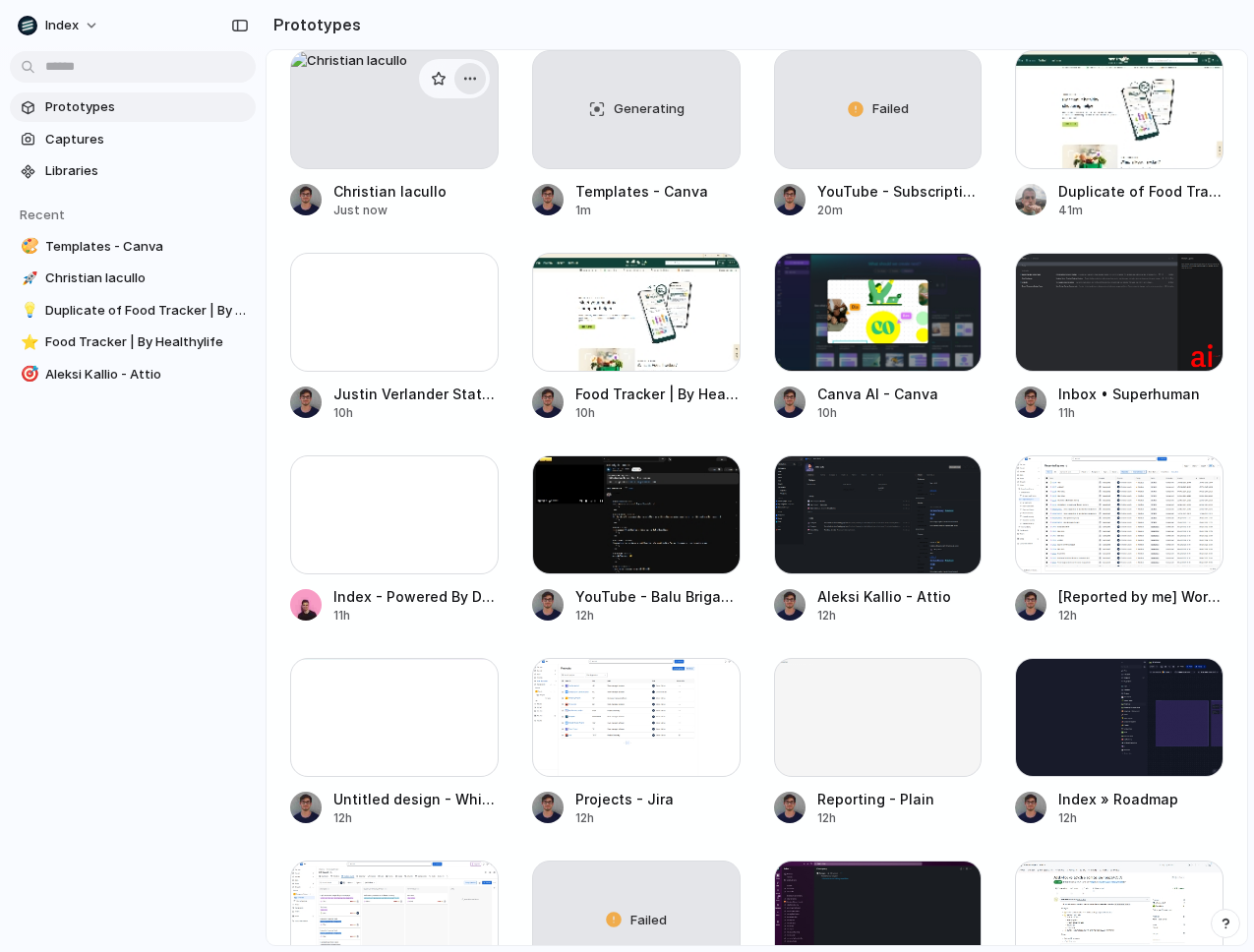 scroll, scrollTop: 407, scrollLeft: 0, axis: vertical 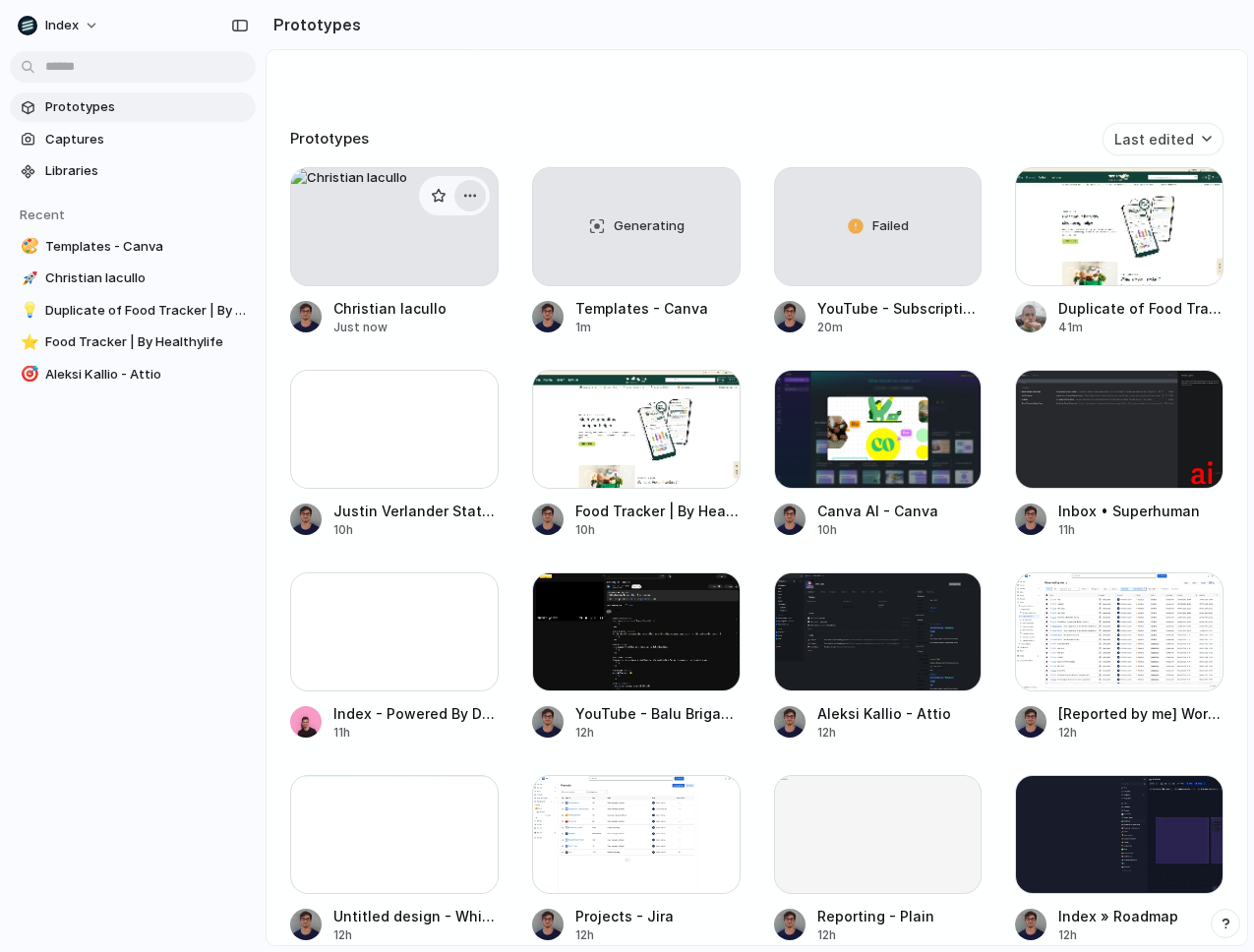 click at bounding box center [470, 196] 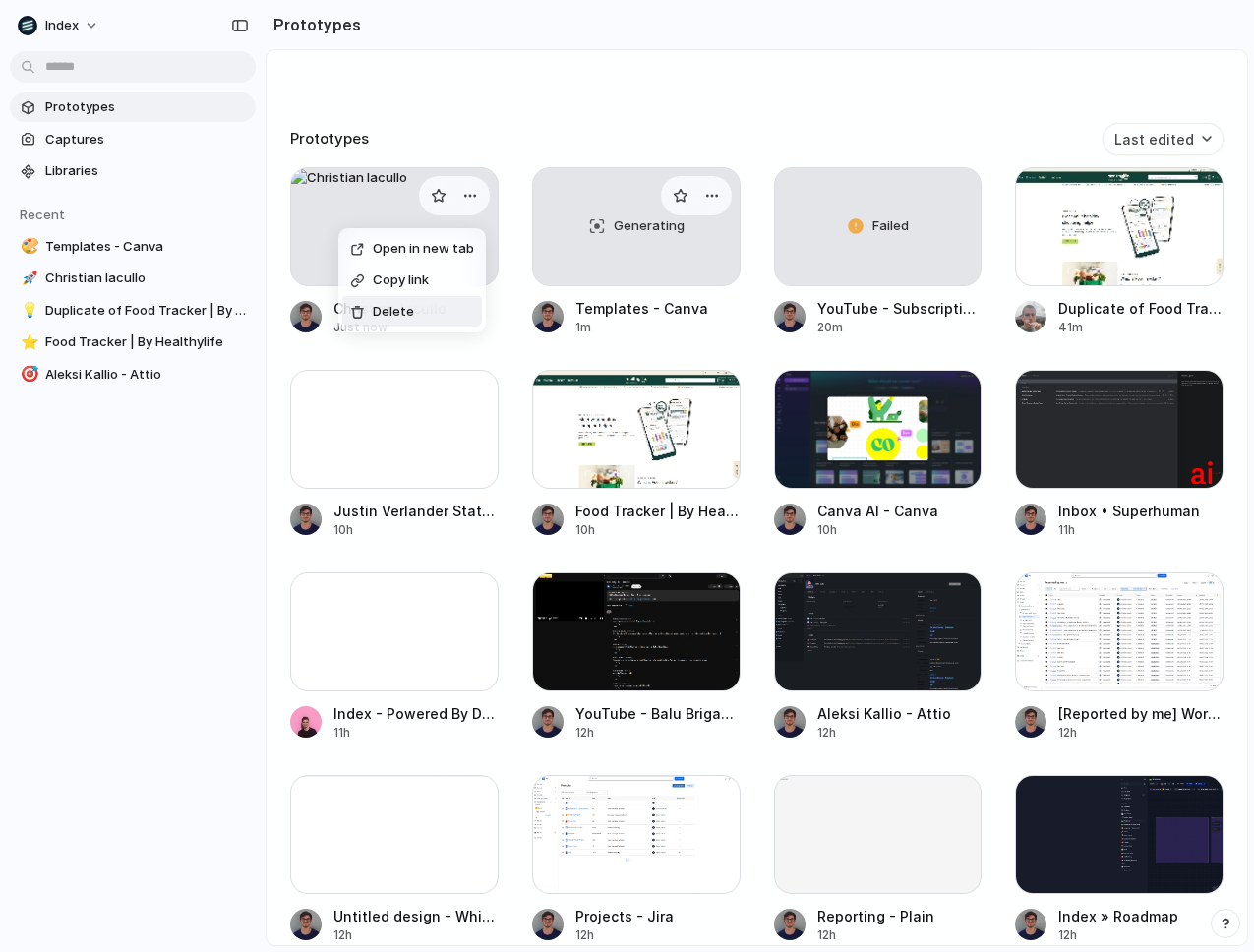 click on "Delete" at bounding box center [412, 312] 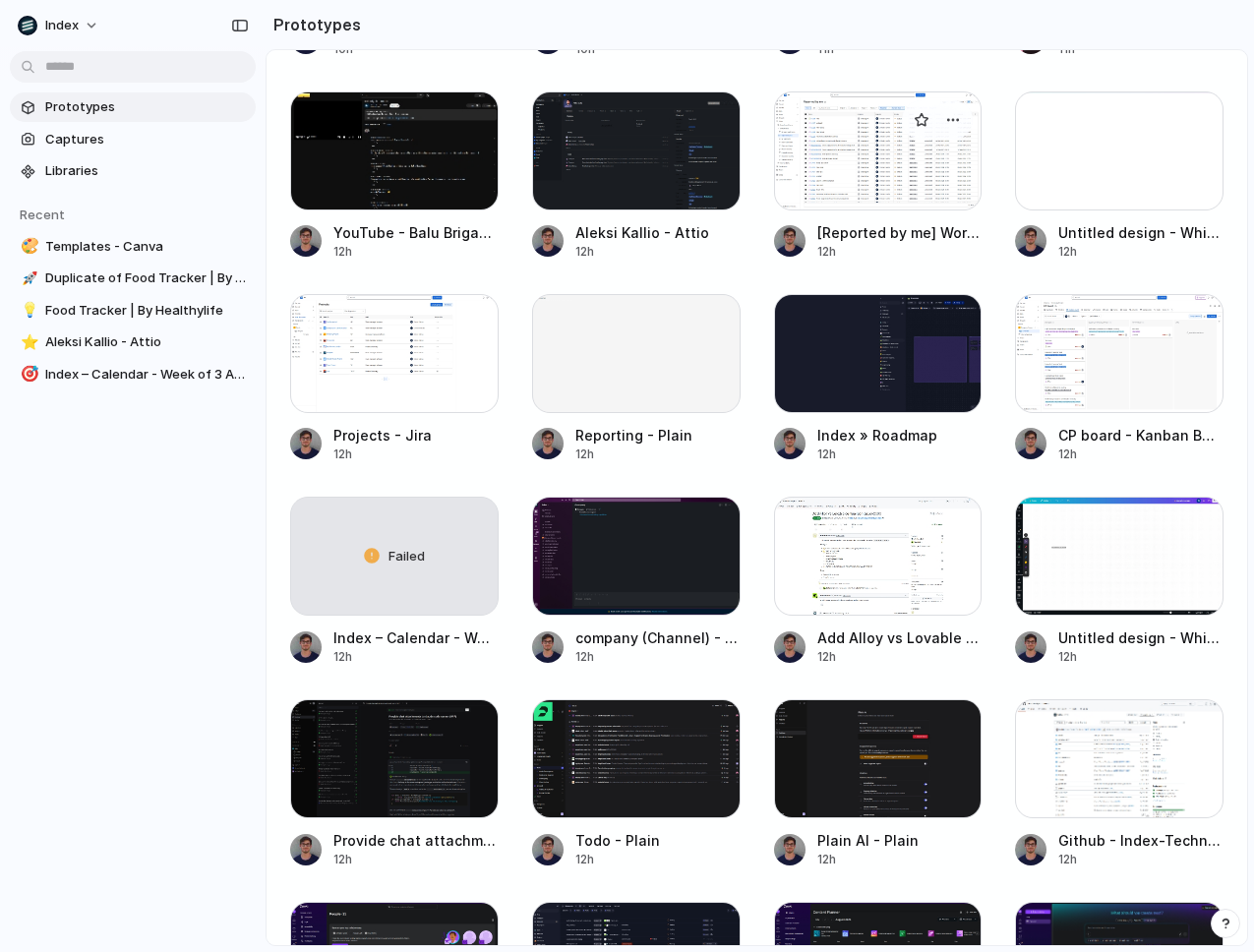 scroll, scrollTop: 973, scrollLeft: 0, axis: vertical 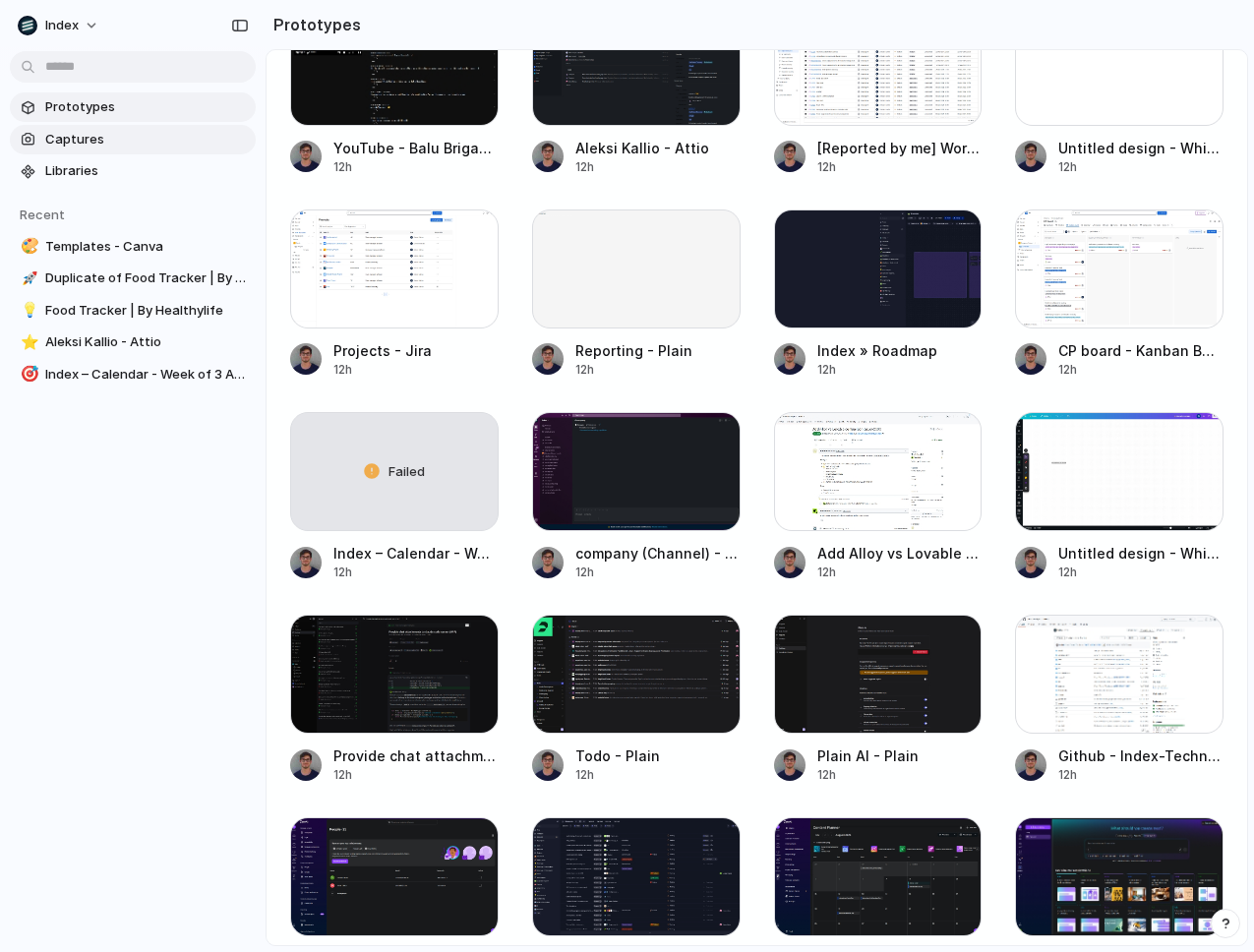 click on "Captures" at bounding box center [147, 140] 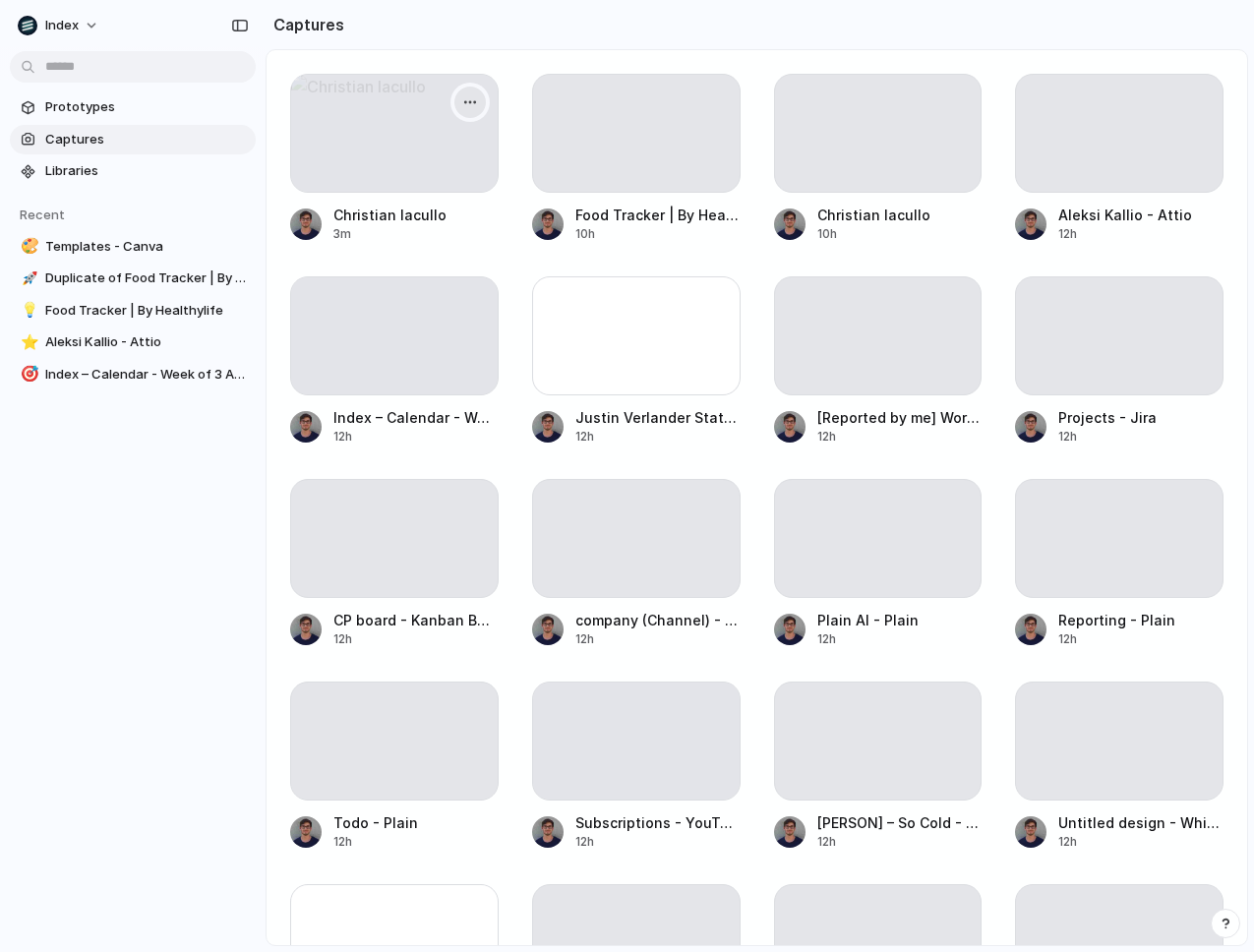 click at bounding box center (470, 102) 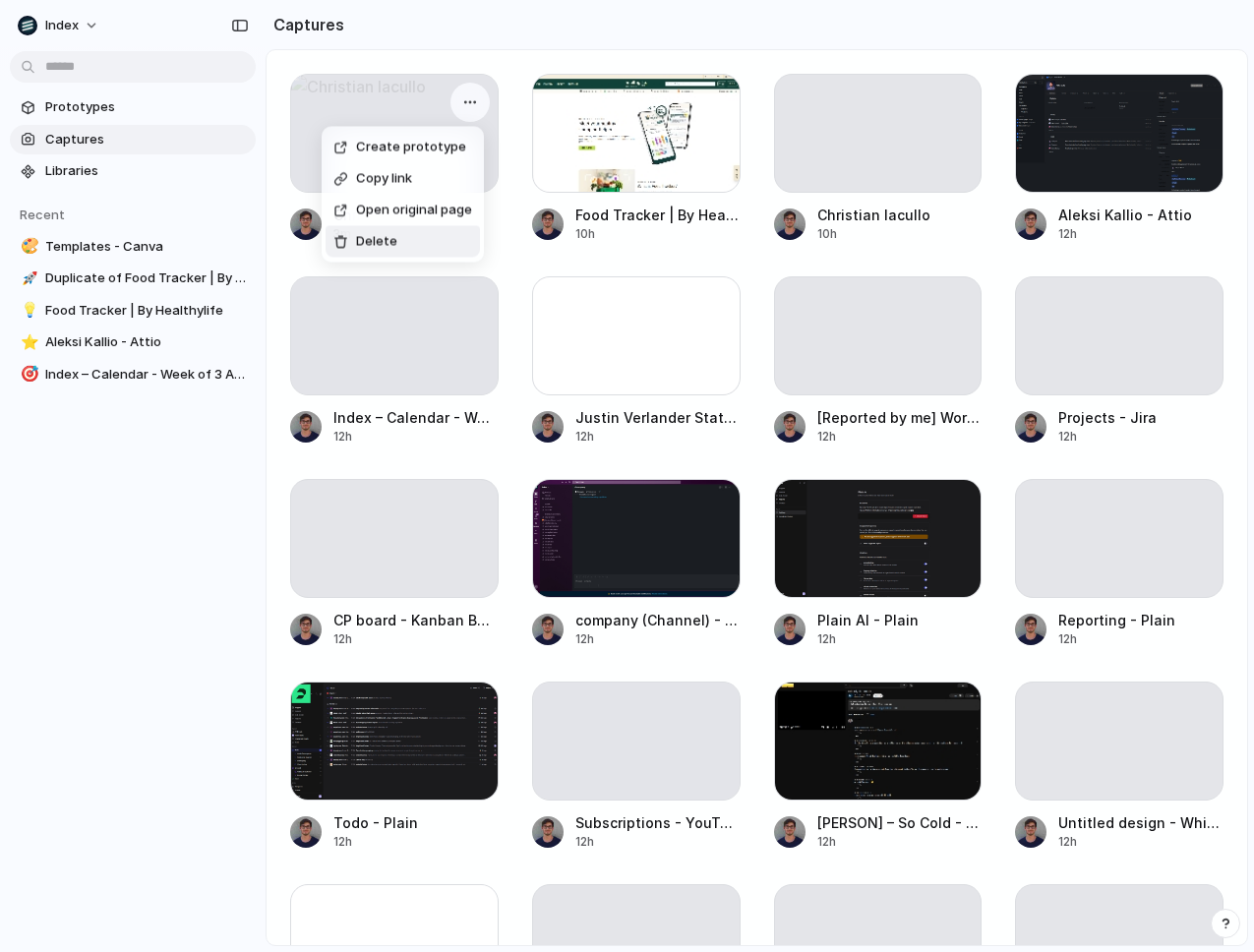 click on "Delete" at bounding box center [402, 242] 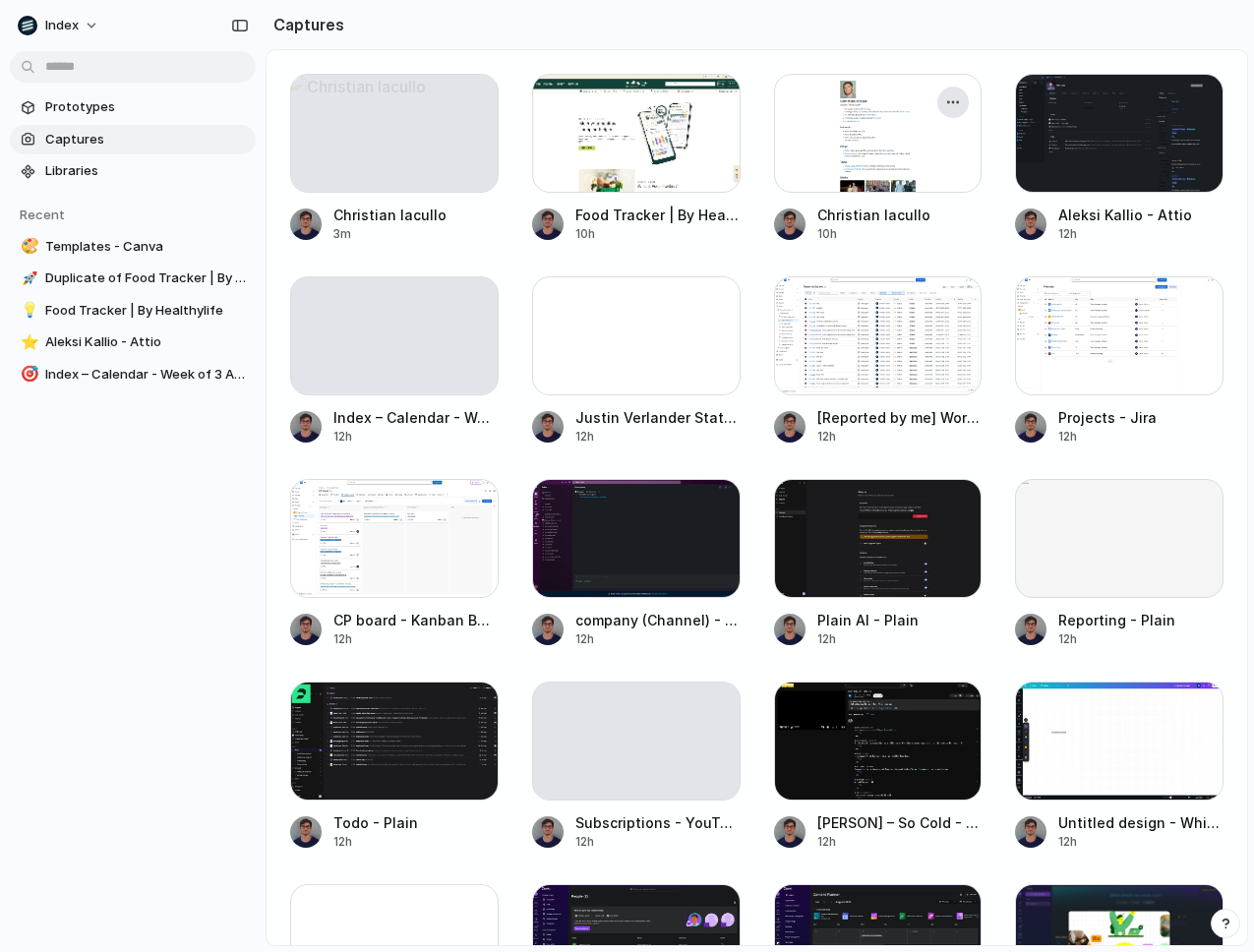 click at bounding box center [953, 102] 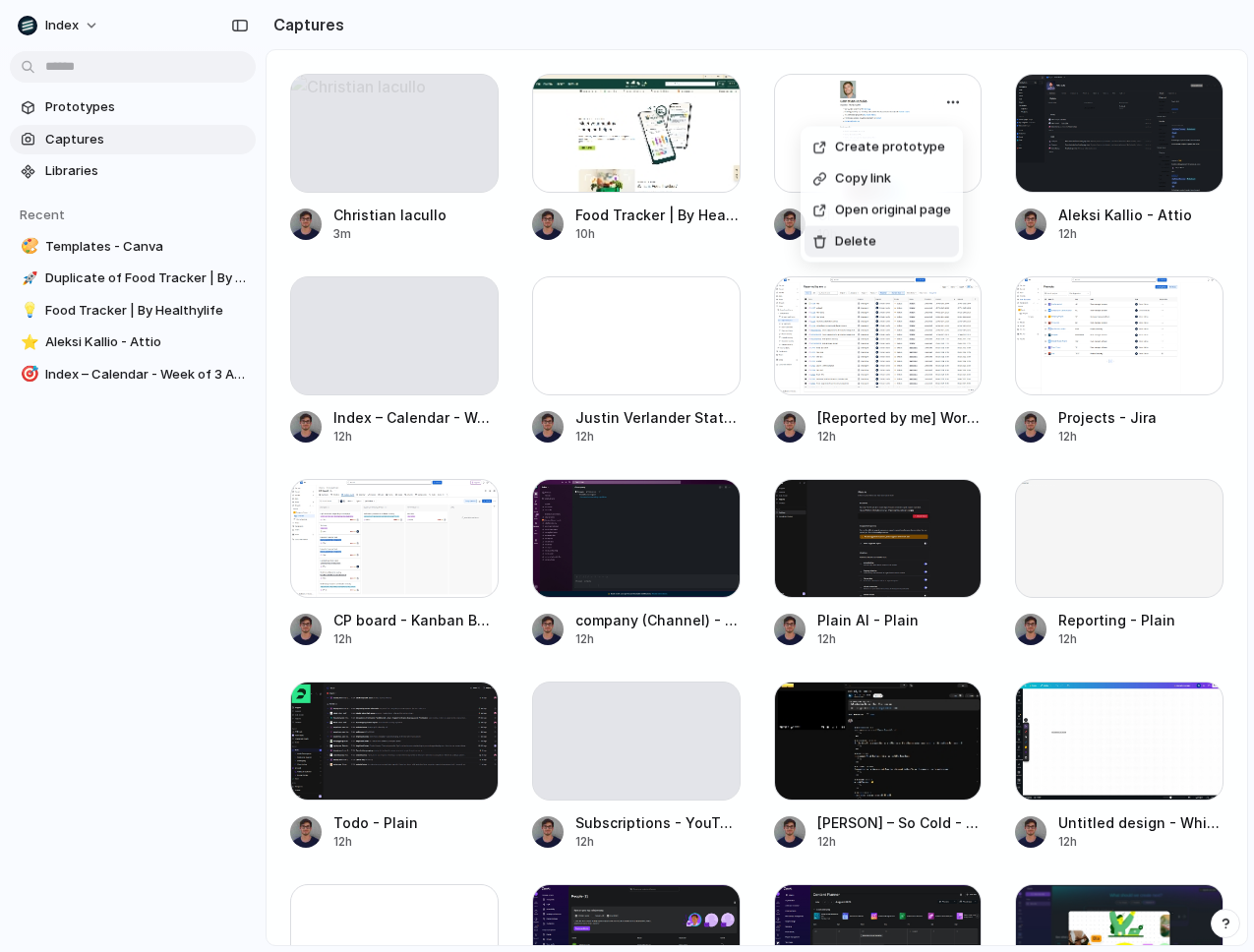 click on "Delete" at bounding box center (881, 242) 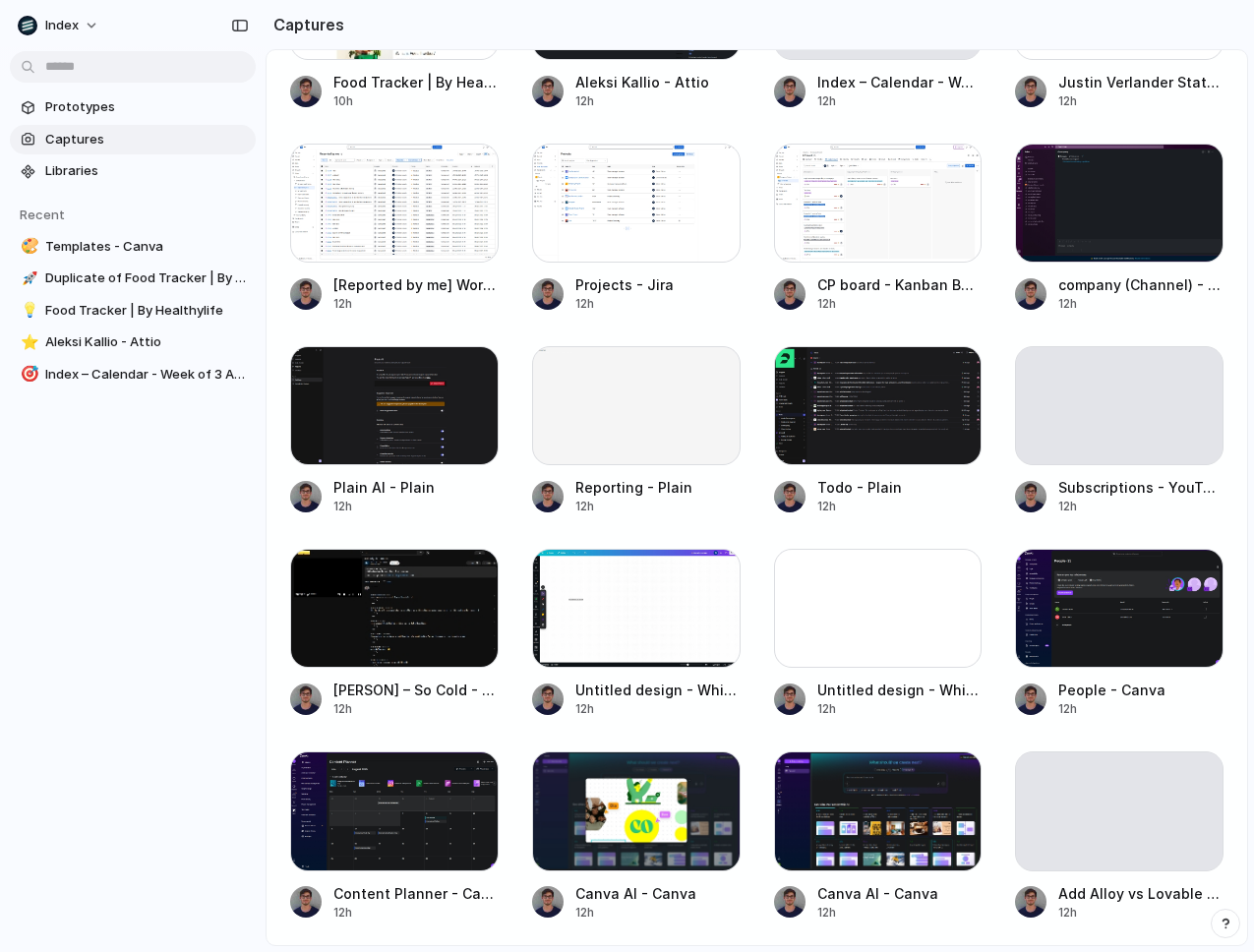 scroll, scrollTop: 0, scrollLeft: 0, axis: both 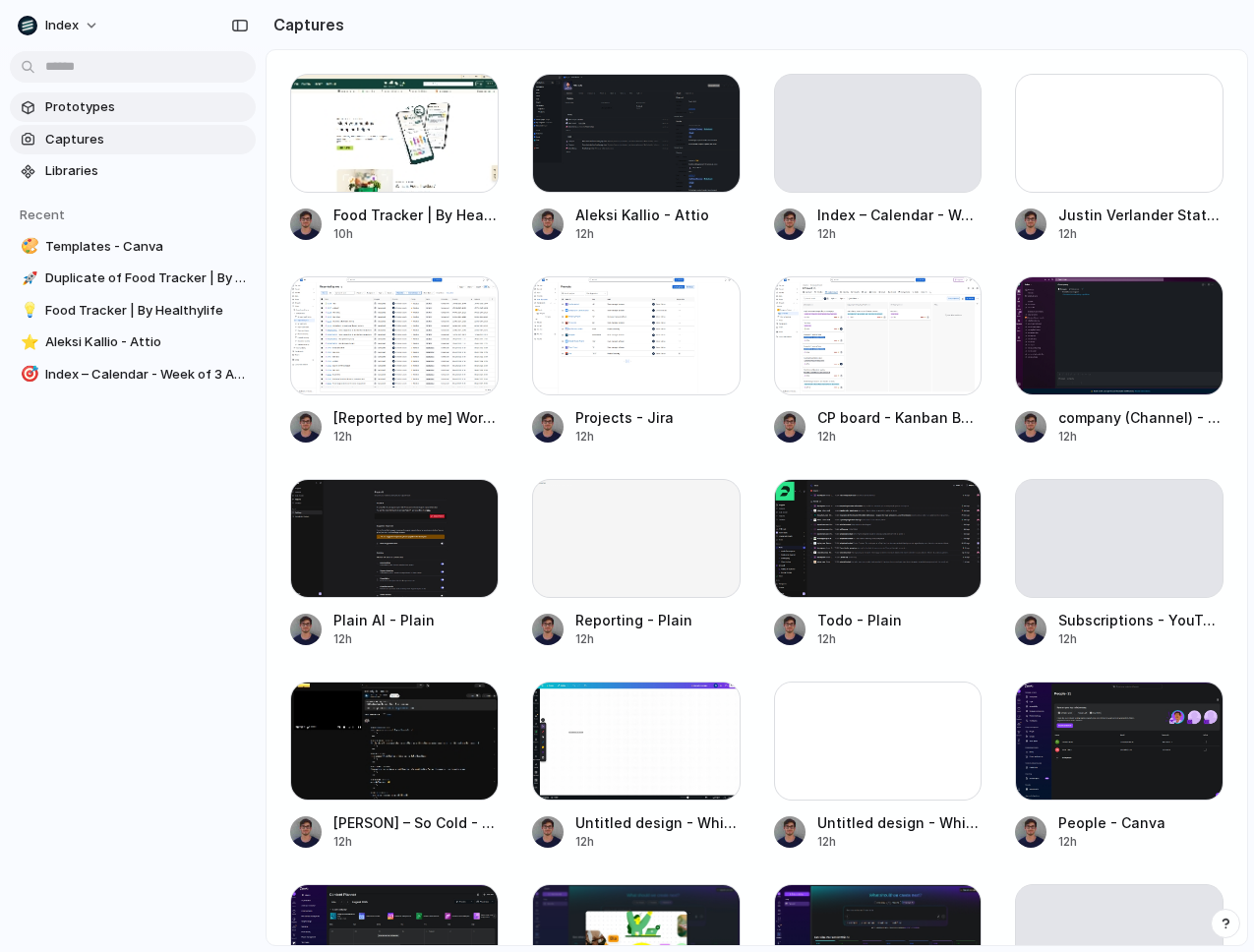 click on "Prototypes" at bounding box center [147, 107] 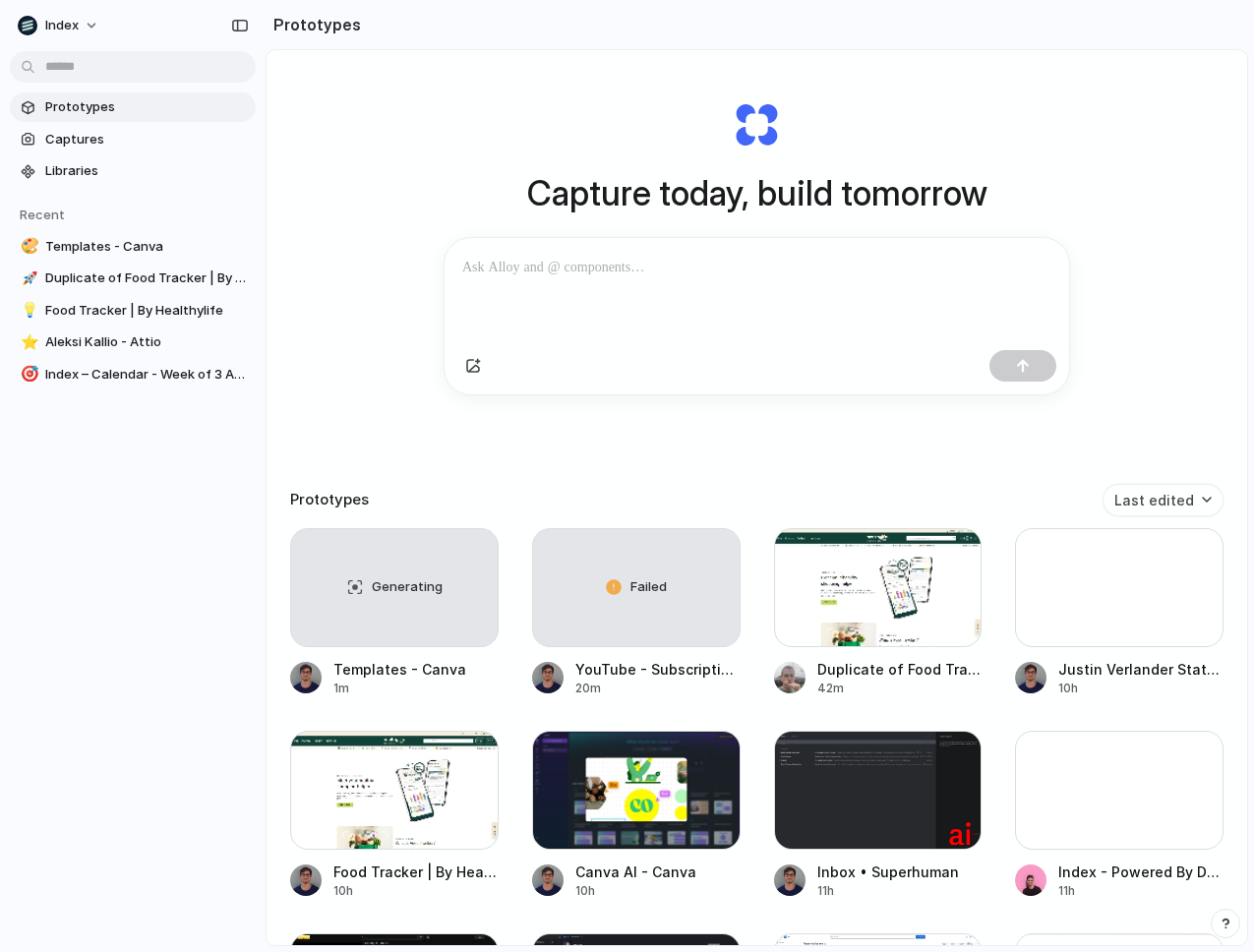 scroll, scrollTop: 0, scrollLeft: 0, axis: both 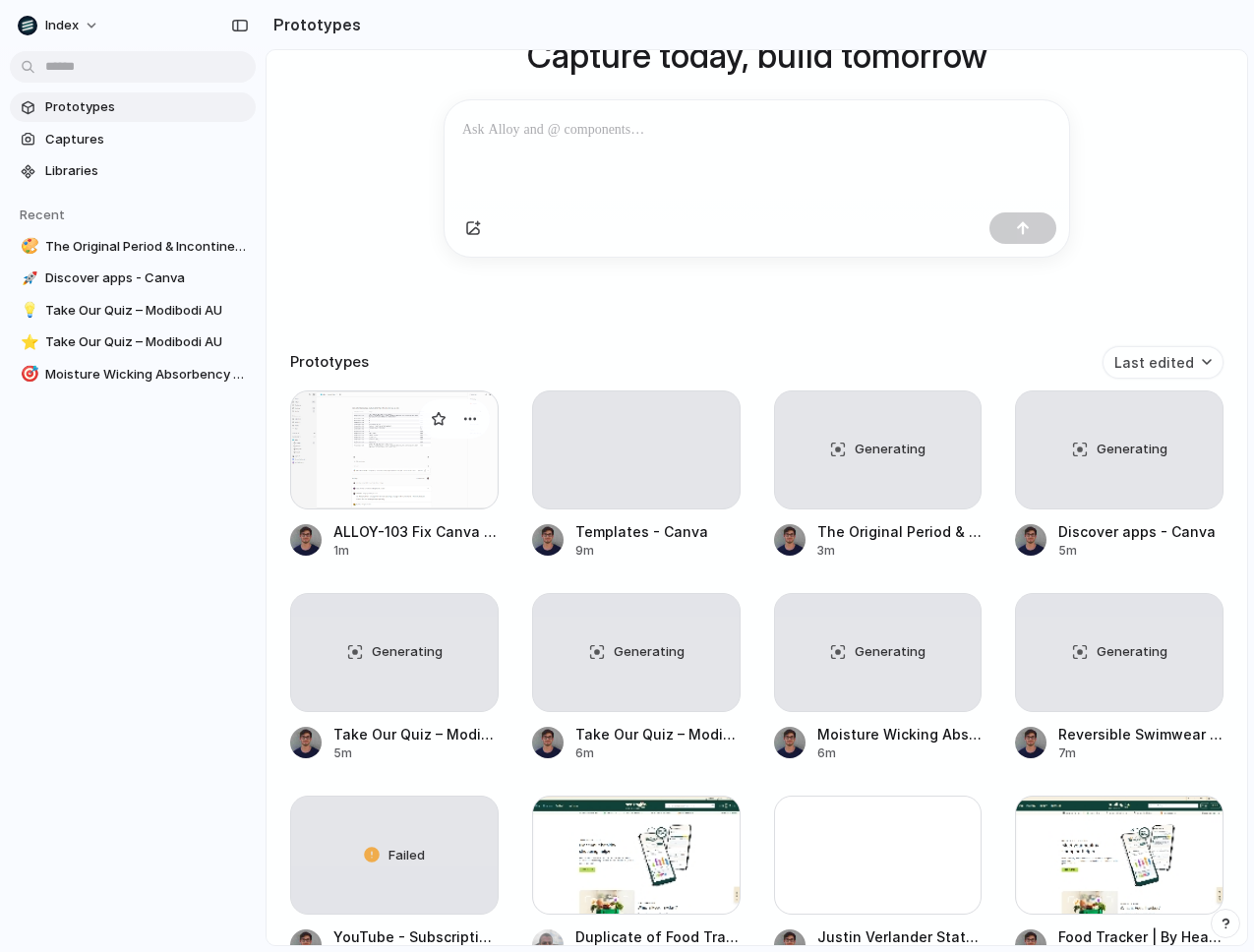 click at bounding box center (394, 449) 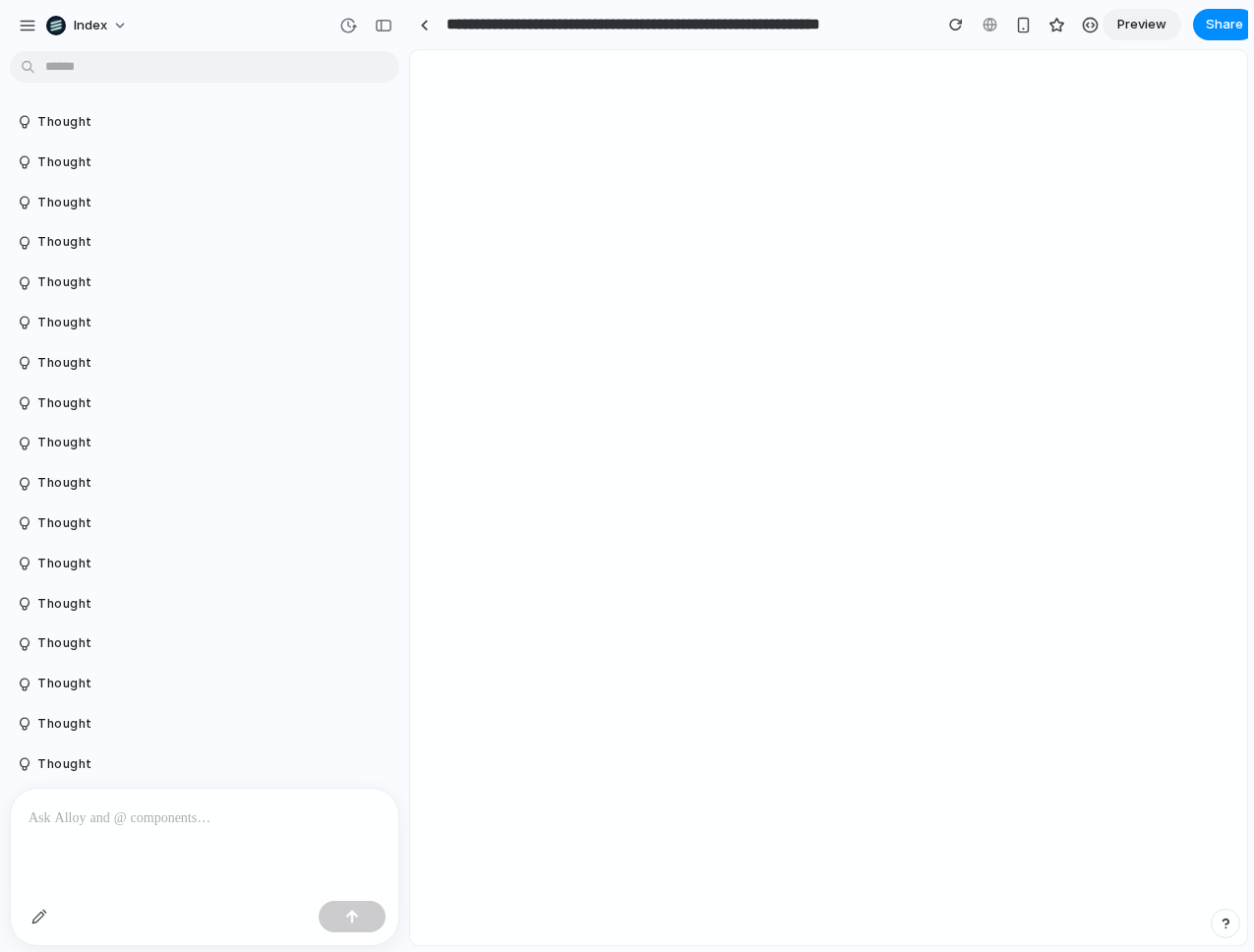 scroll, scrollTop: 1040, scrollLeft: 0, axis: vertical 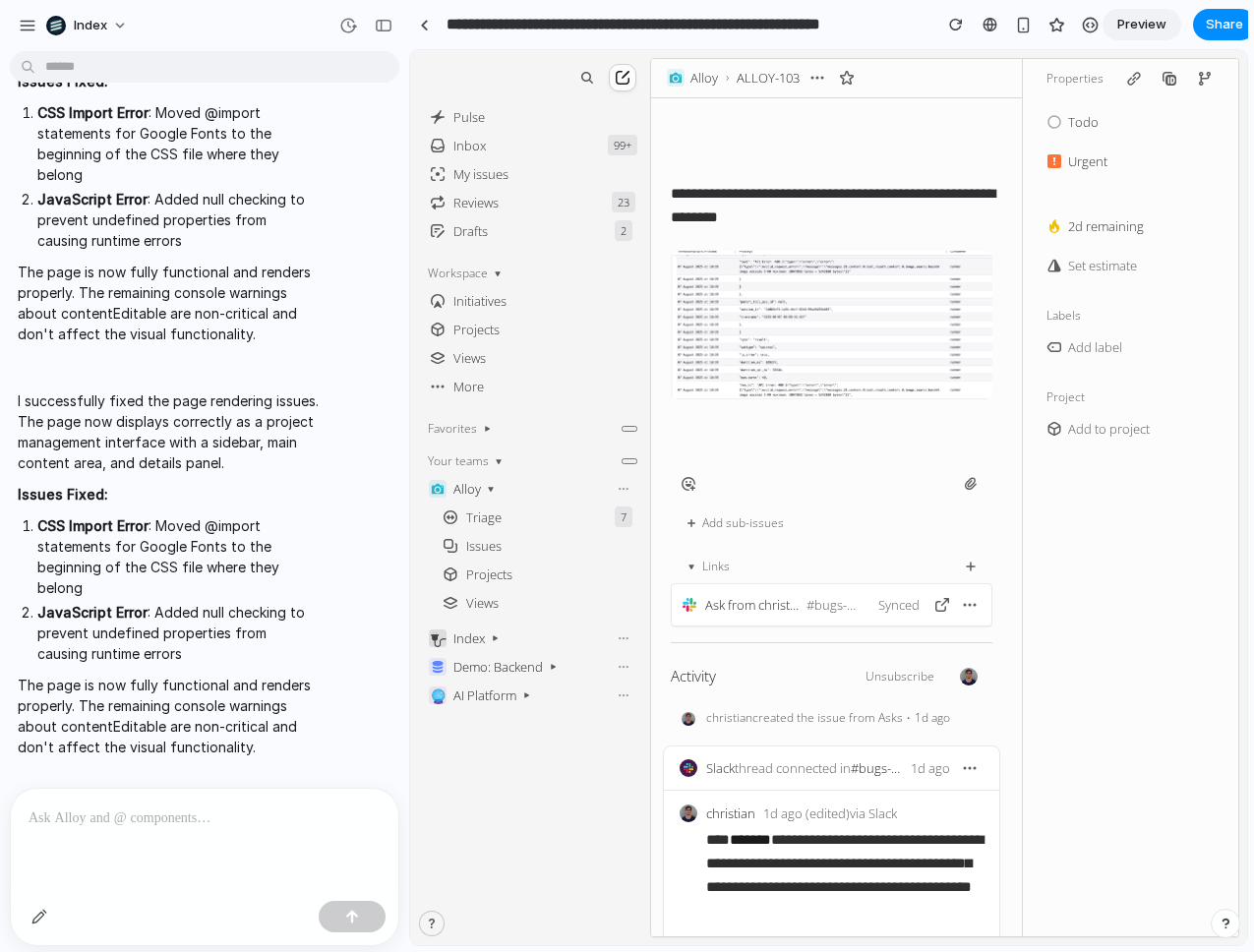 click on "**********" at bounding box center [831, 476] 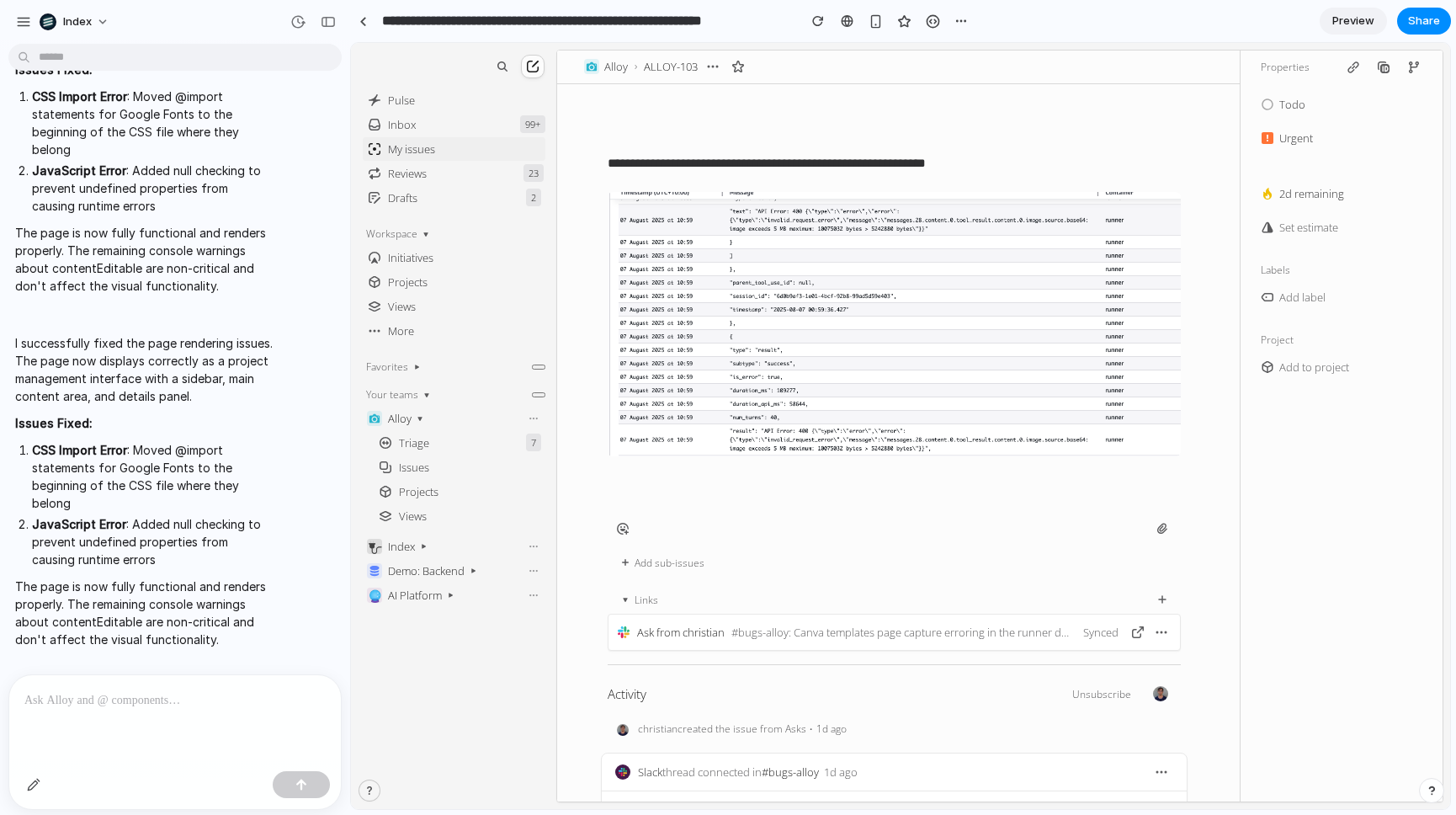 scroll, scrollTop: 0, scrollLeft: 0, axis: both 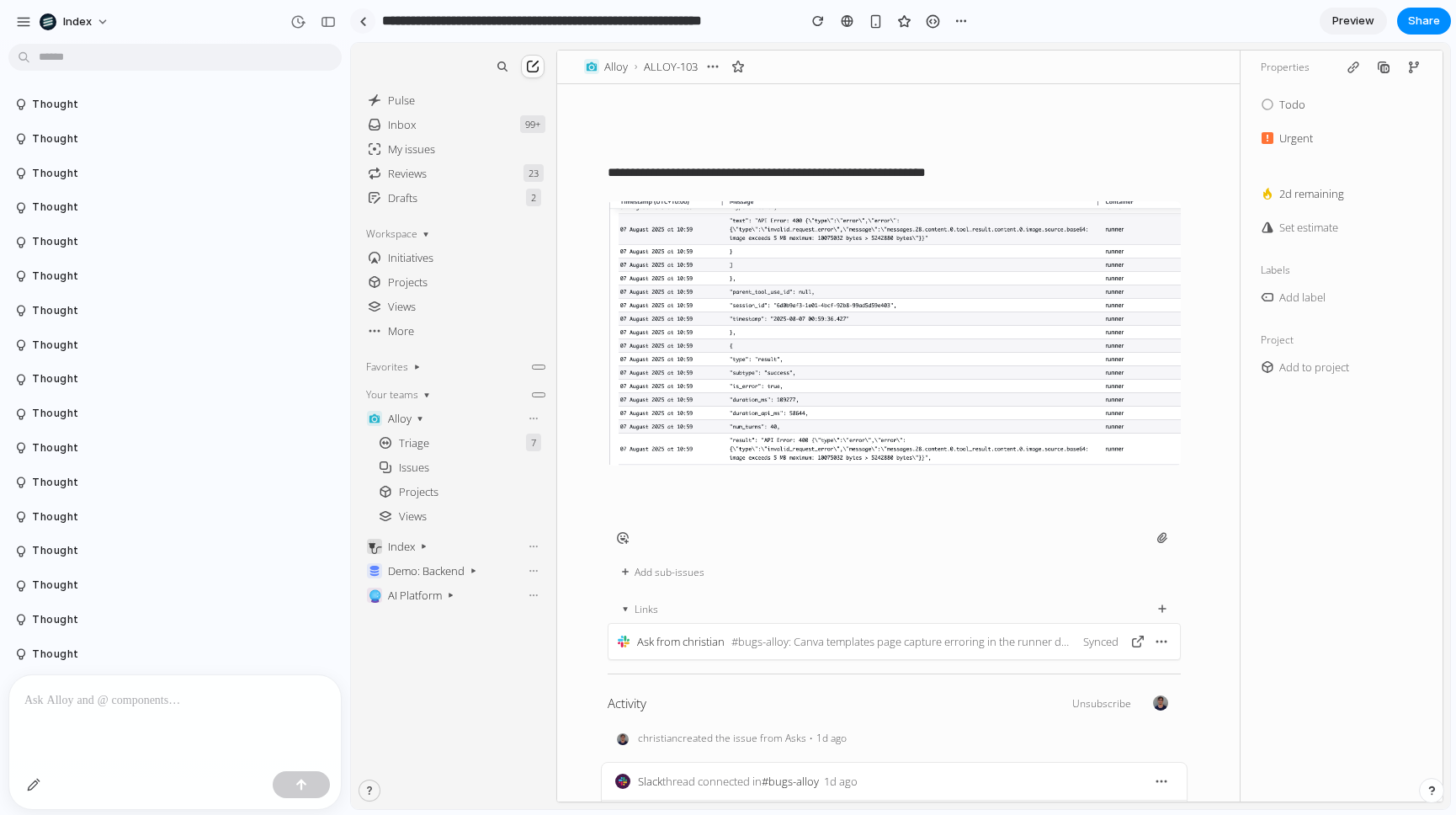 click at bounding box center (363, 21) 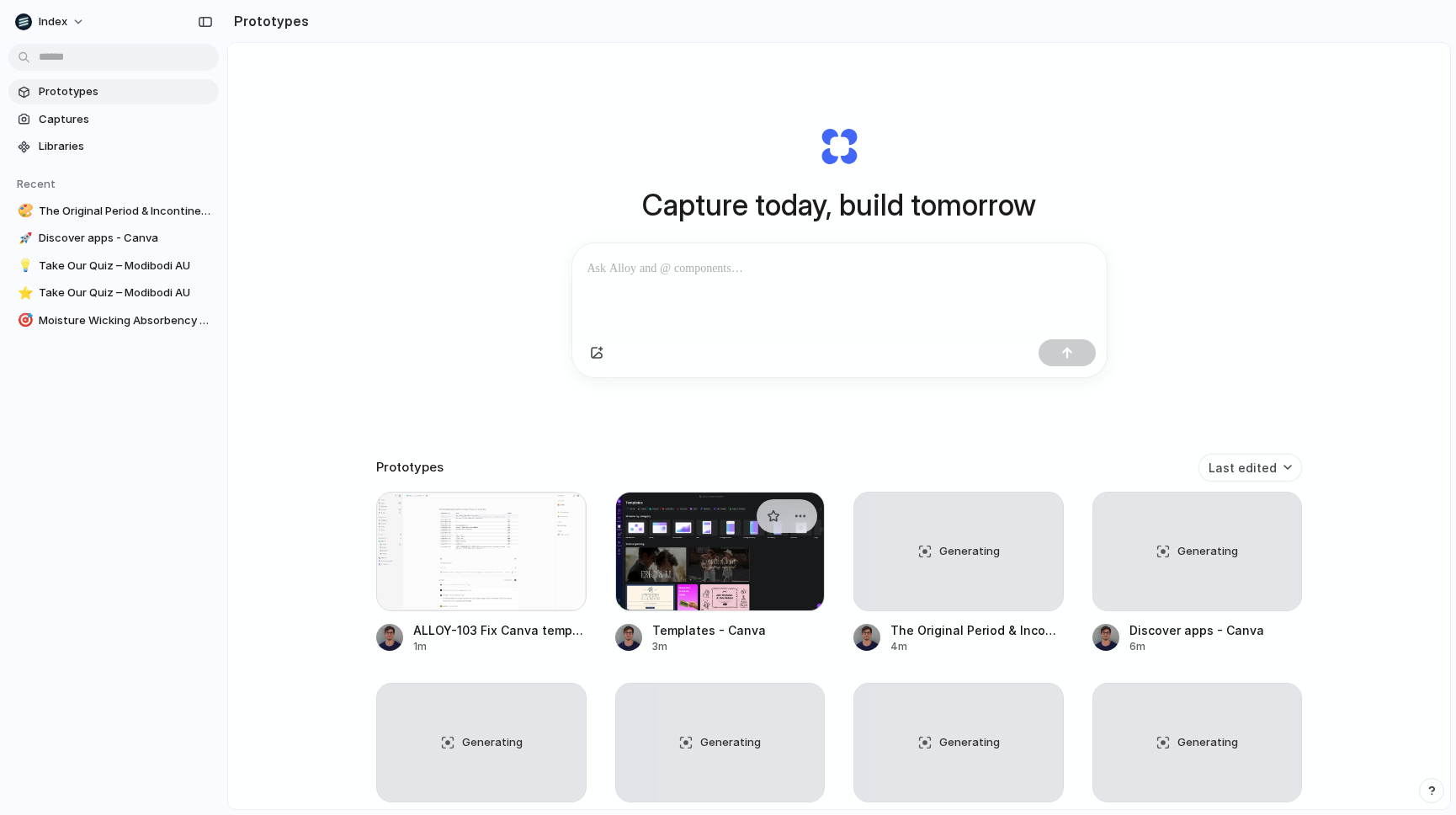 click at bounding box center [720, 551] 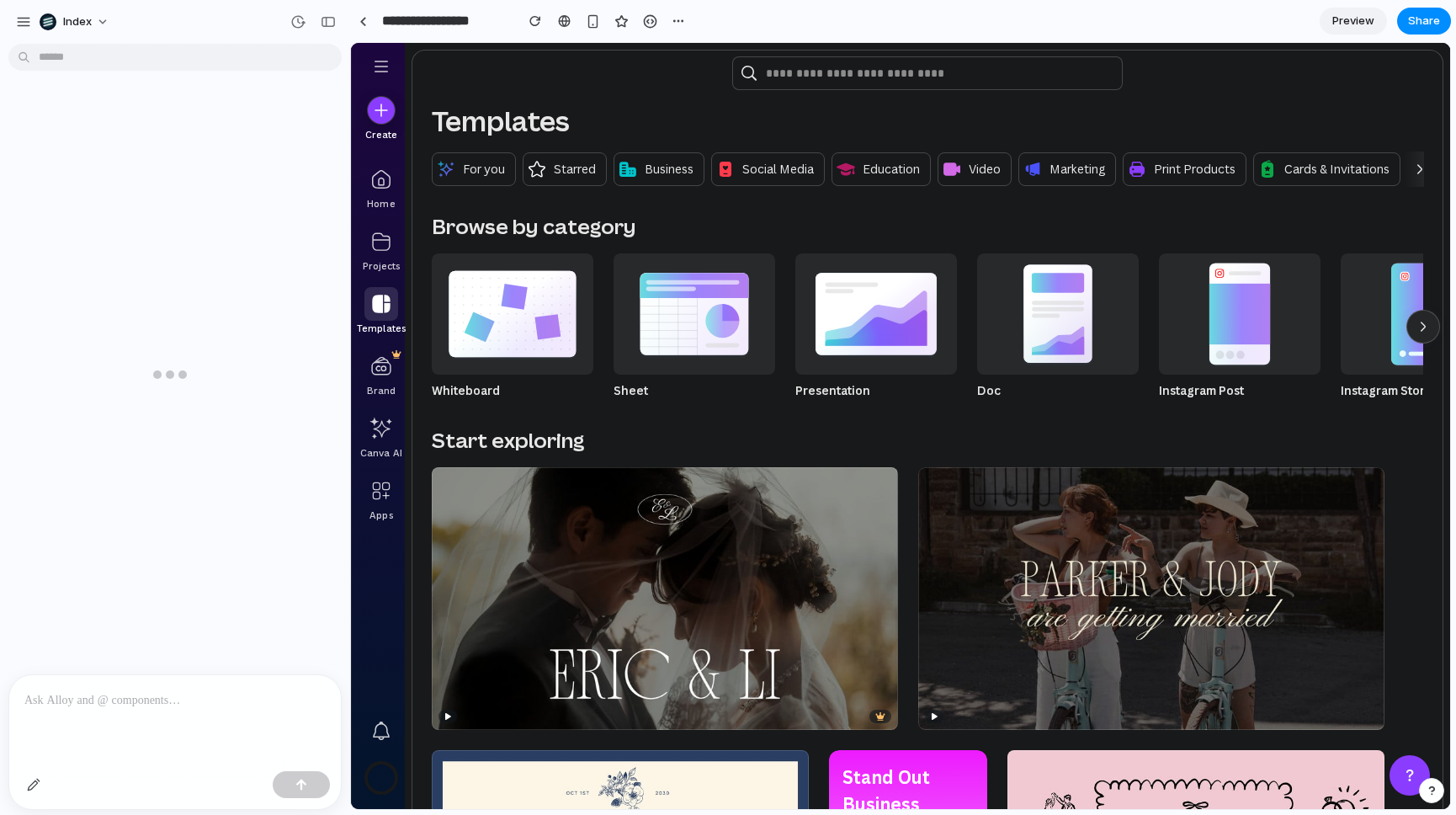 scroll, scrollTop: 0, scrollLeft: 0, axis: both 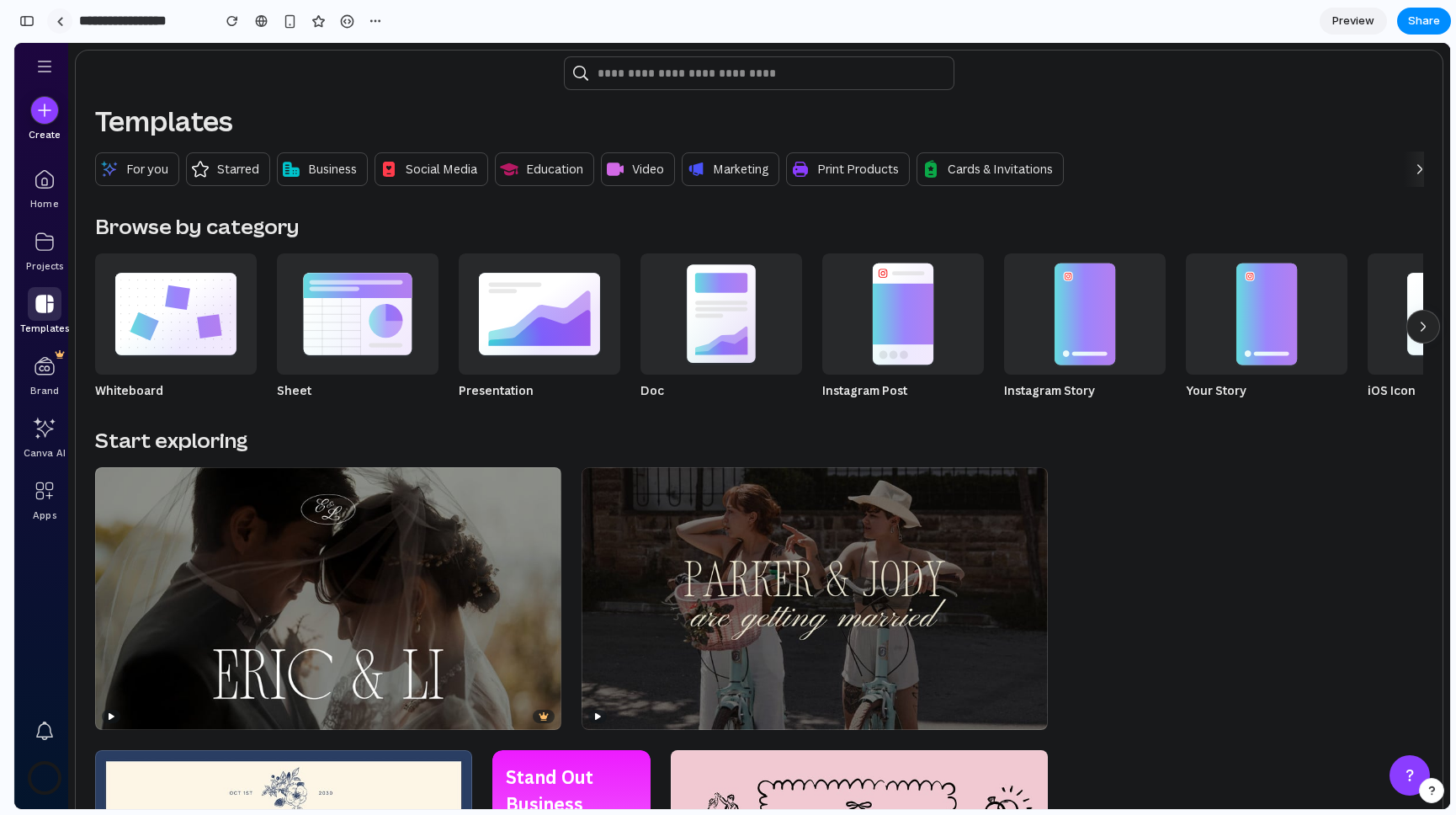 click at bounding box center [60, 21] 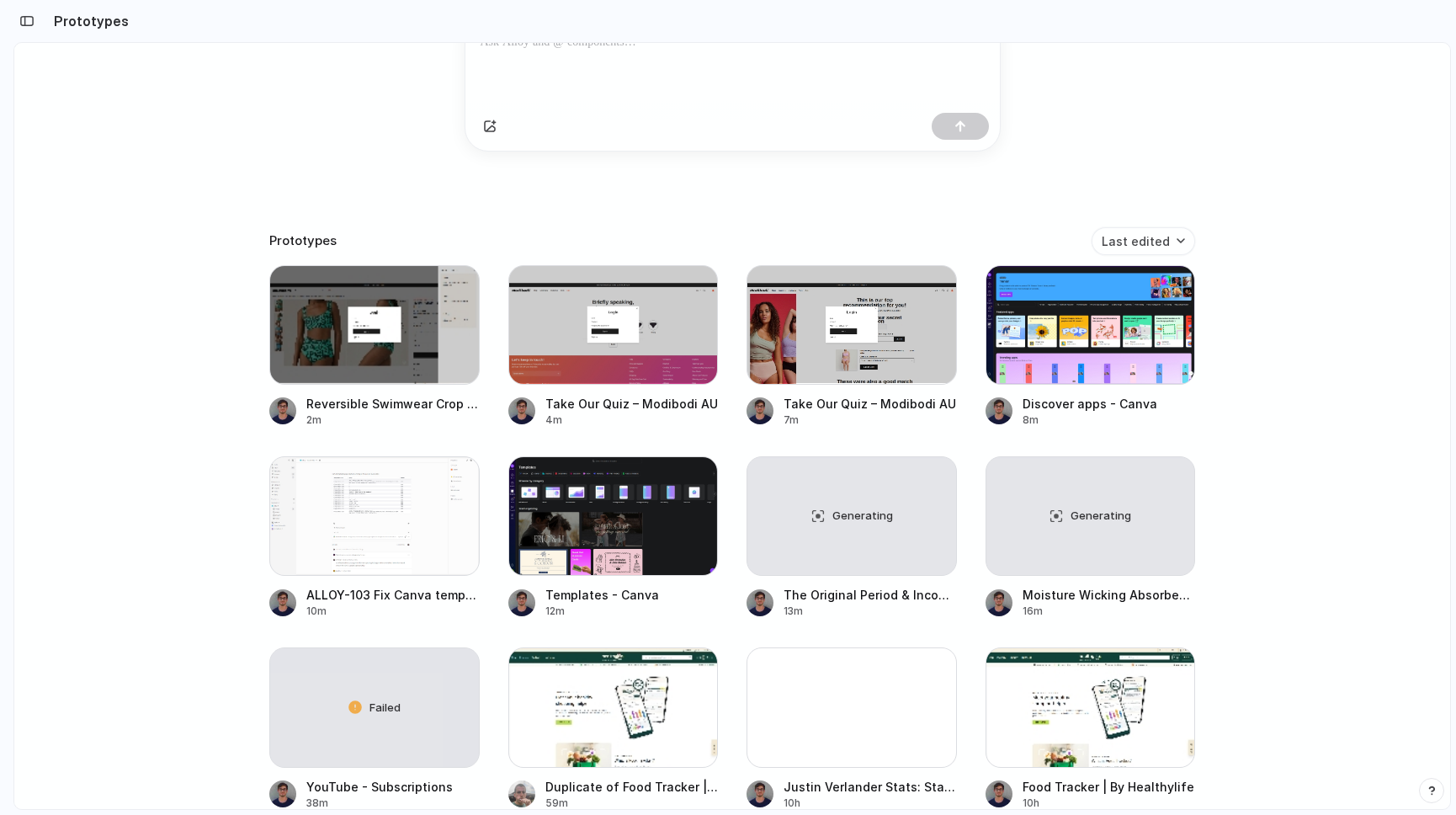 scroll, scrollTop: 228, scrollLeft: 0, axis: vertical 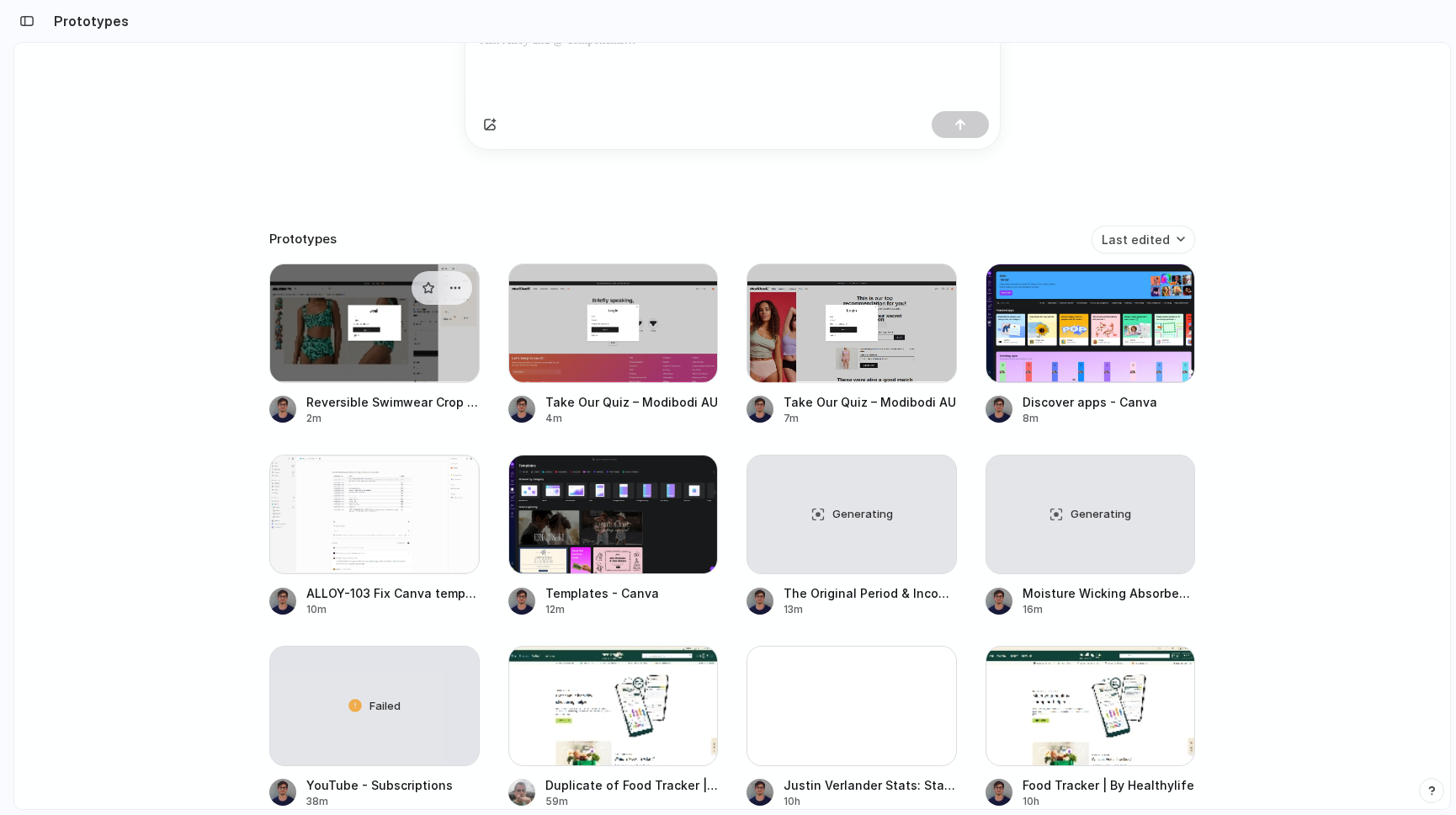 click at bounding box center (375, 323) 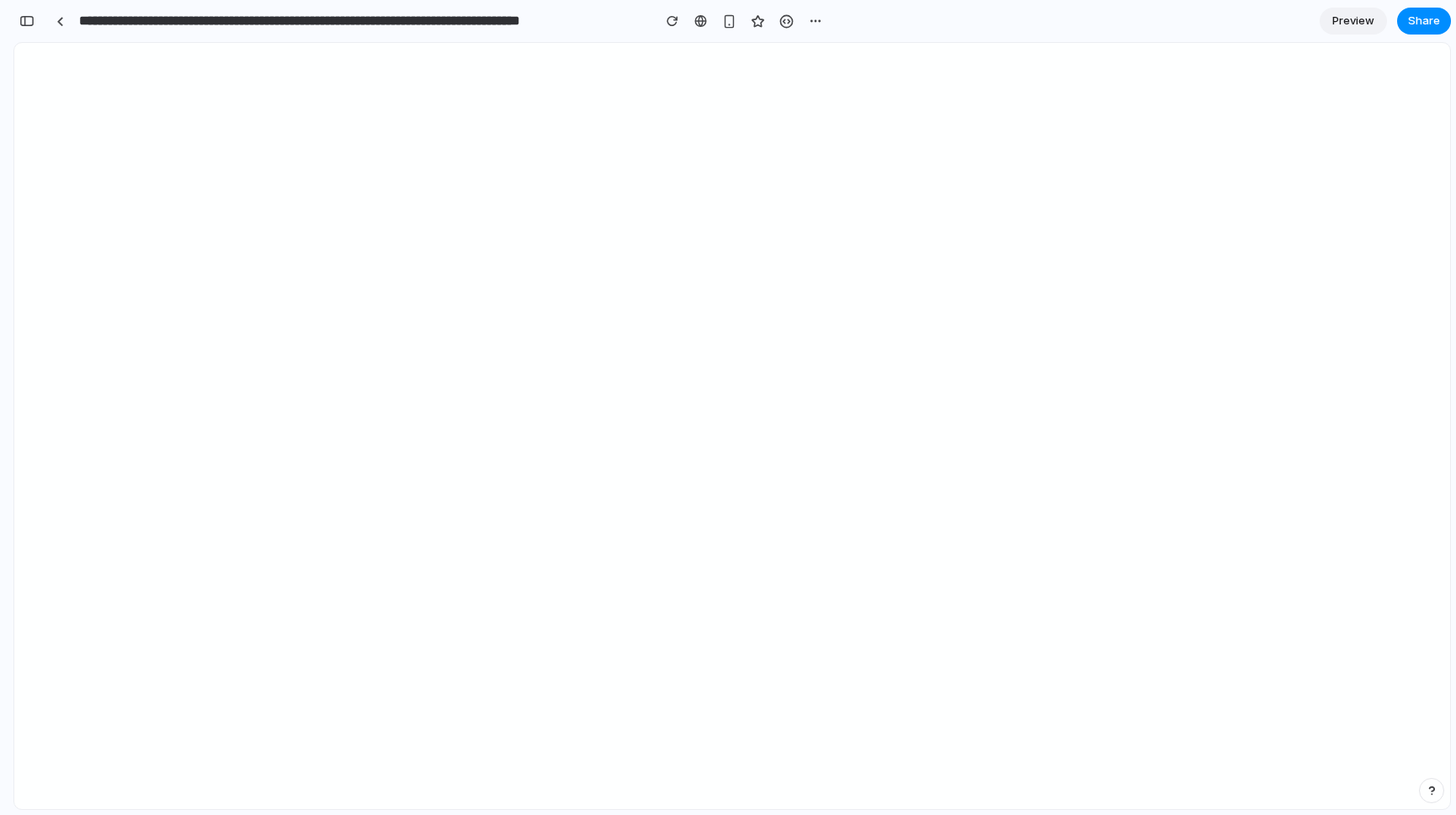 scroll, scrollTop: 0, scrollLeft: 15, axis: horizontal 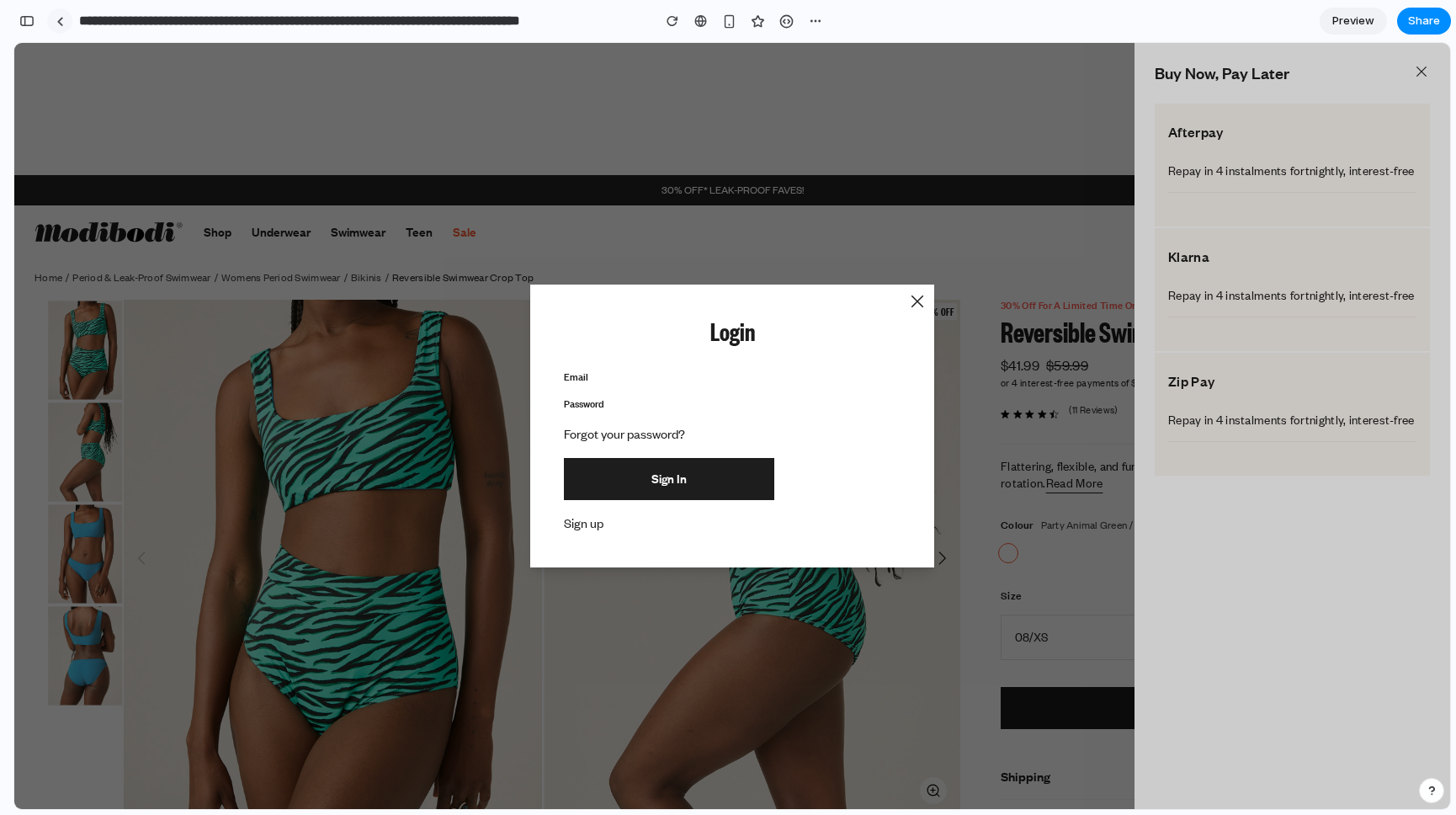 click at bounding box center (60, 21) 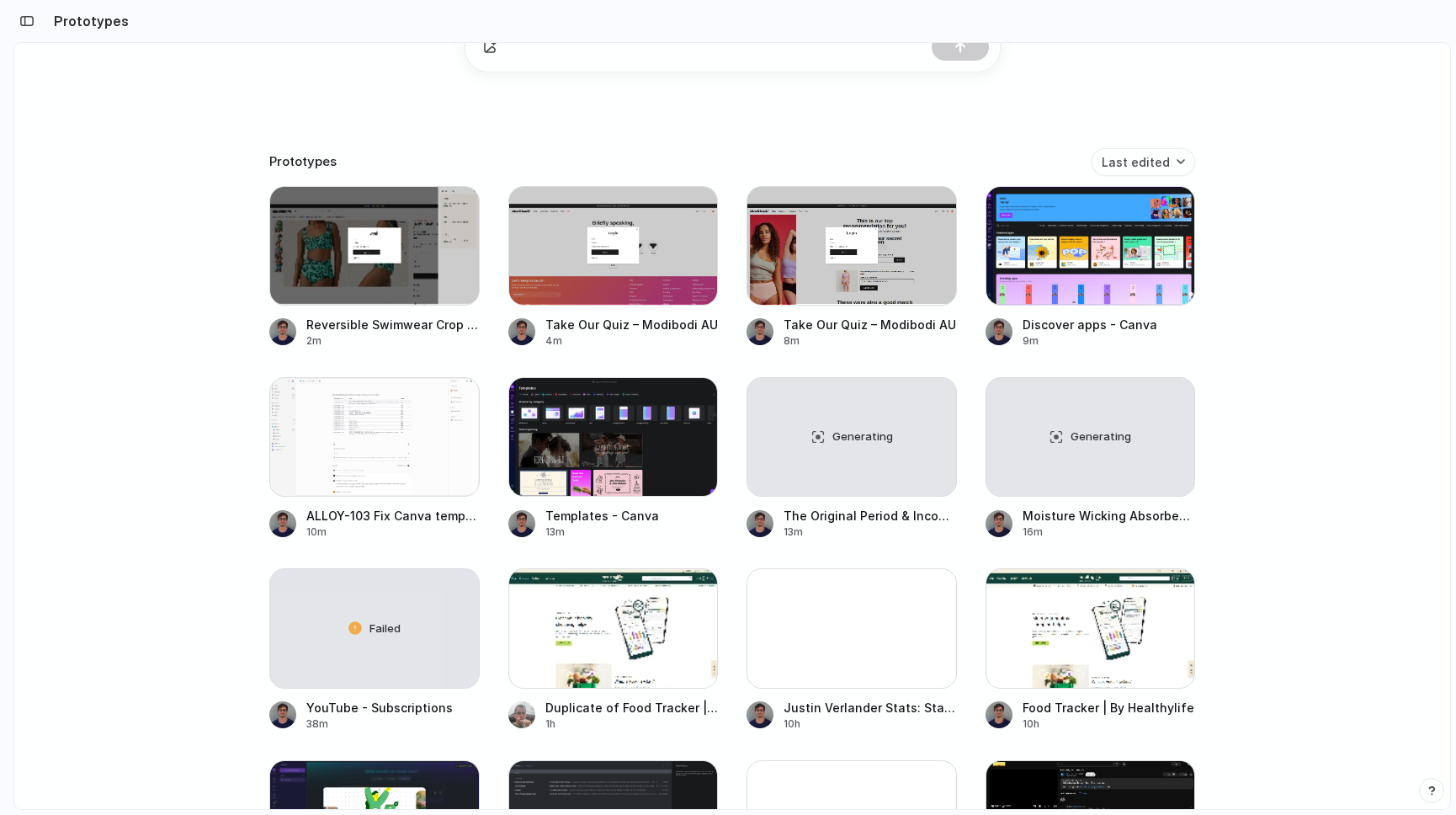 scroll, scrollTop: 0, scrollLeft: 0, axis: both 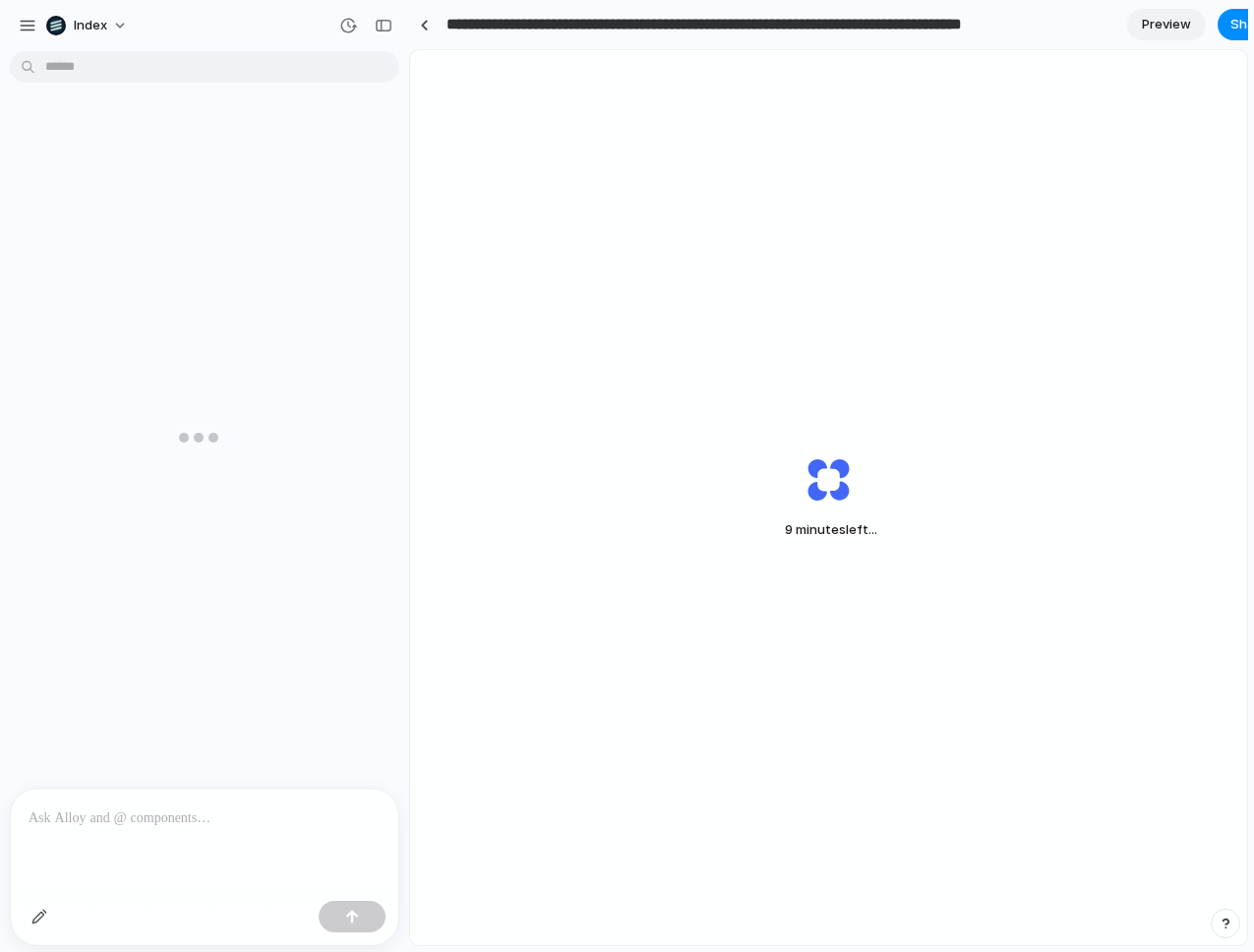 click on "9   minutes  left ..." at bounding box center (828, 498) 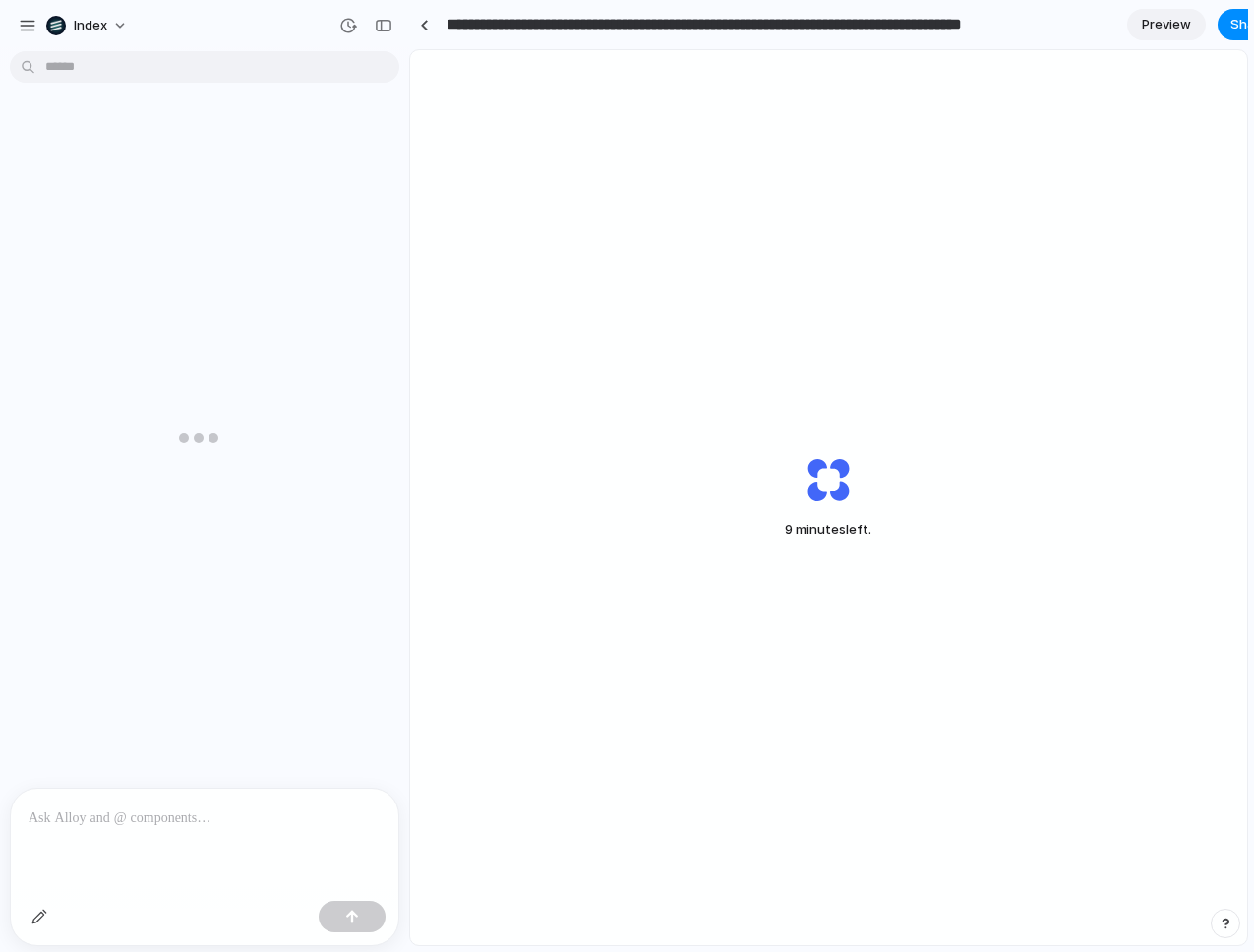 click at bounding box center (424, 25) 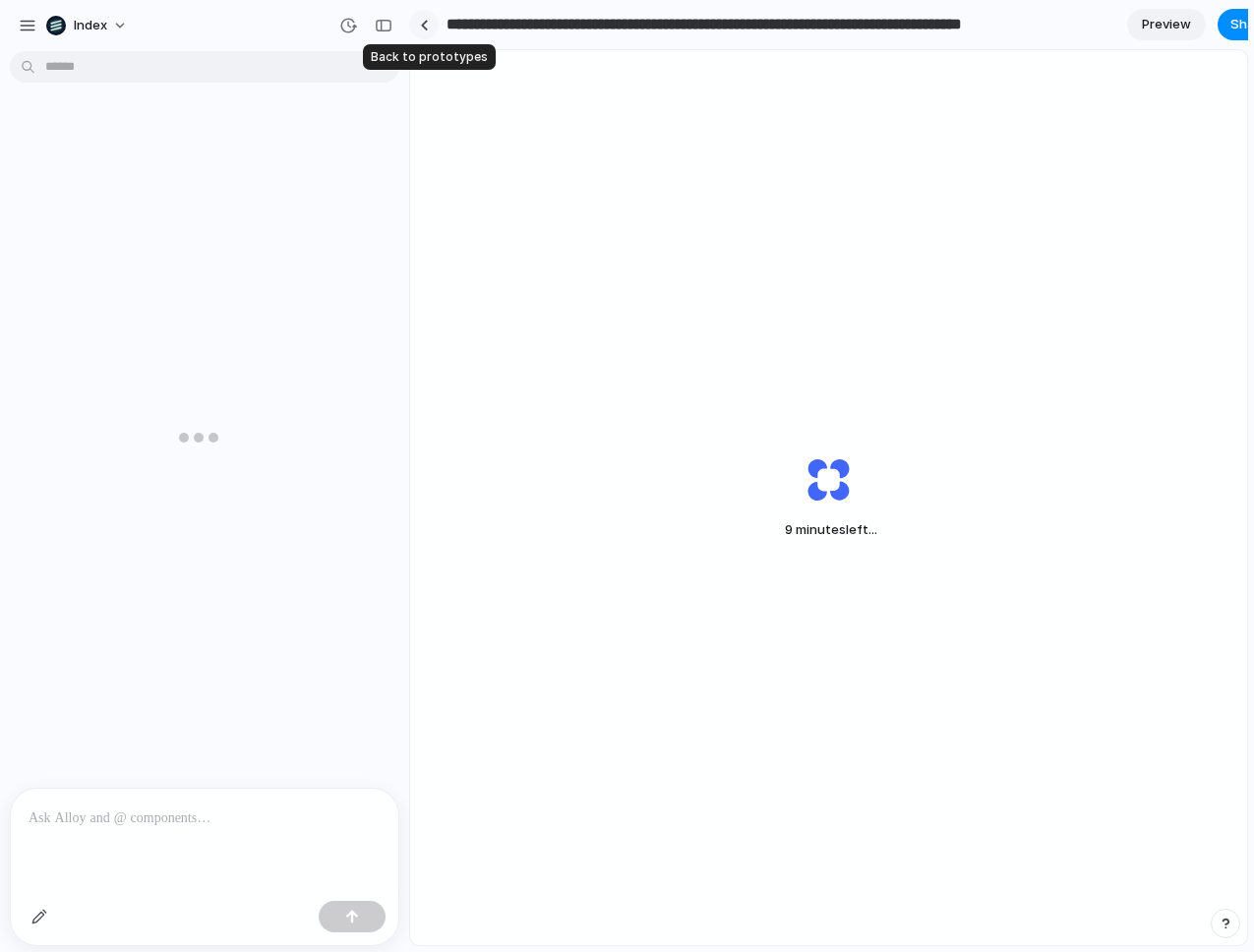 click at bounding box center [424, 25] 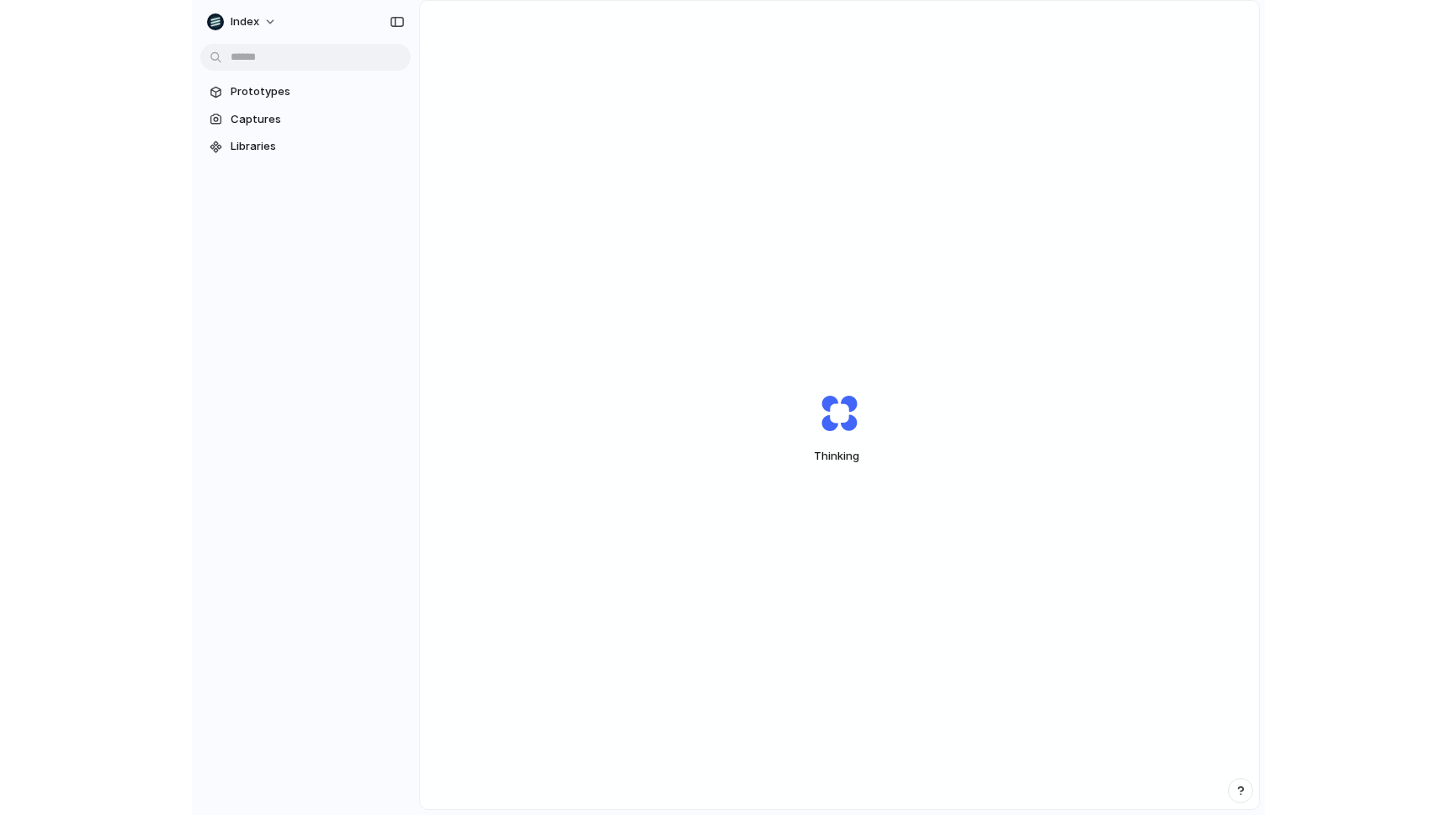 scroll, scrollTop: 0, scrollLeft: 0, axis: both 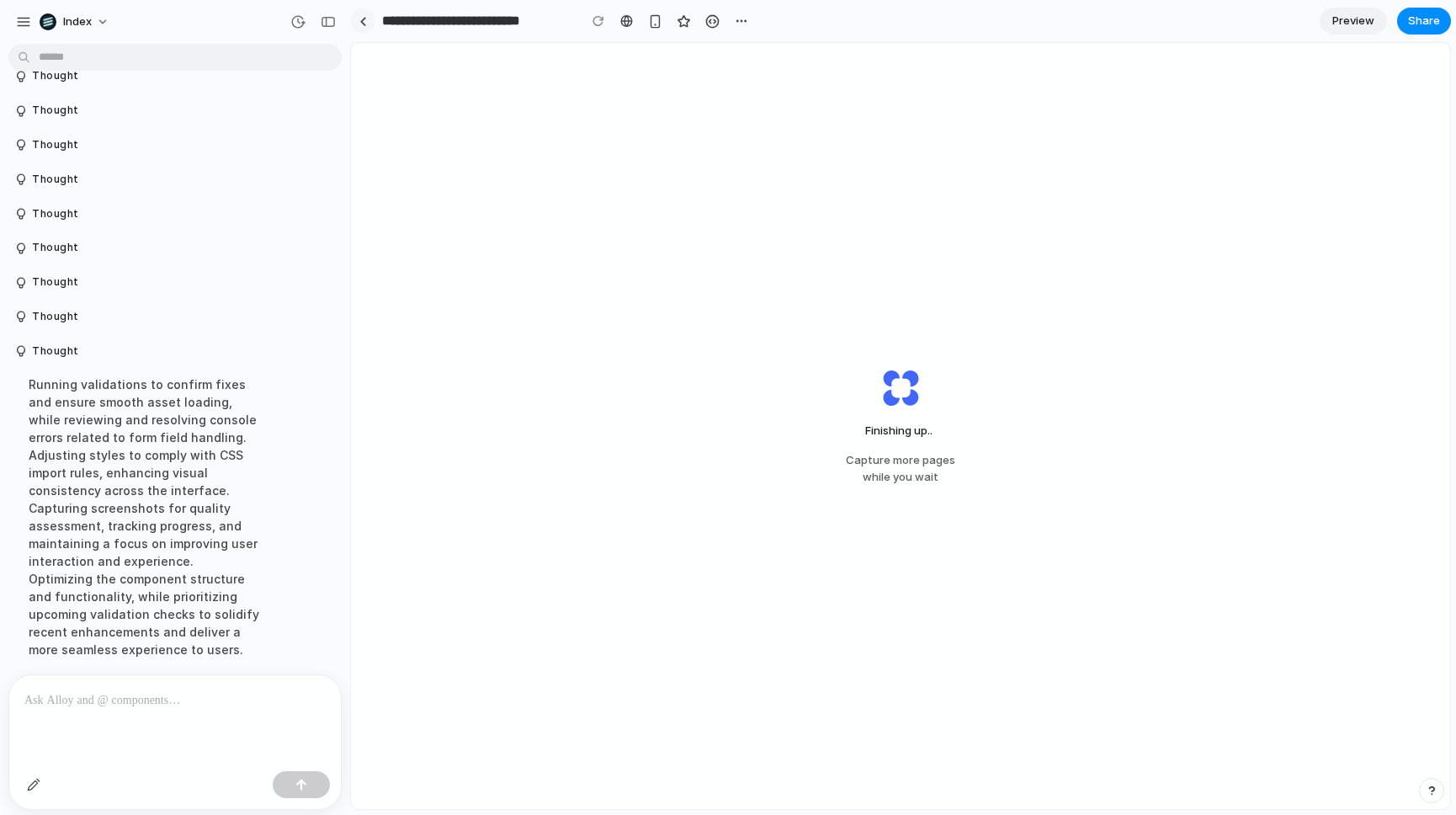 click at bounding box center [363, 21] 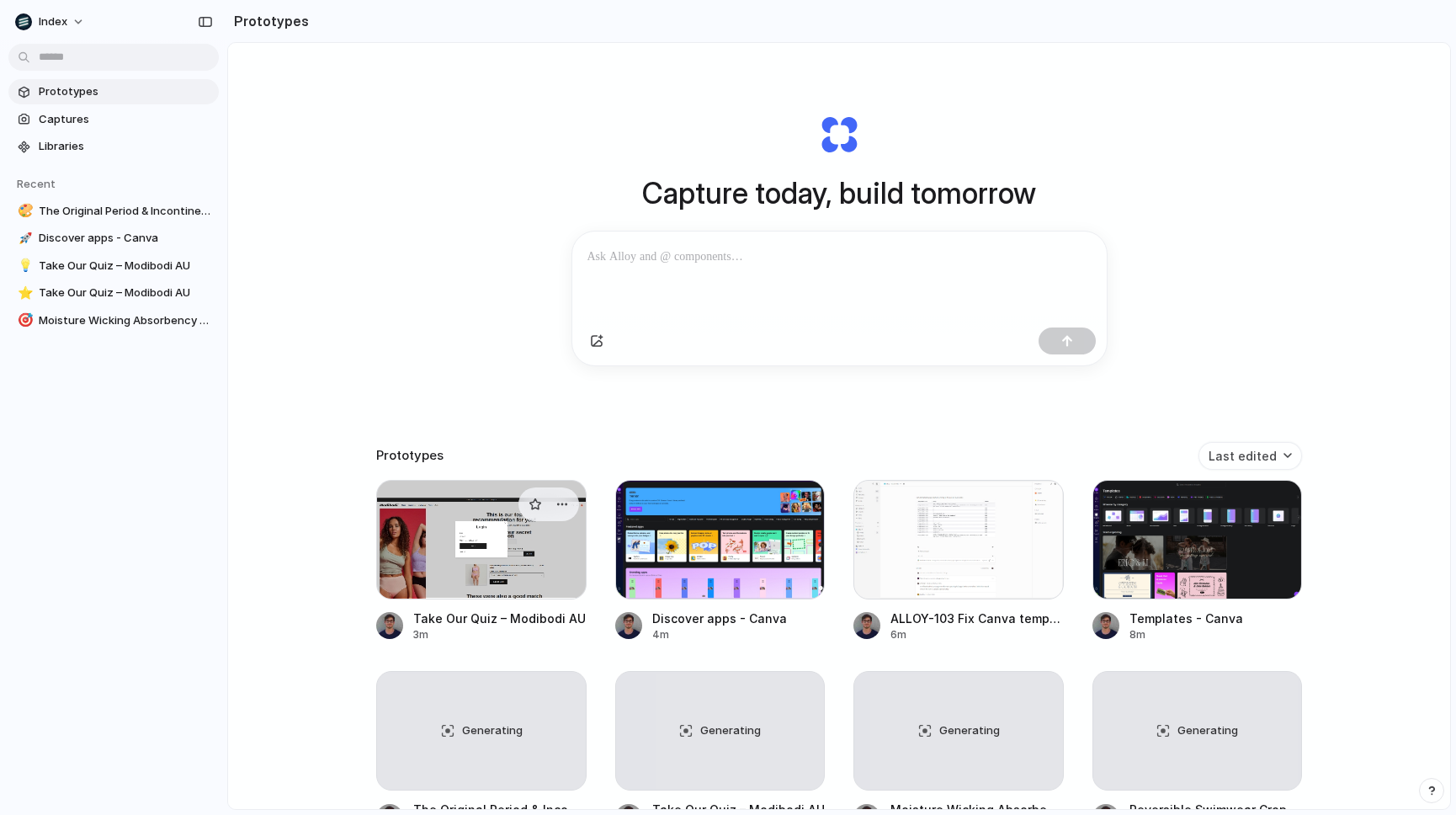scroll, scrollTop: 28, scrollLeft: 0, axis: vertical 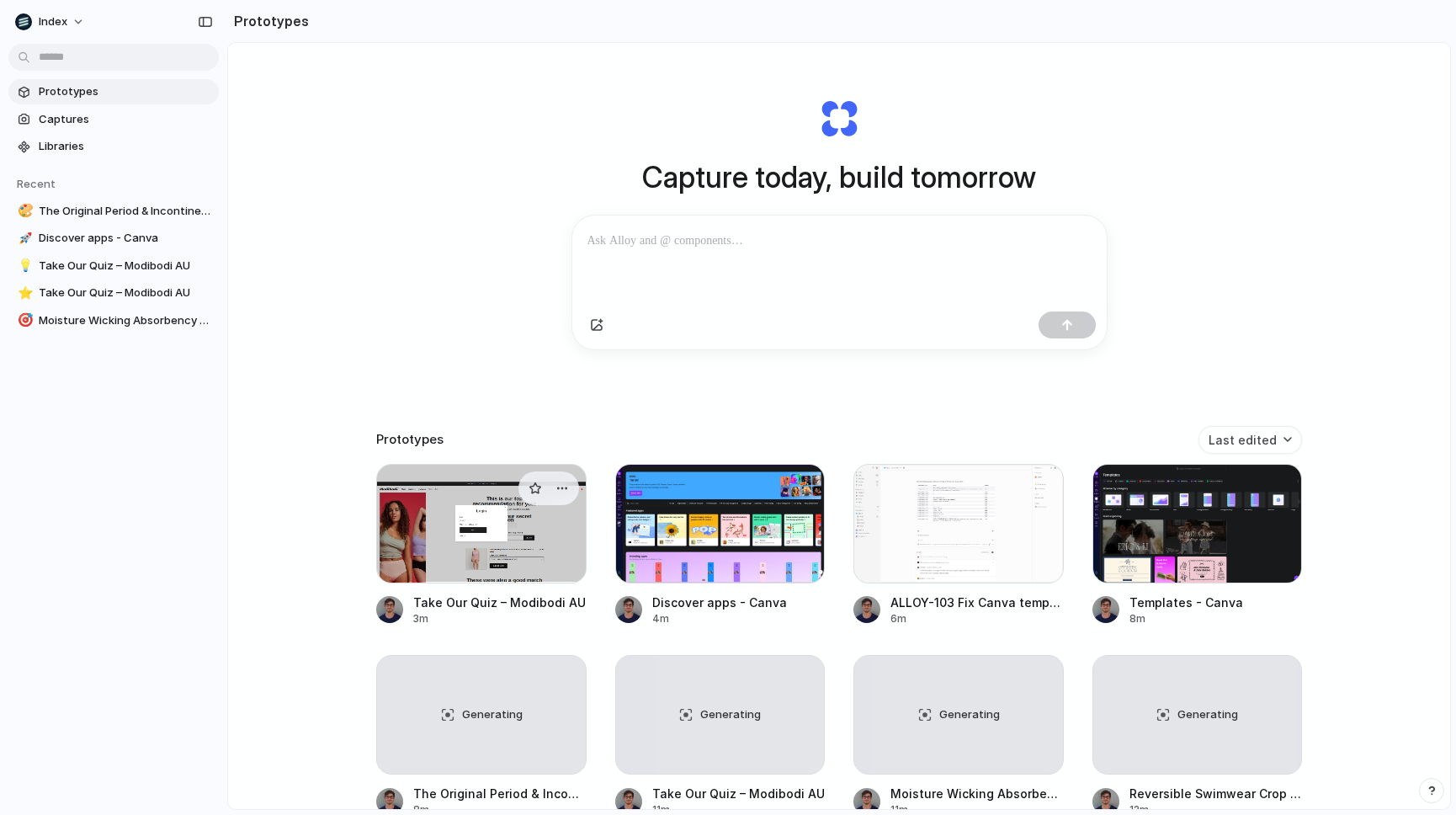 click at bounding box center [481, 524] 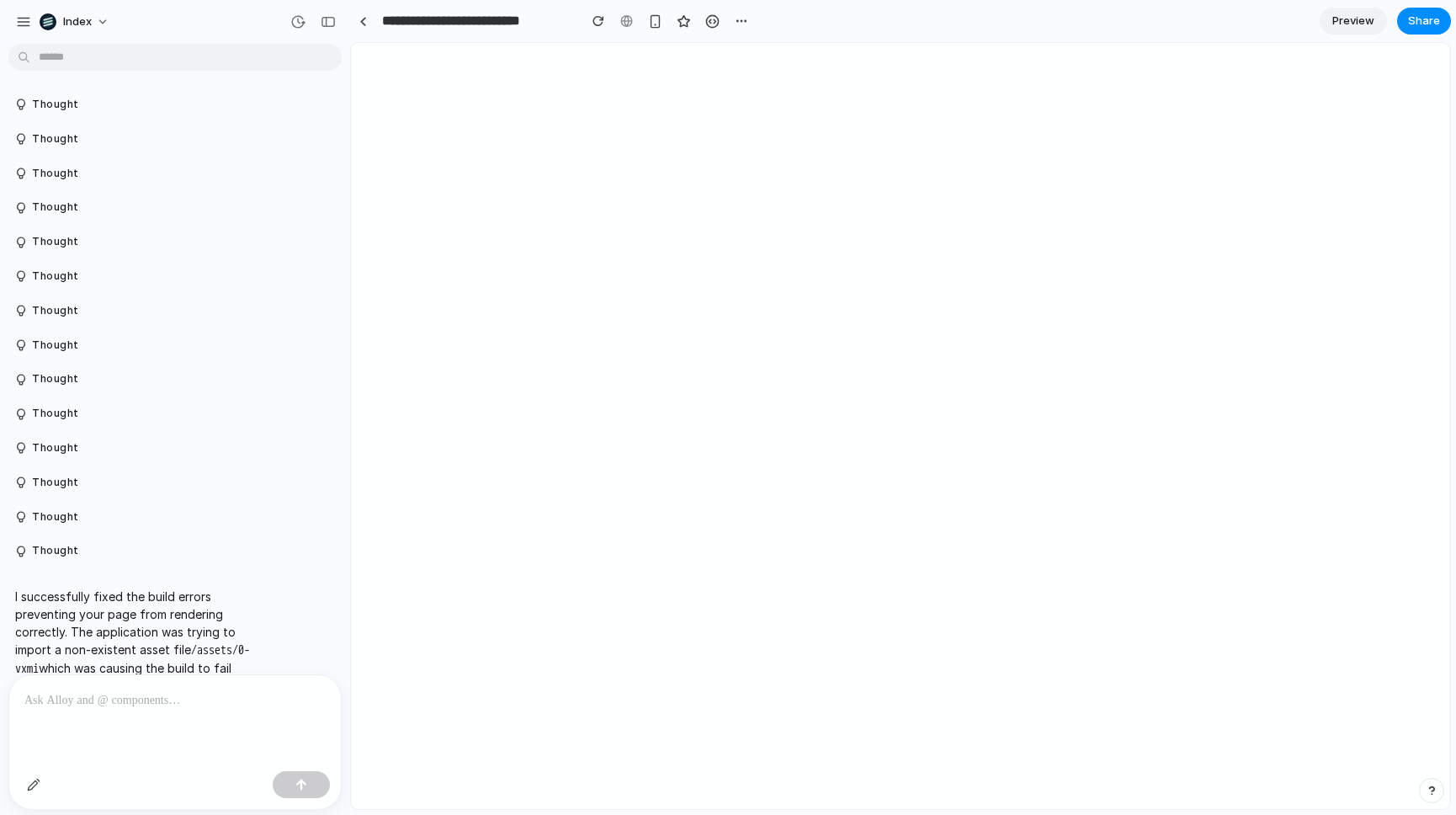 scroll, scrollTop: 626, scrollLeft: 0, axis: vertical 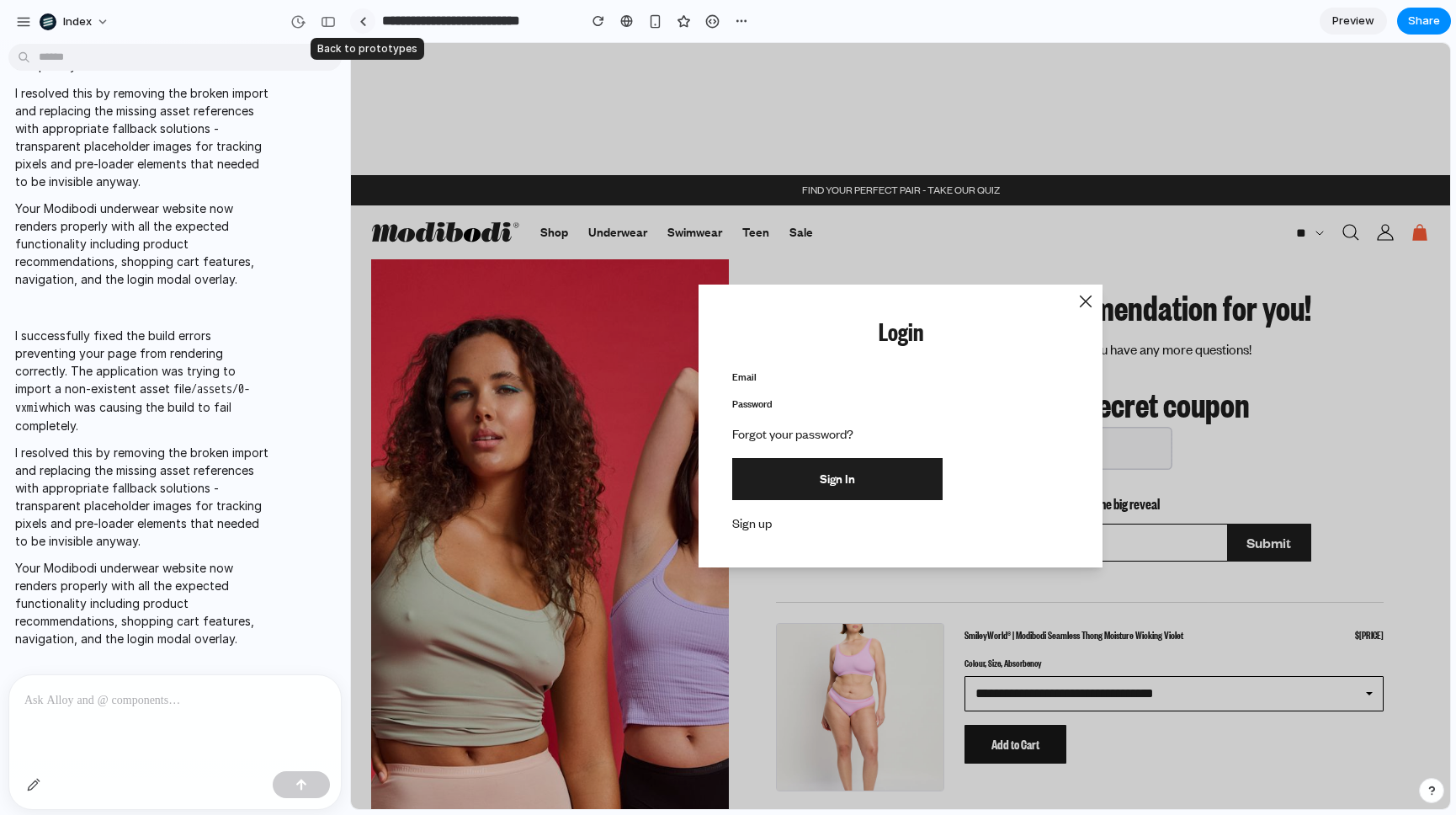 click at bounding box center (363, 21) 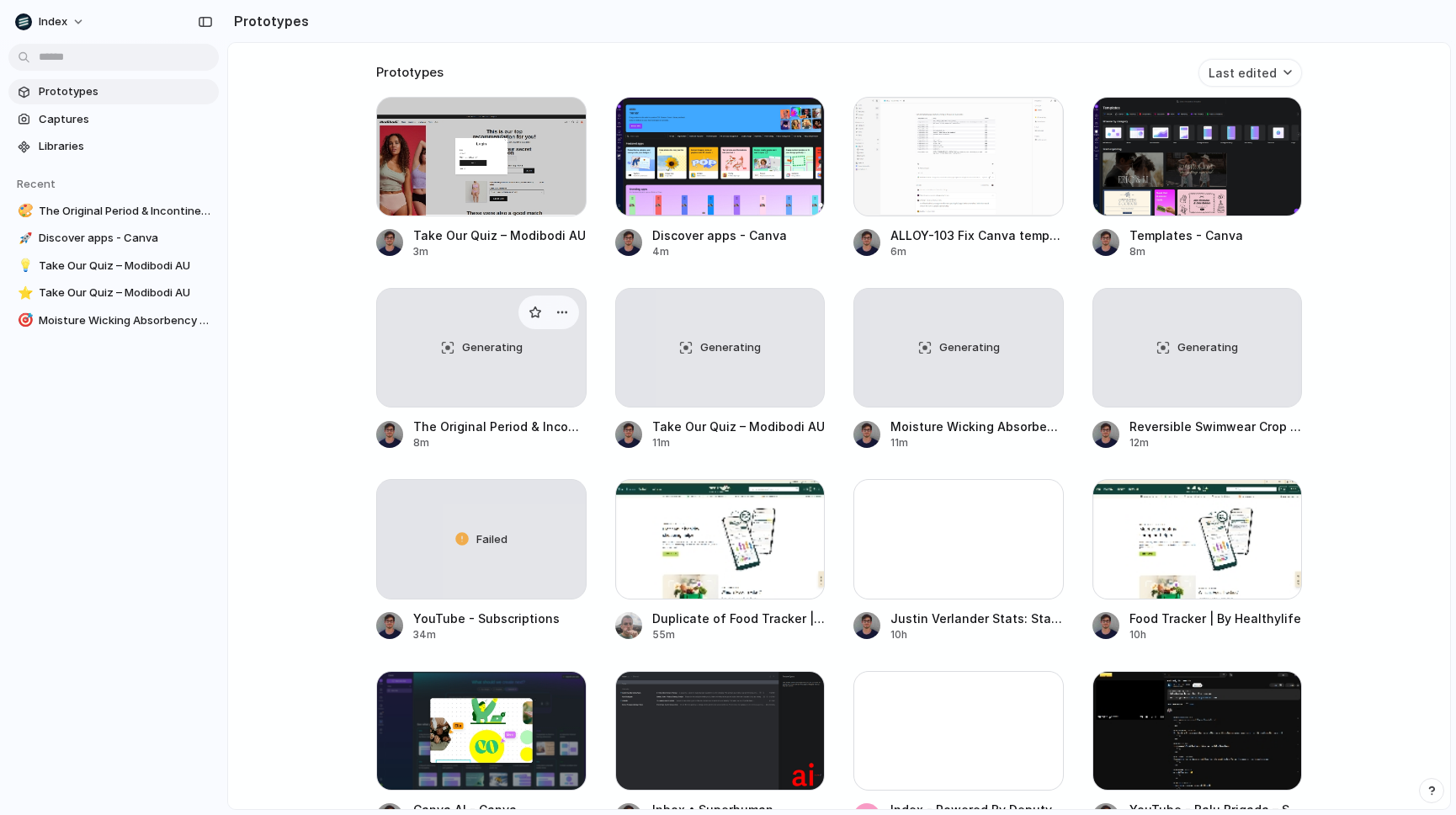 scroll, scrollTop: 463, scrollLeft: 0, axis: vertical 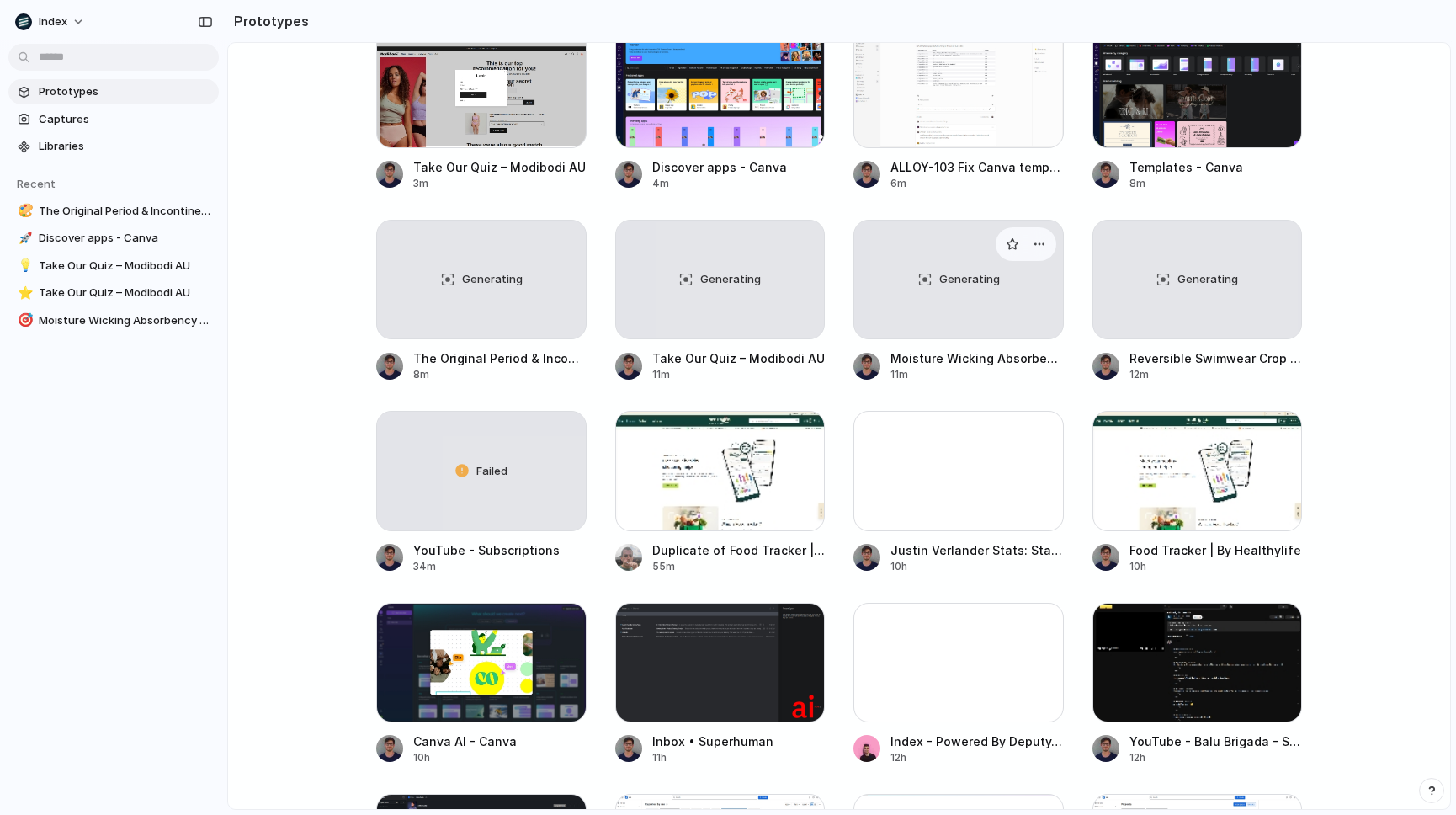 click on "Generating" at bounding box center (959, 280) 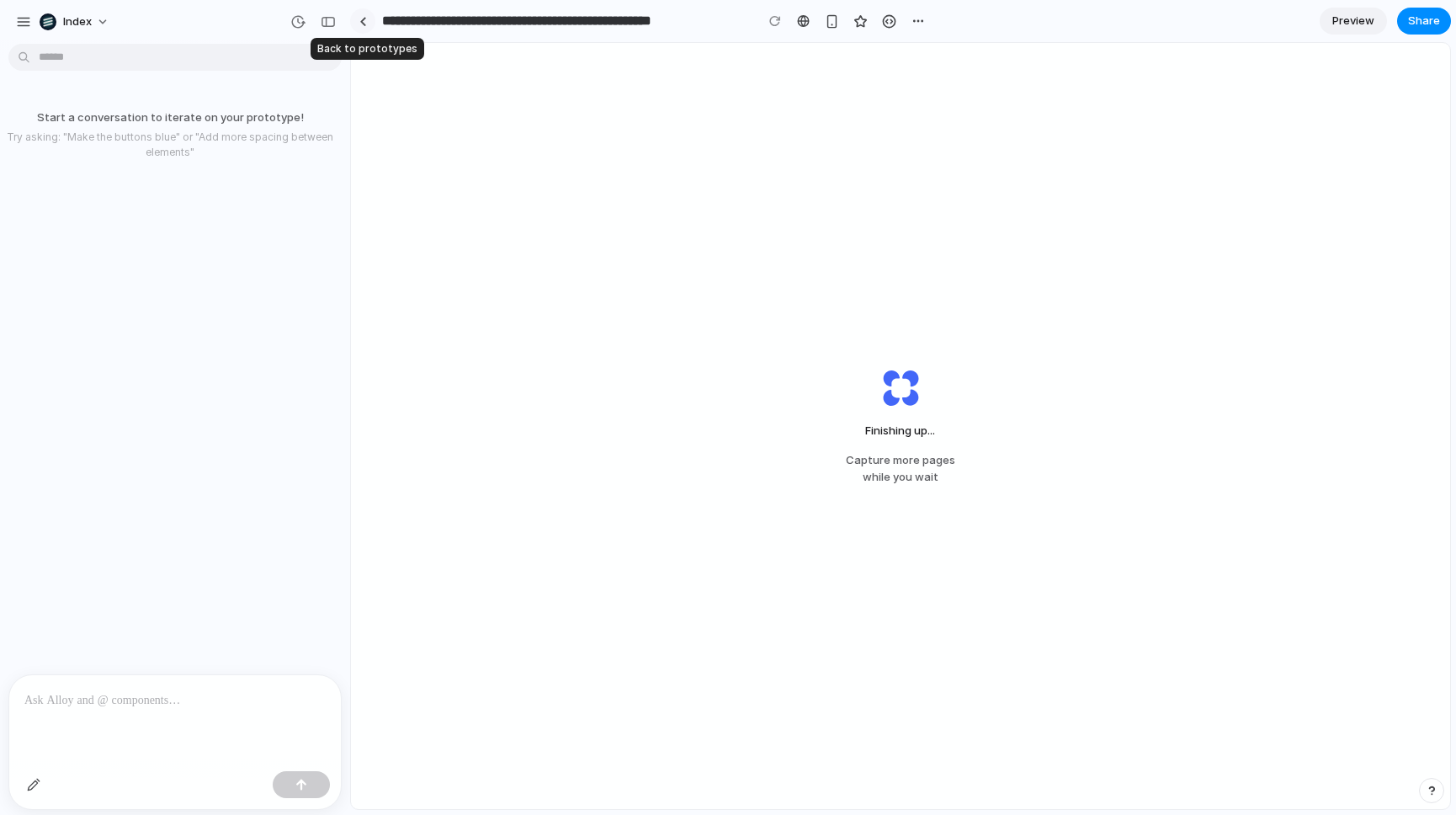 click at bounding box center [363, 21] 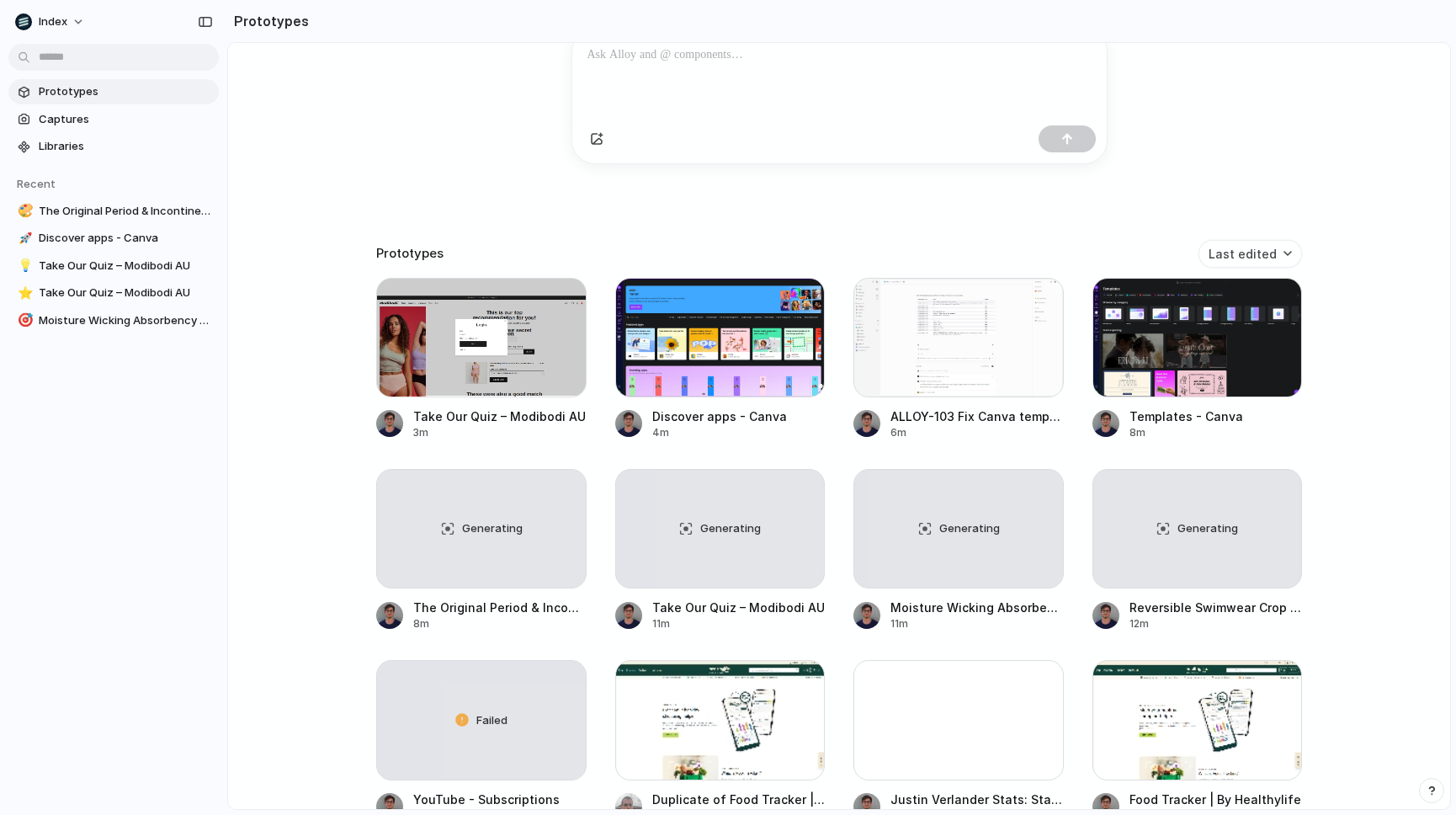 scroll, scrollTop: 361, scrollLeft: 0, axis: vertical 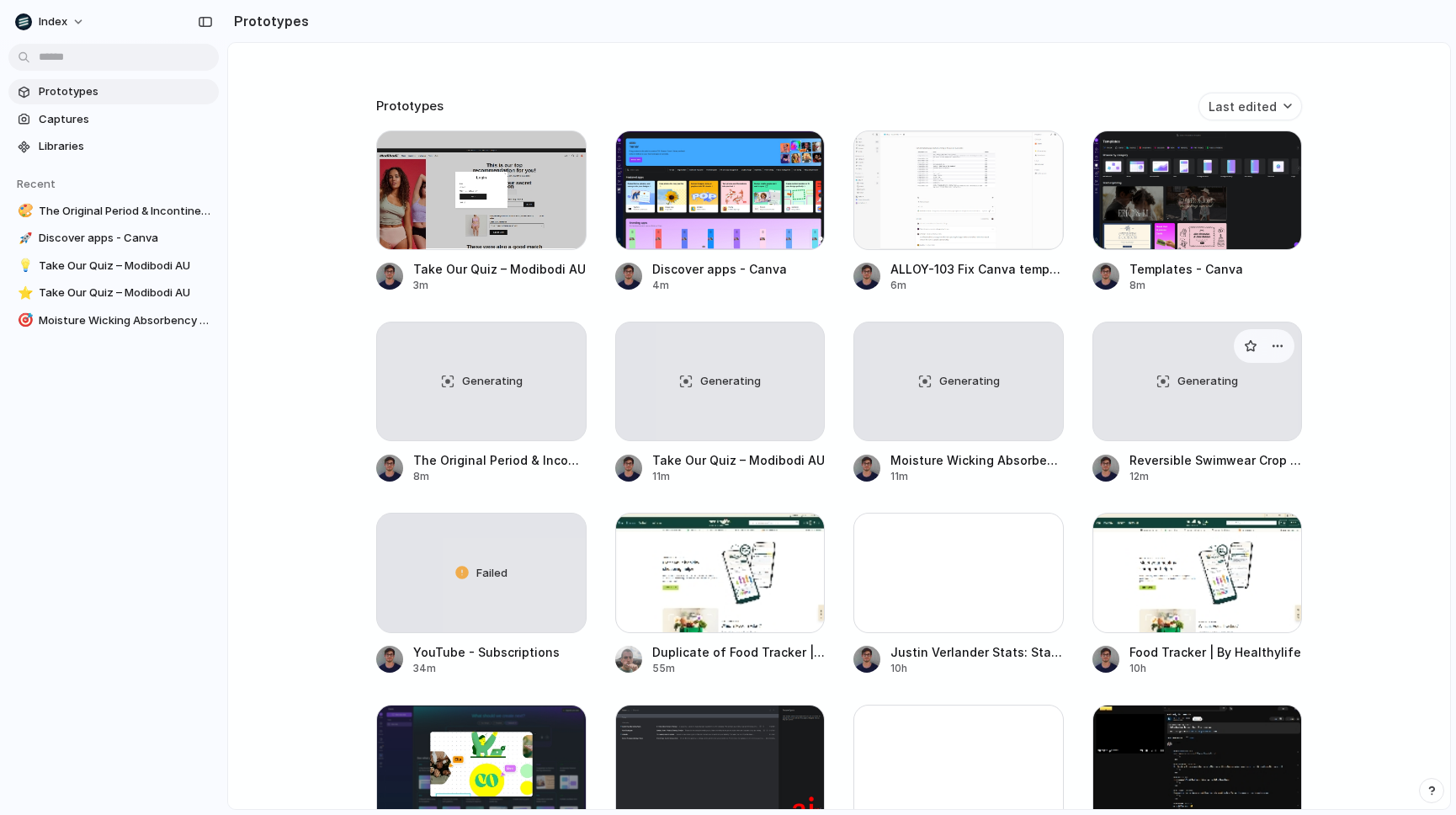 click on "Generating" at bounding box center [1198, 381] 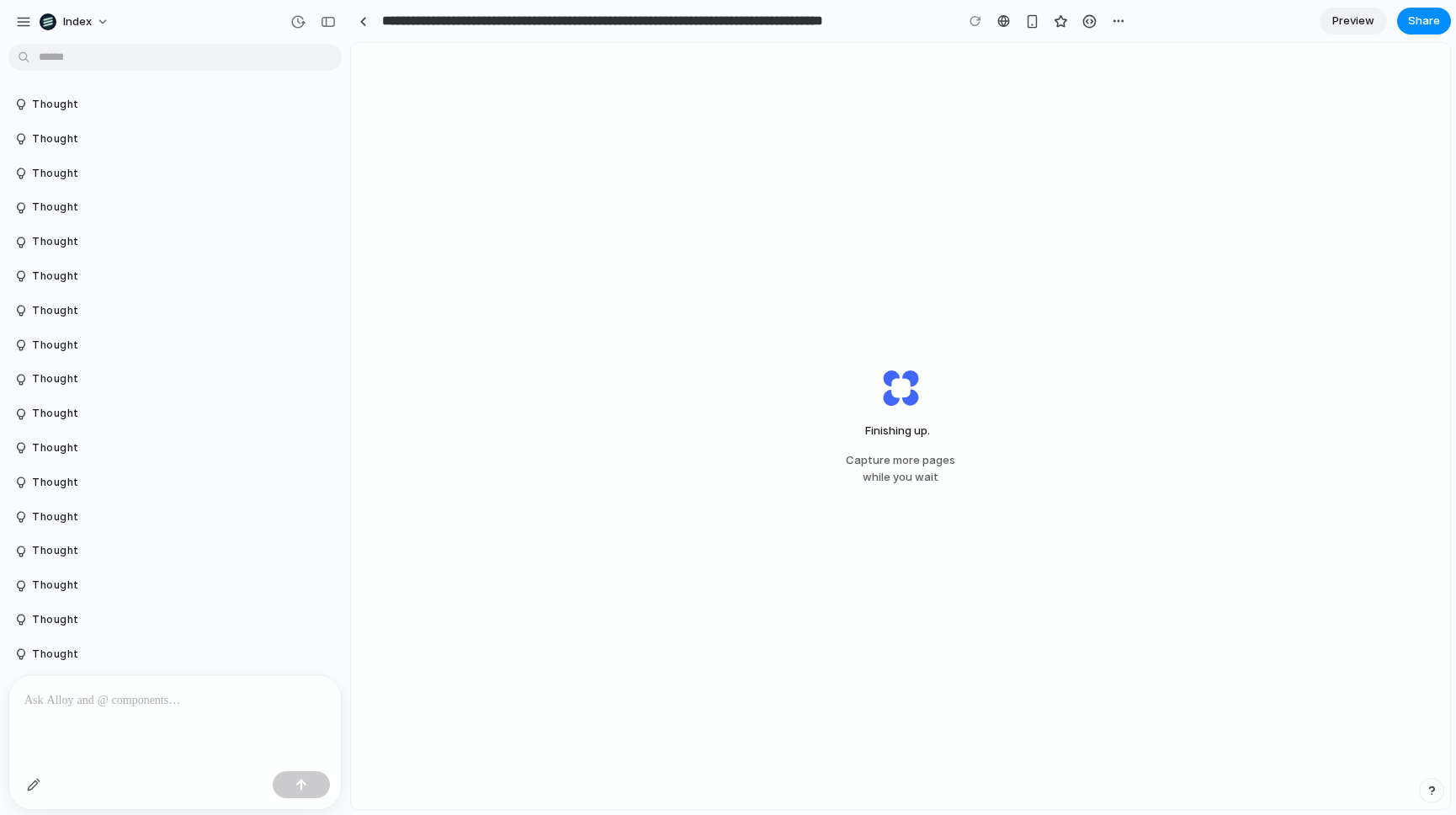 scroll, scrollTop: 526, scrollLeft: 0, axis: vertical 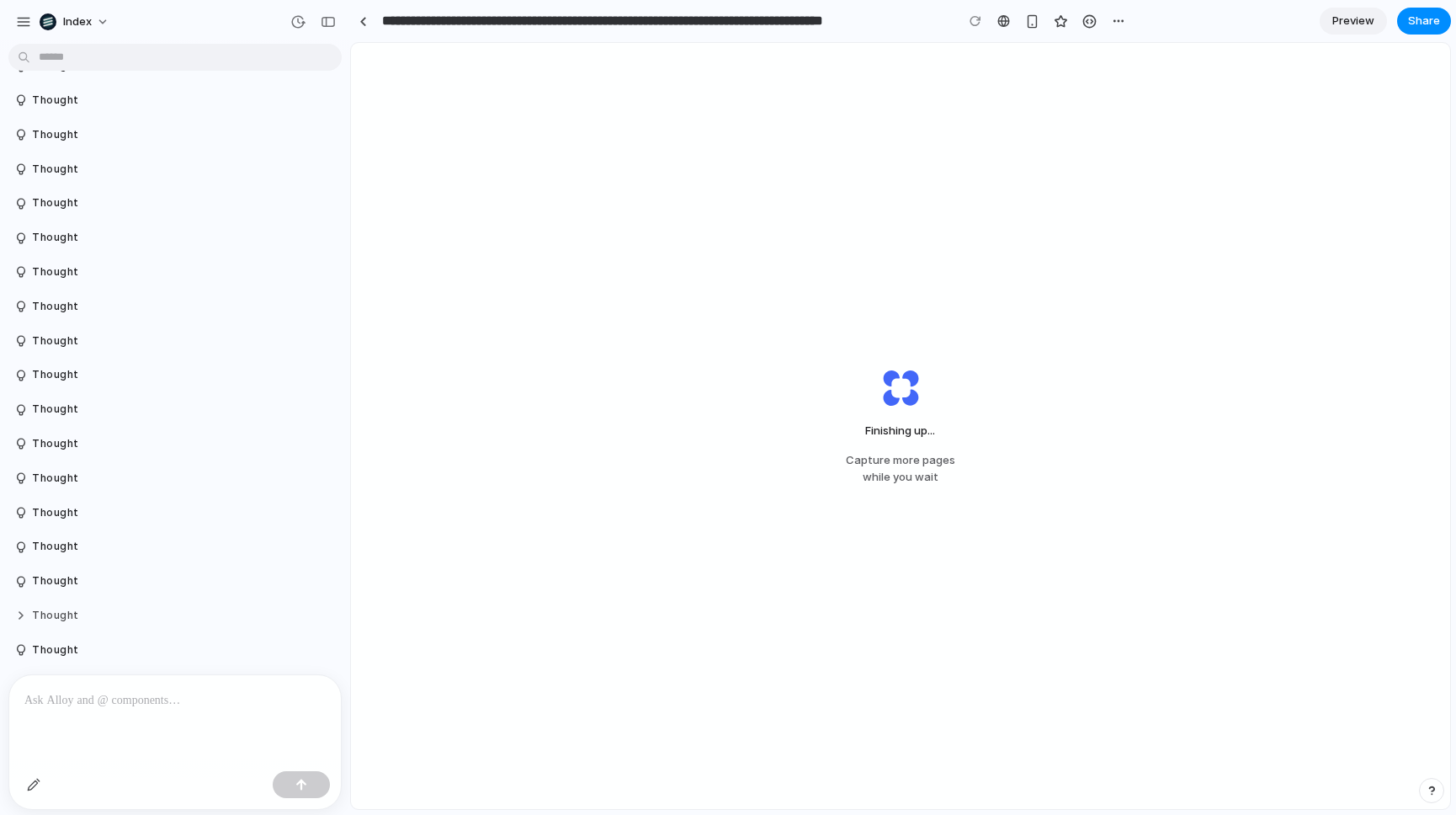 drag, startPoint x: 43, startPoint y: 637, endPoint x: 47, endPoint y: 620, distance: 17.464249 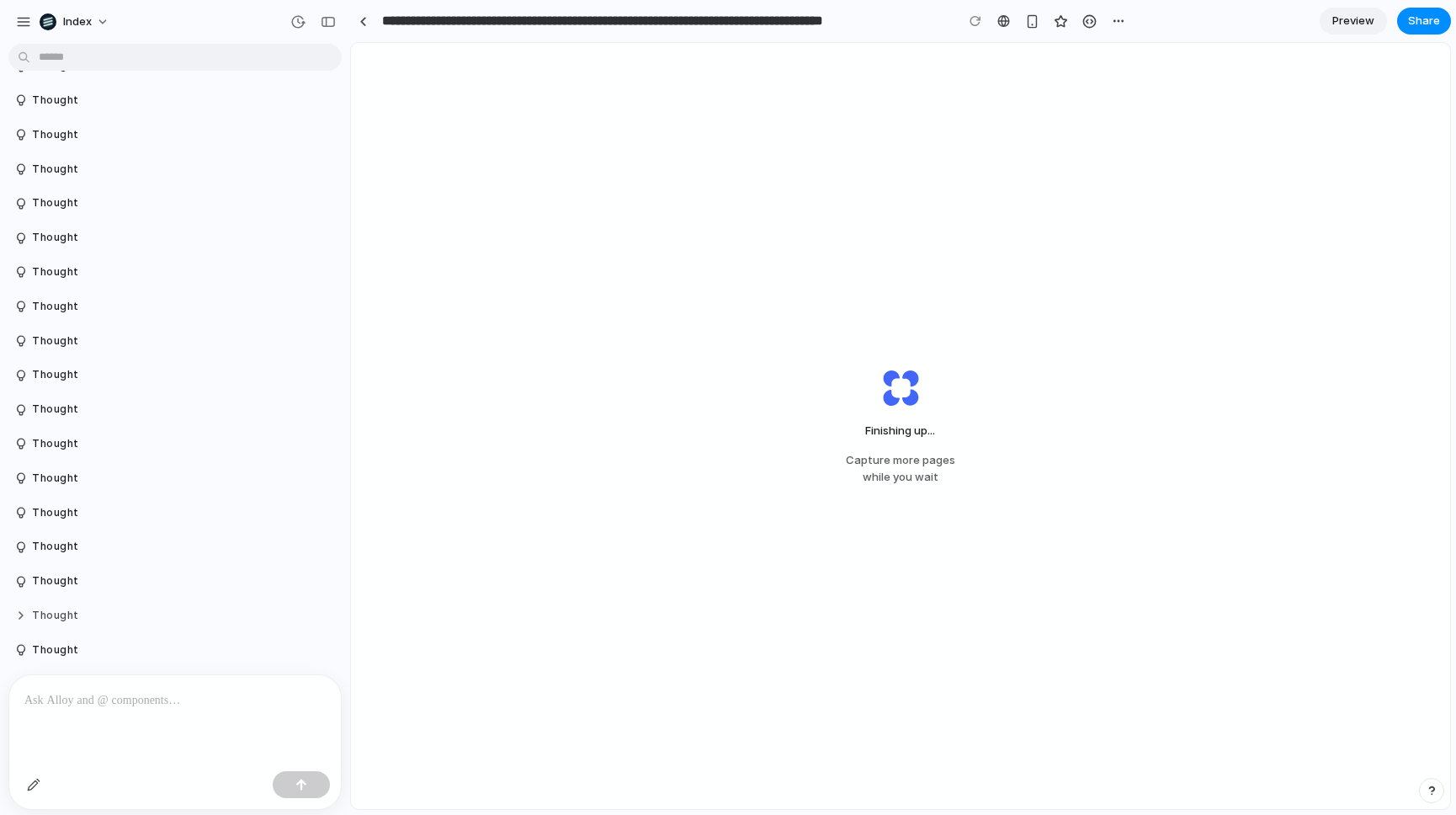 click on "Thought" at bounding box center [144, 650] 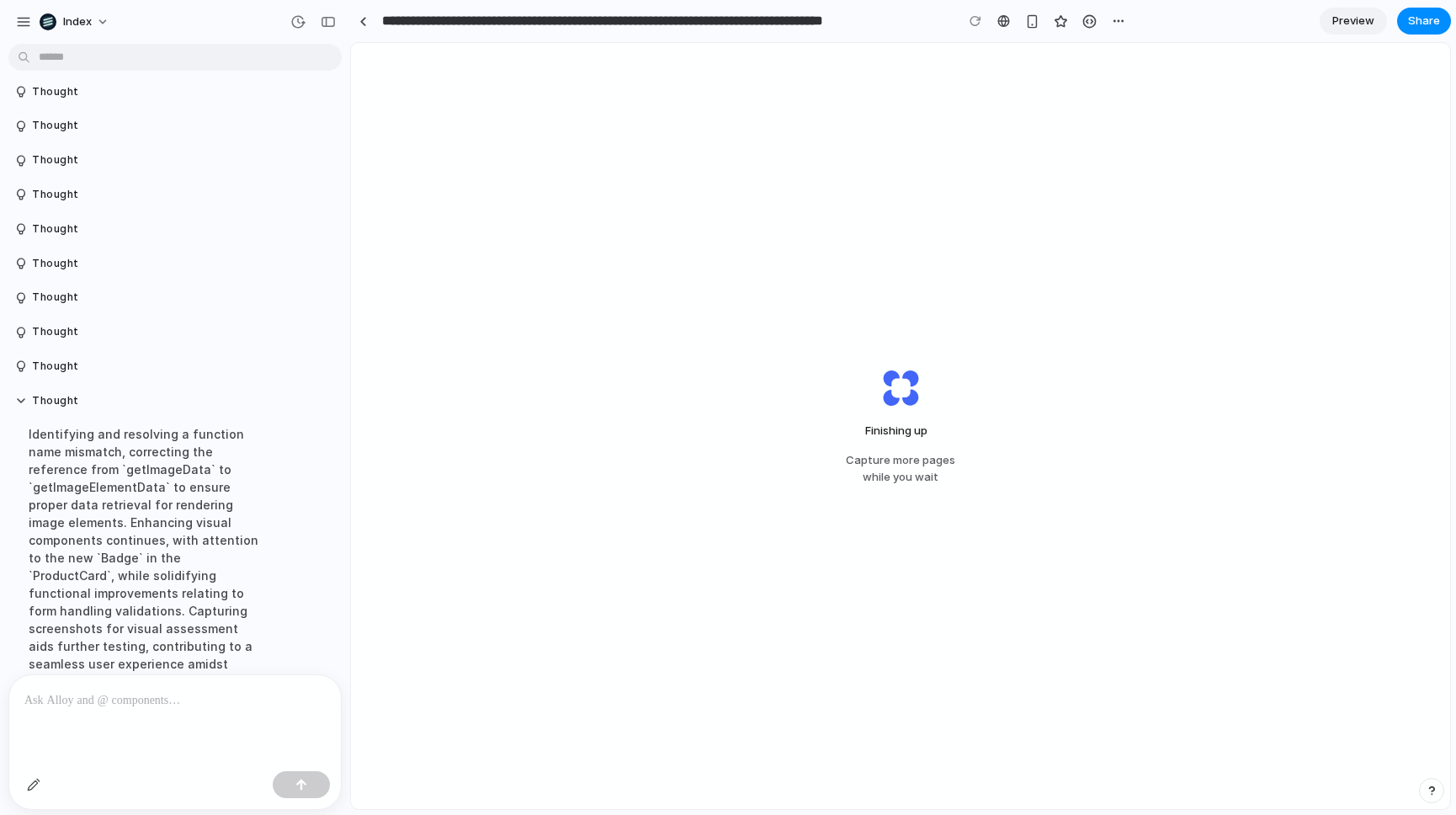 scroll, scrollTop: 818, scrollLeft: 0, axis: vertical 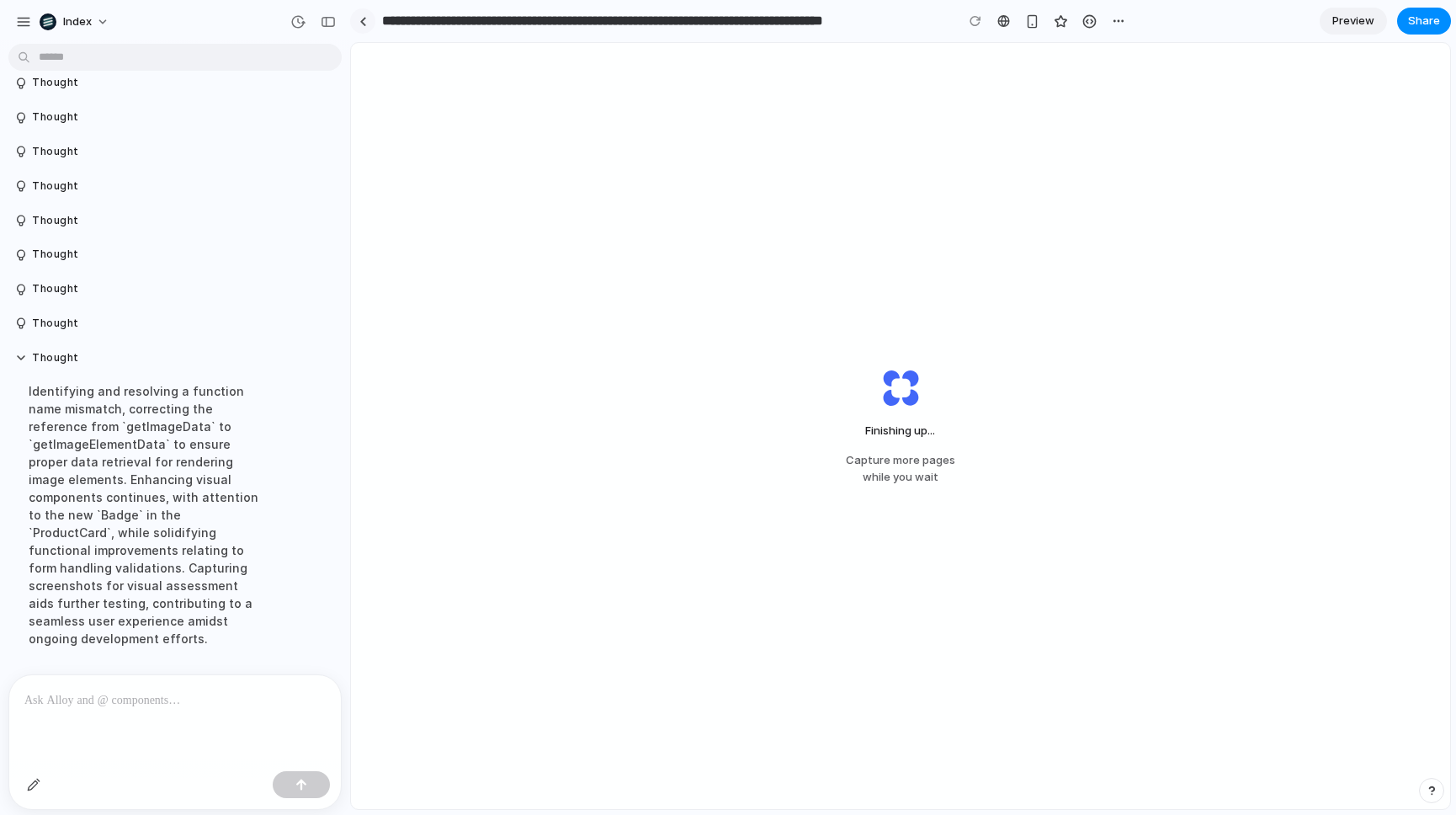 click at bounding box center [363, 21] 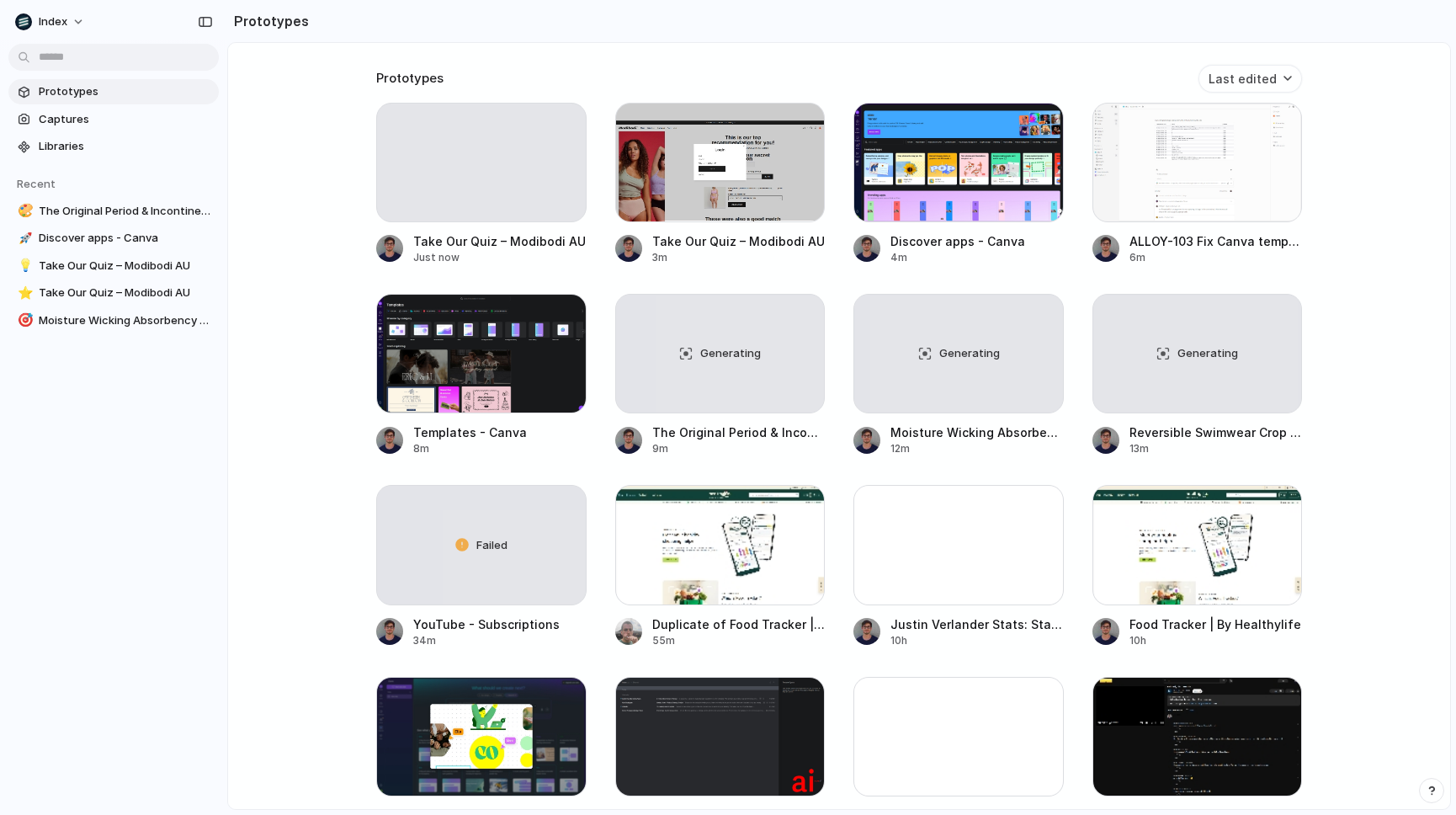 scroll, scrollTop: 285, scrollLeft: 0, axis: vertical 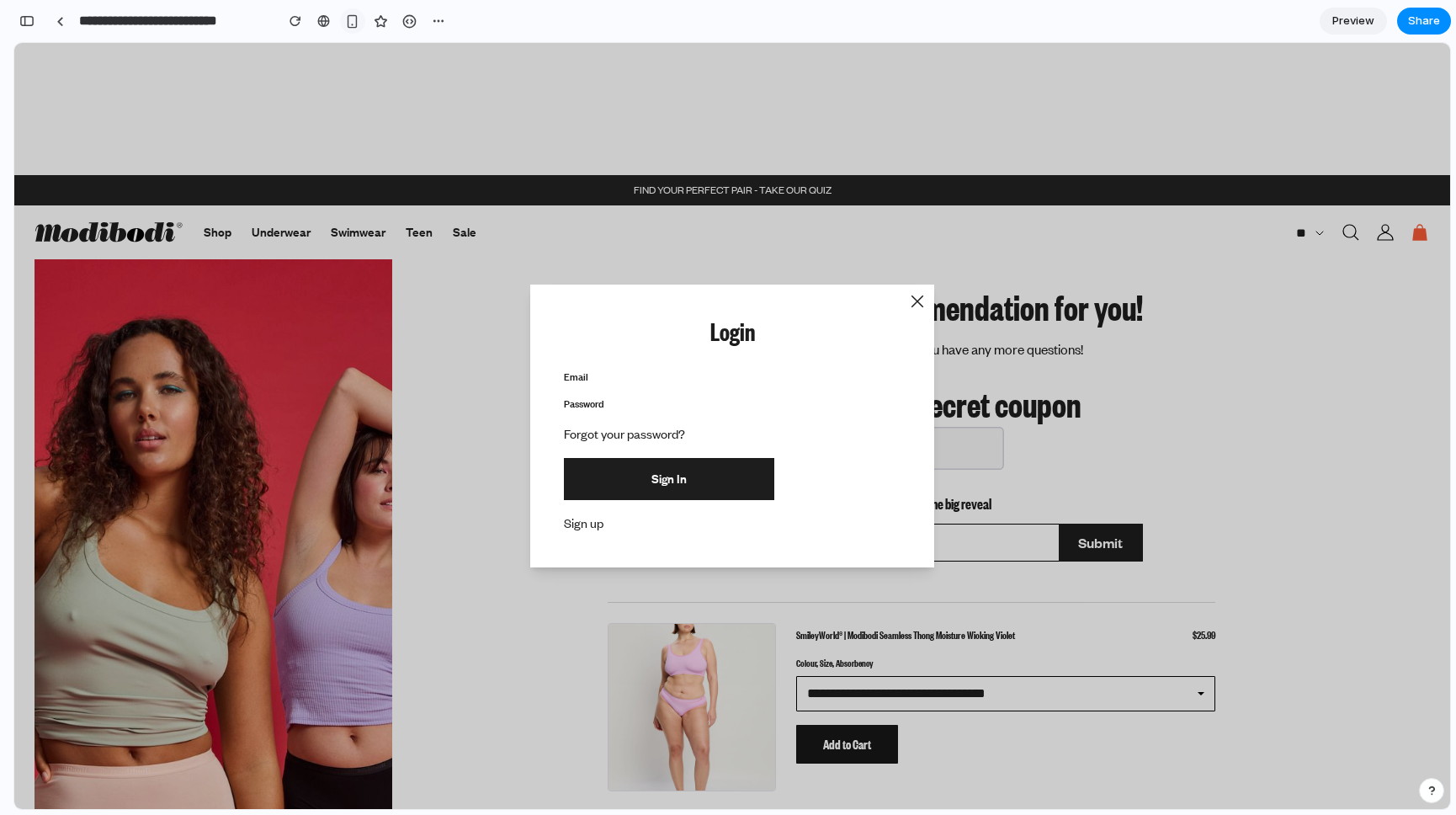 click at bounding box center [352, 21] 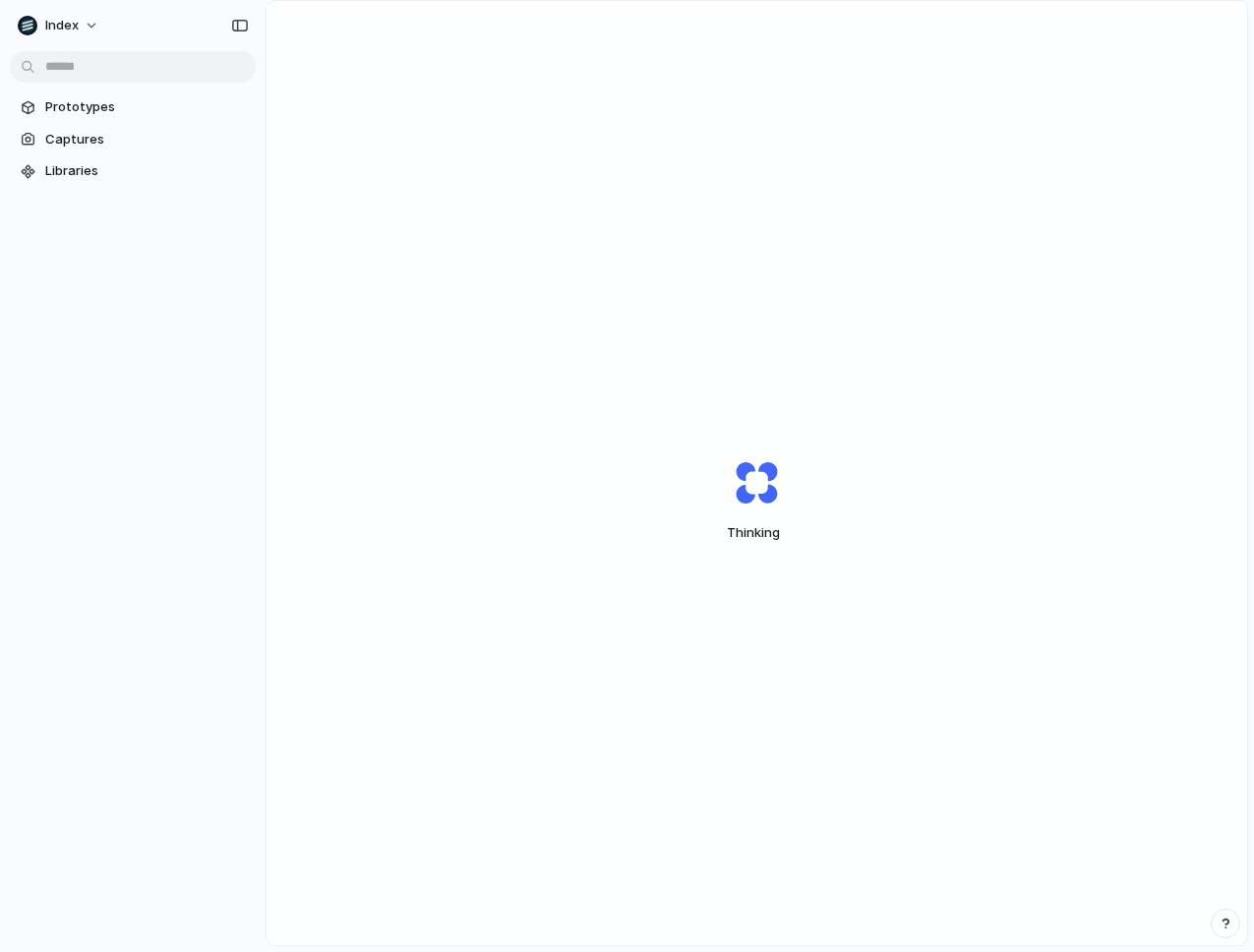 scroll, scrollTop: 0, scrollLeft: 0, axis: both 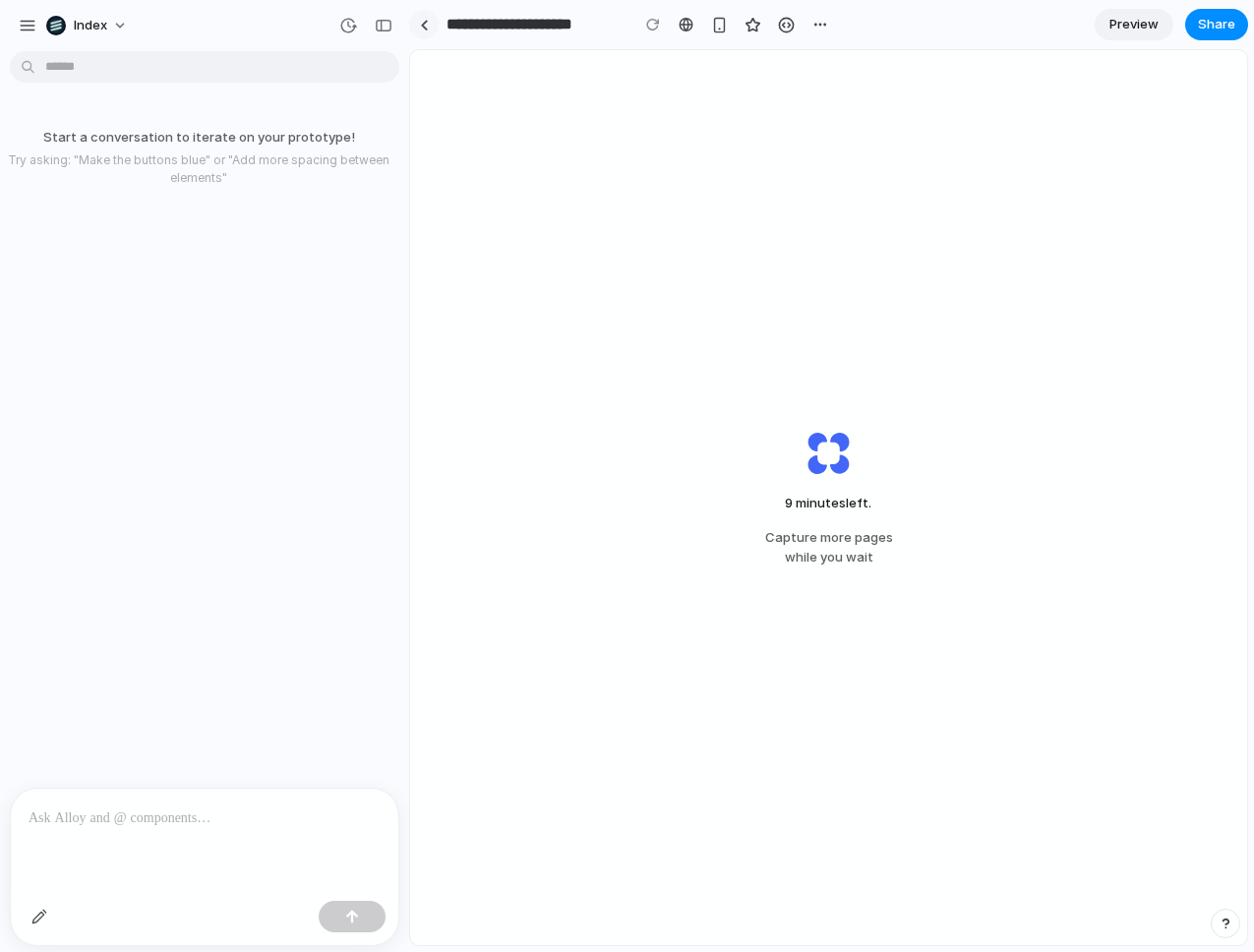 click at bounding box center [424, 25] 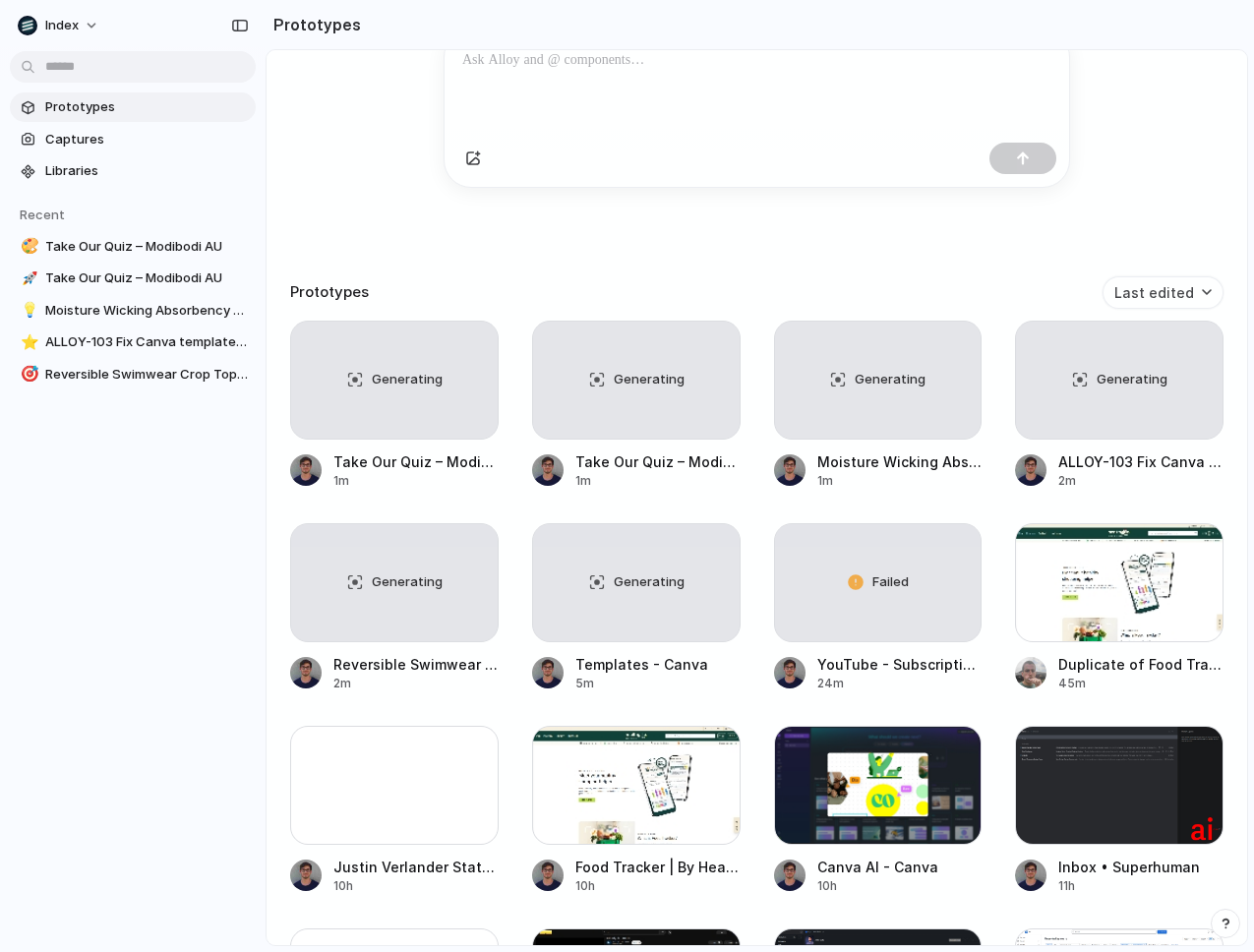 scroll, scrollTop: 392, scrollLeft: 0, axis: vertical 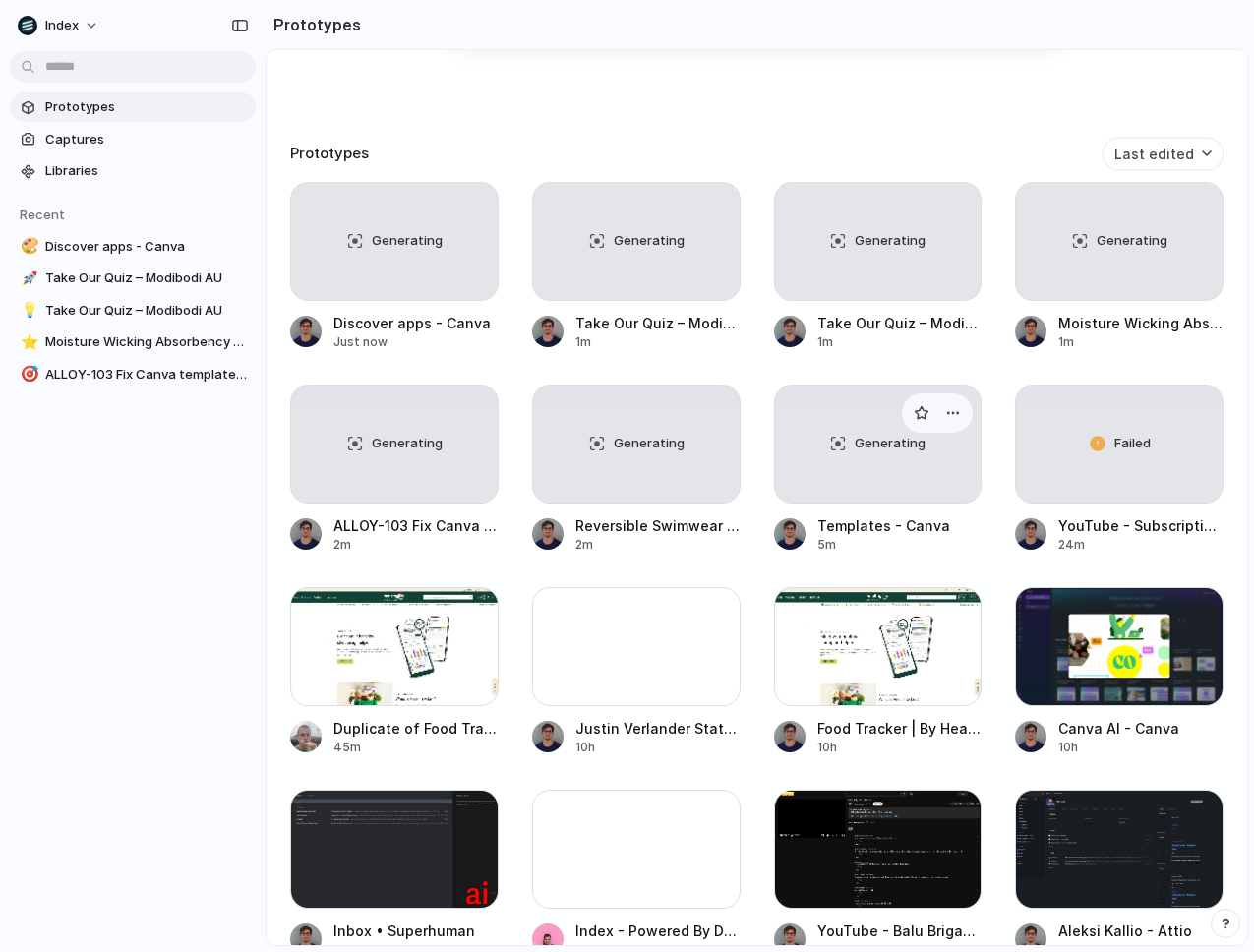 click on "Generating" at bounding box center [878, 444] 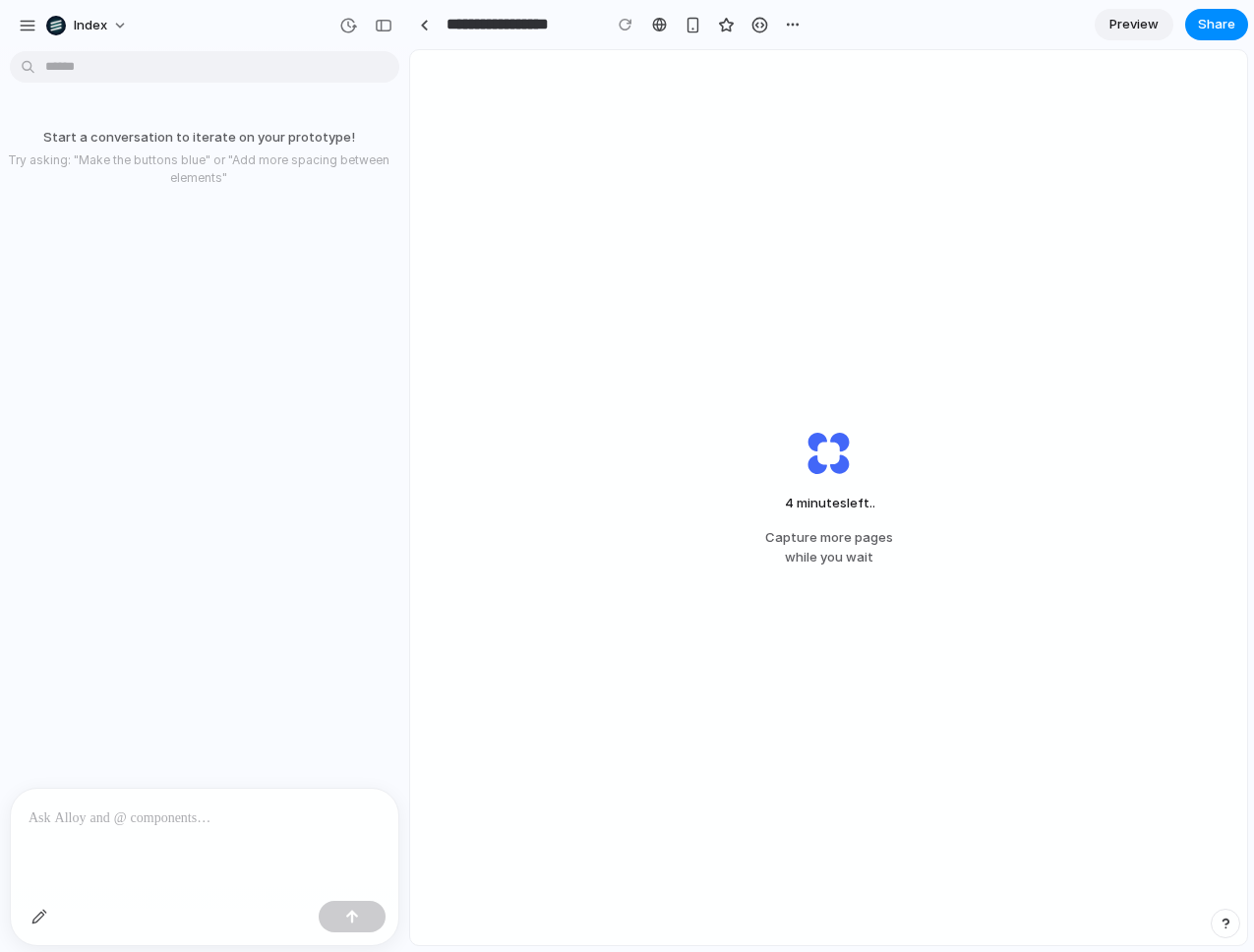 click on "**********" at bounding box center (608, 25) 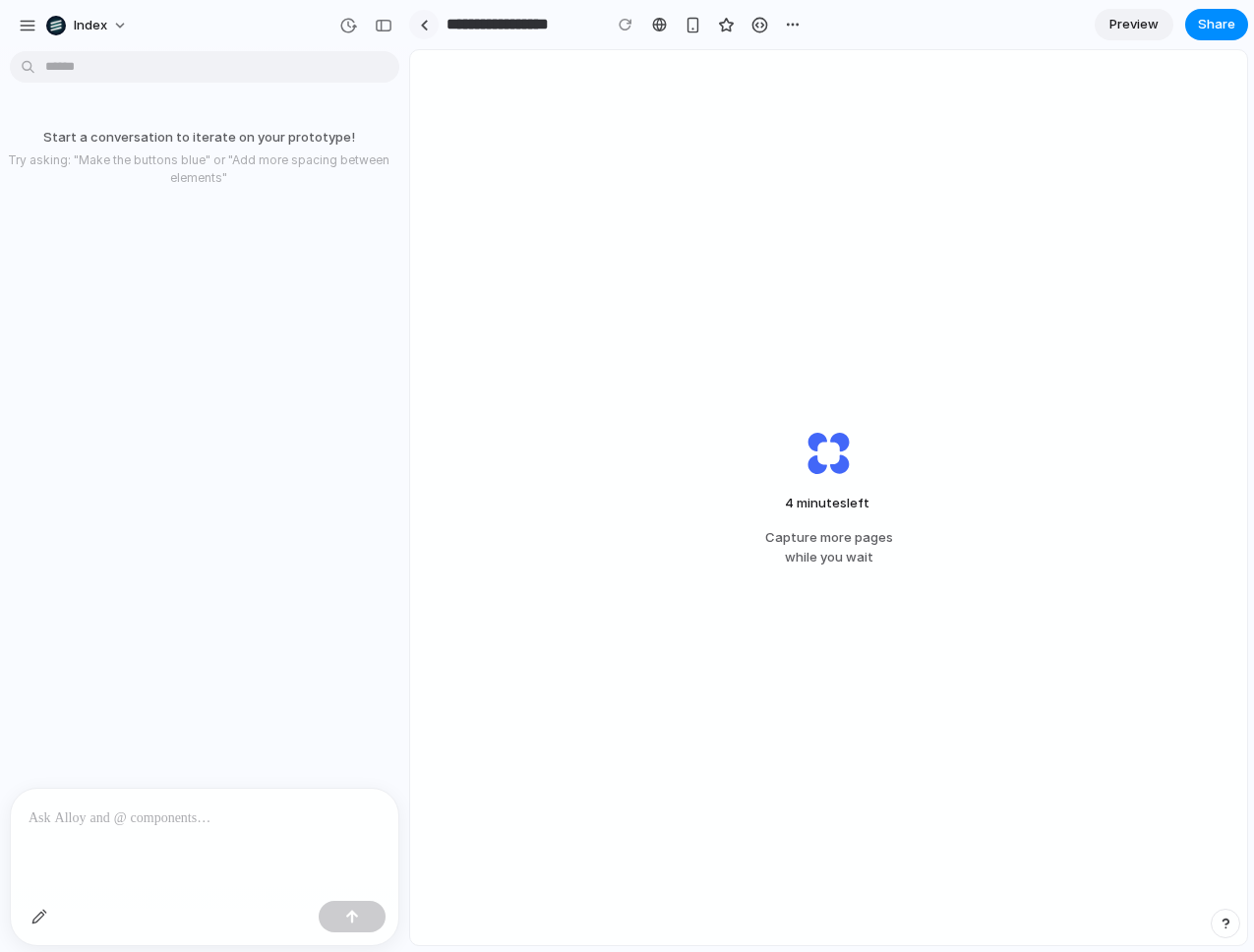 click at bounding box center [424, 25] 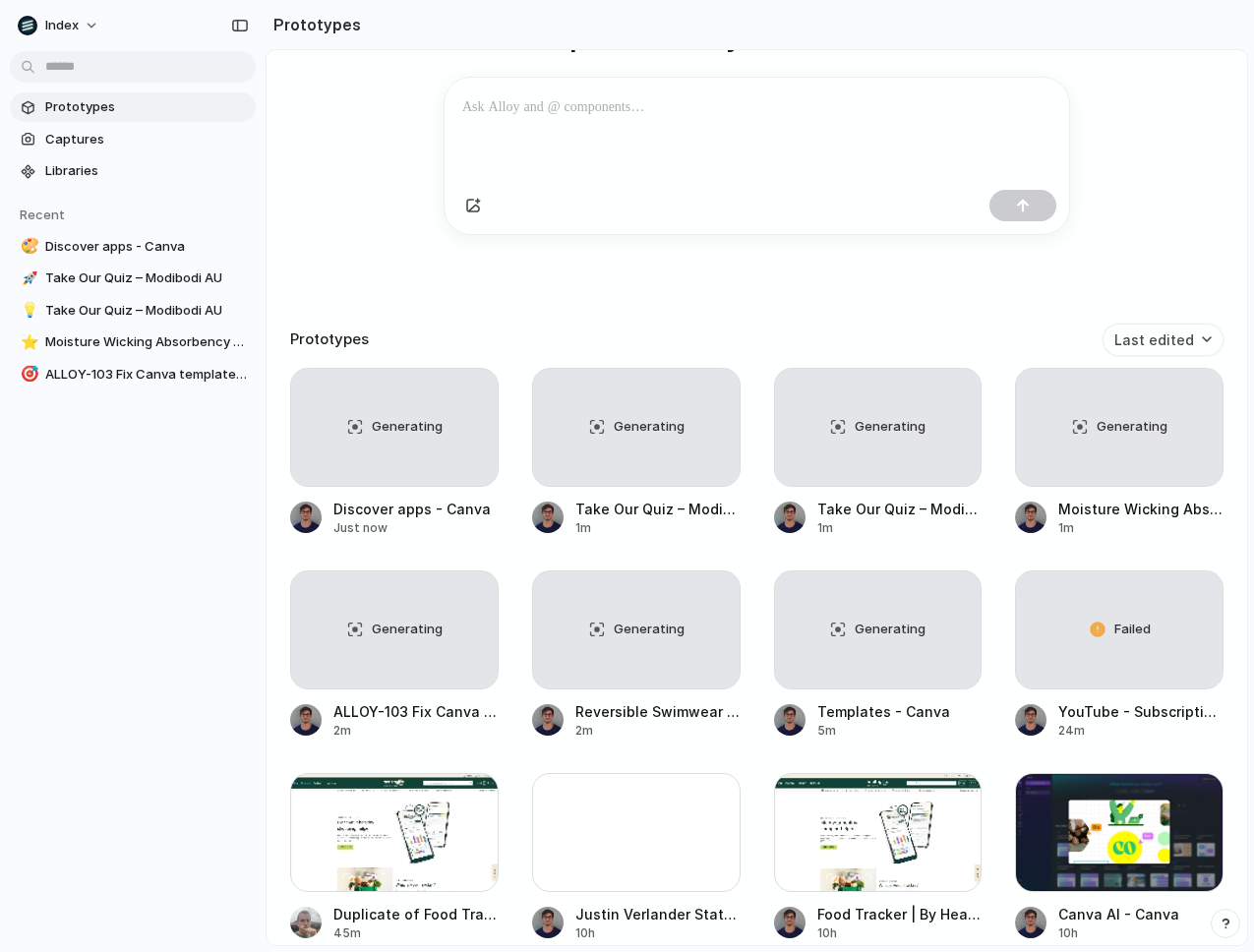 scroll, scrollTop: 144, scrollLeft: 0, axis: vertical 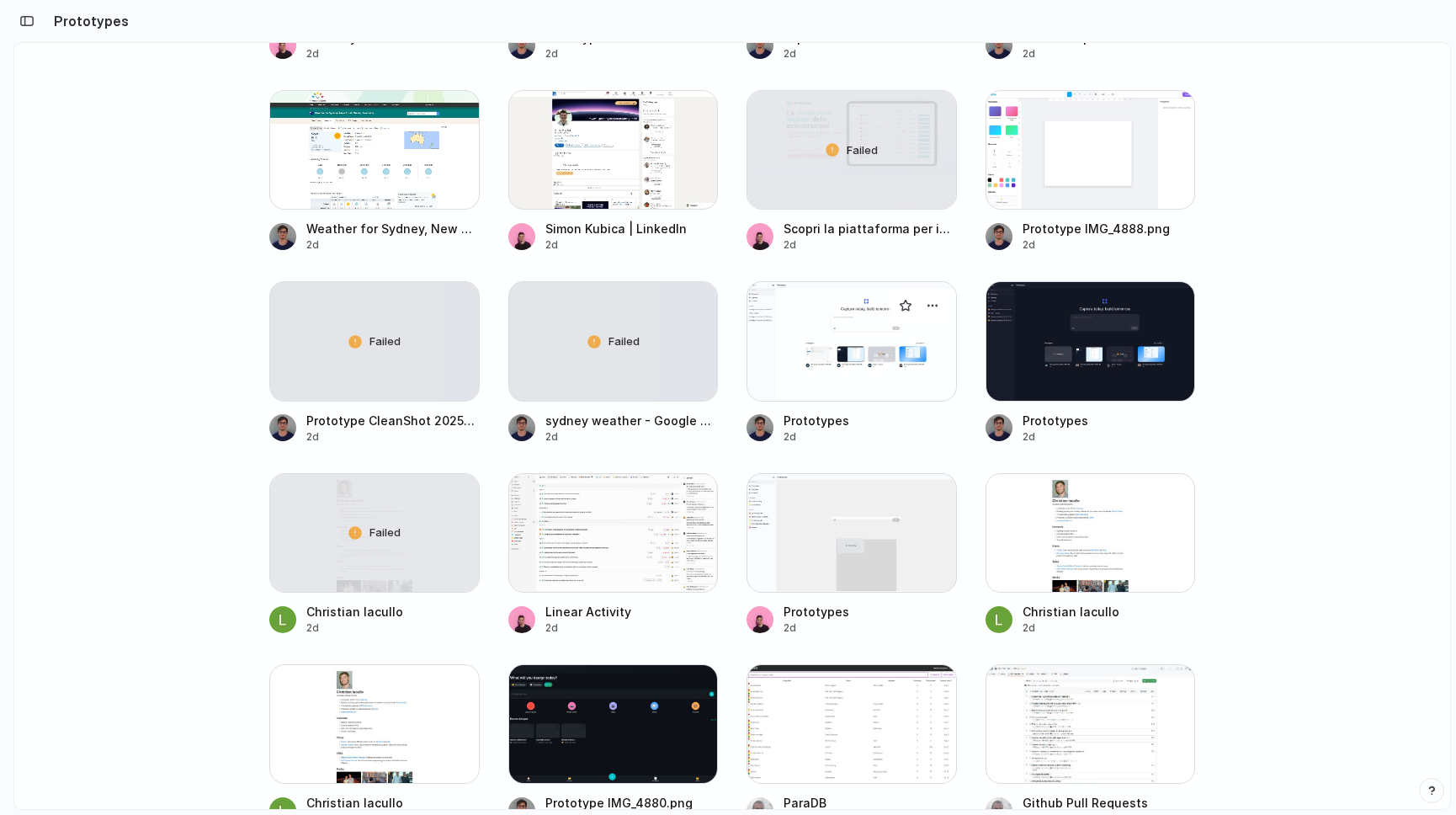 click at bounding box center [852, 341] 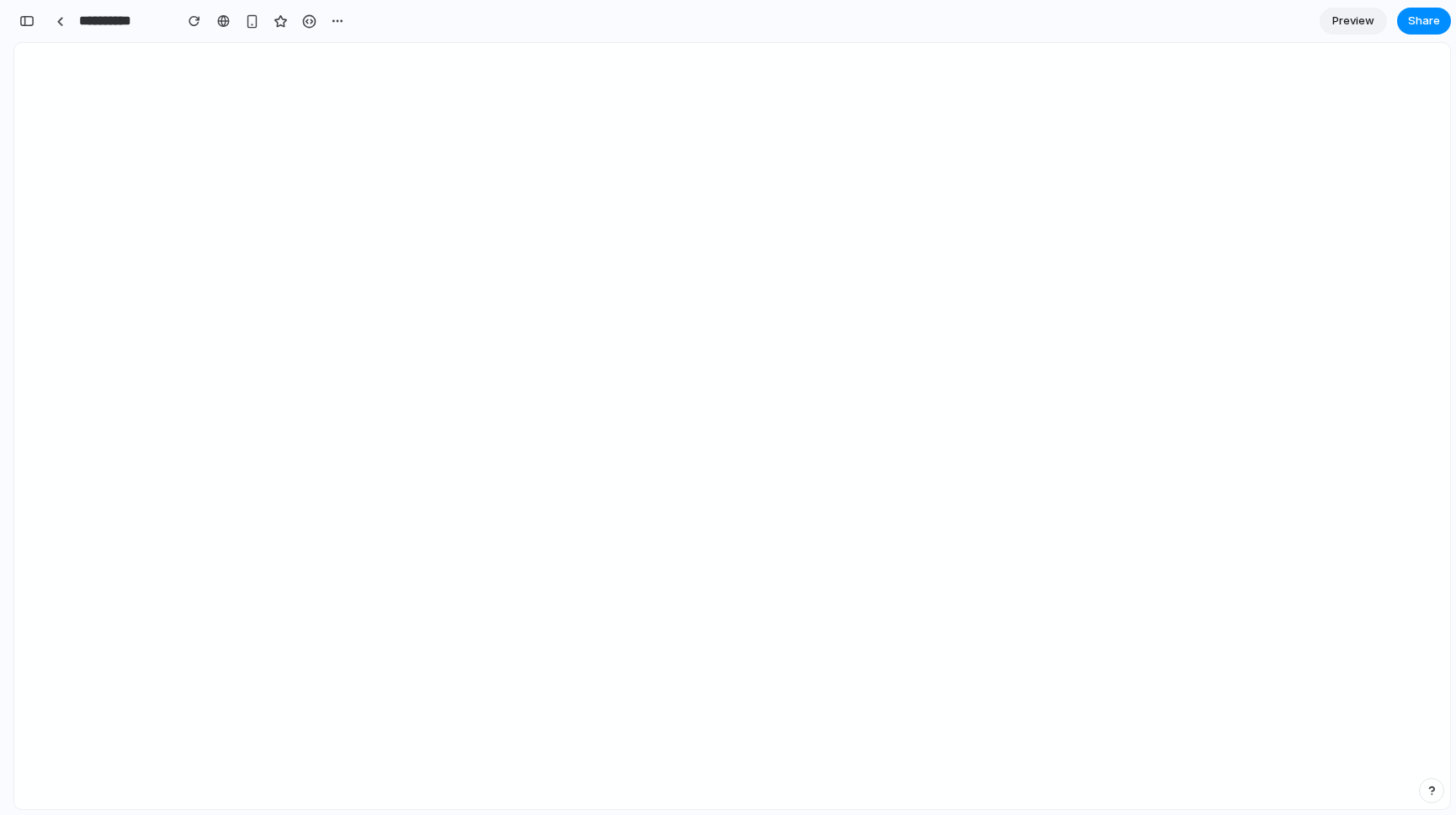 scroll, scrollTop: 0, scrollLeft: 15, axis: horizontal 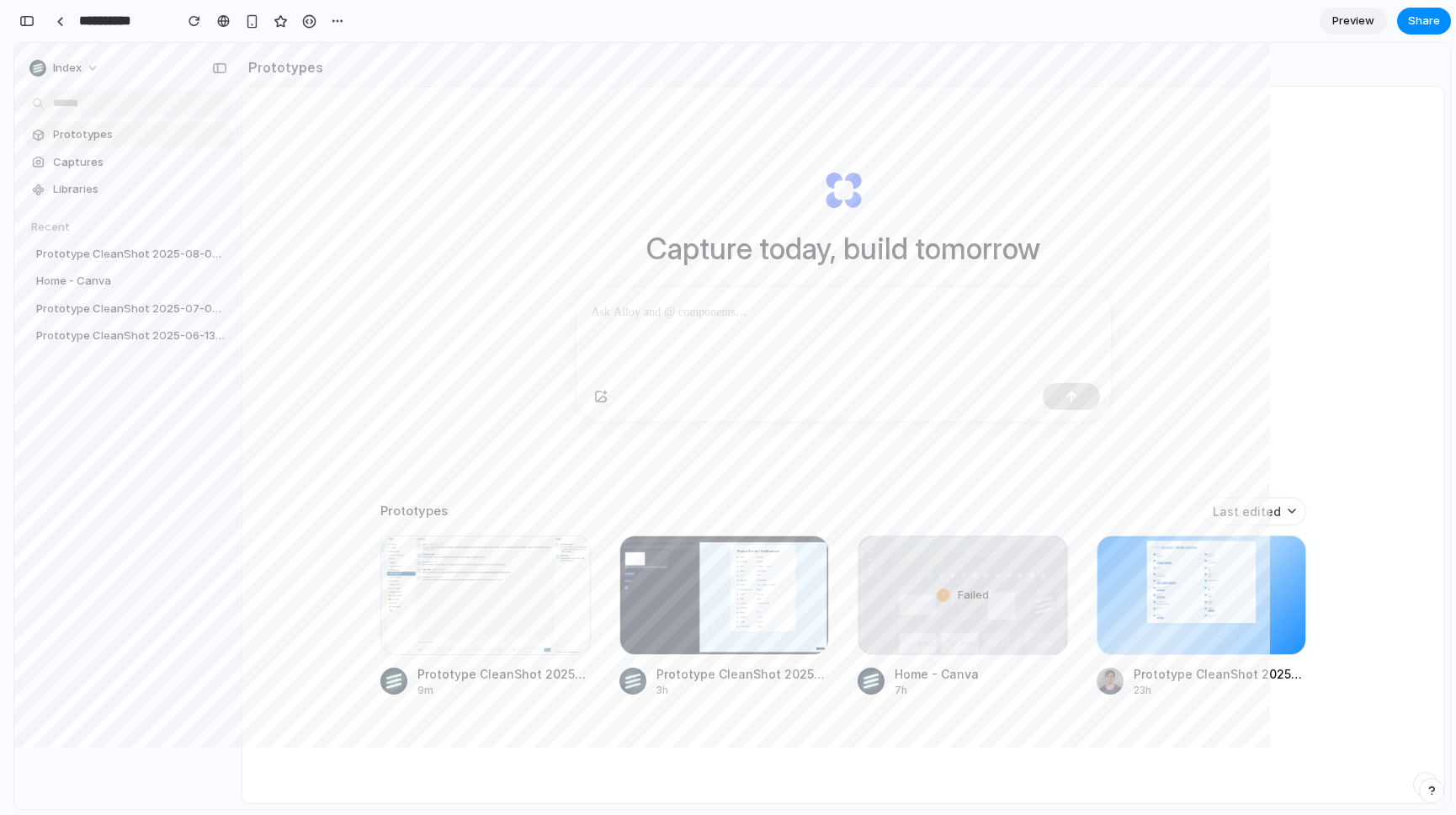 click at bounding box center [843, 312] 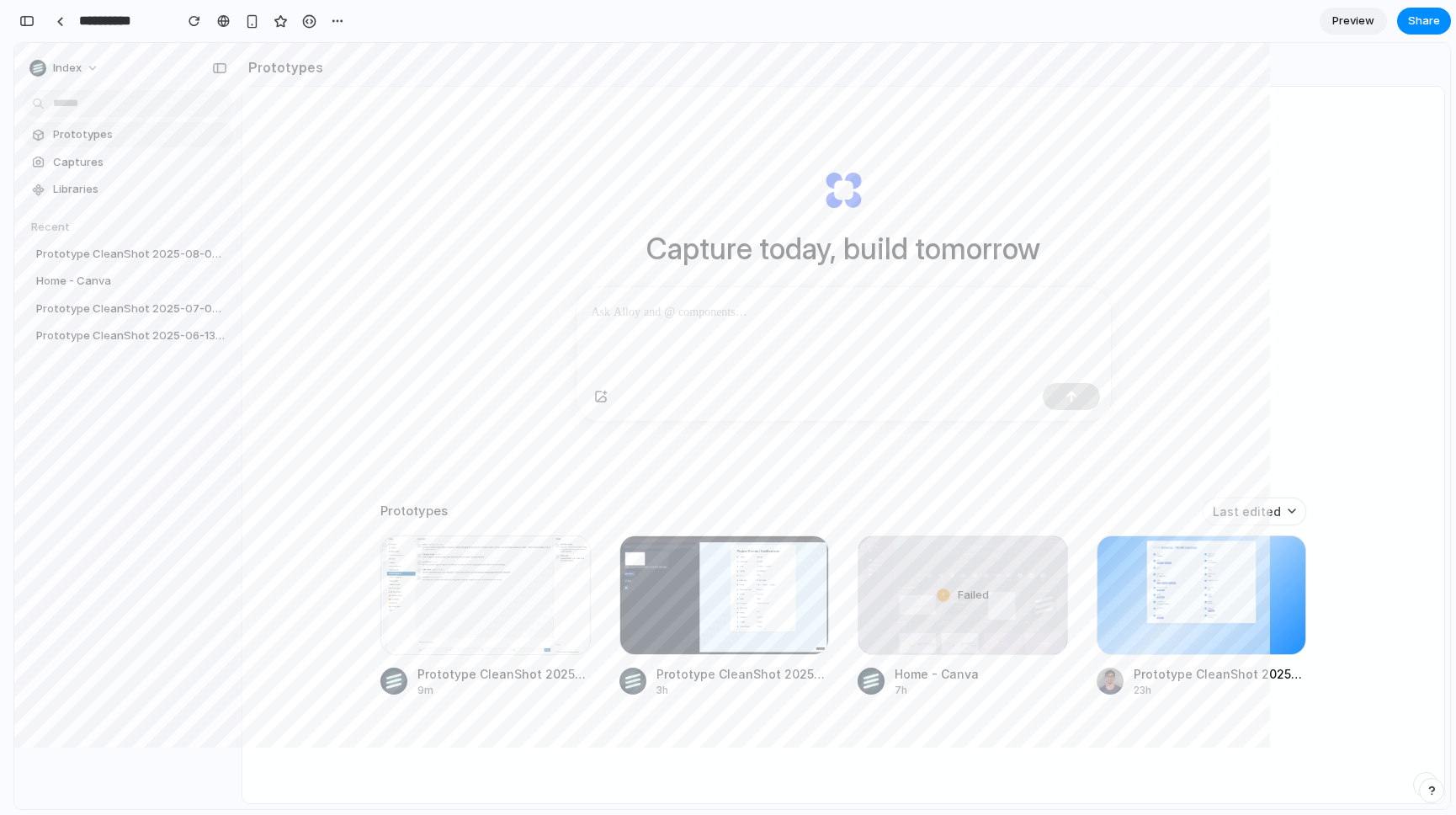 click at bounding box center (1071, 397) 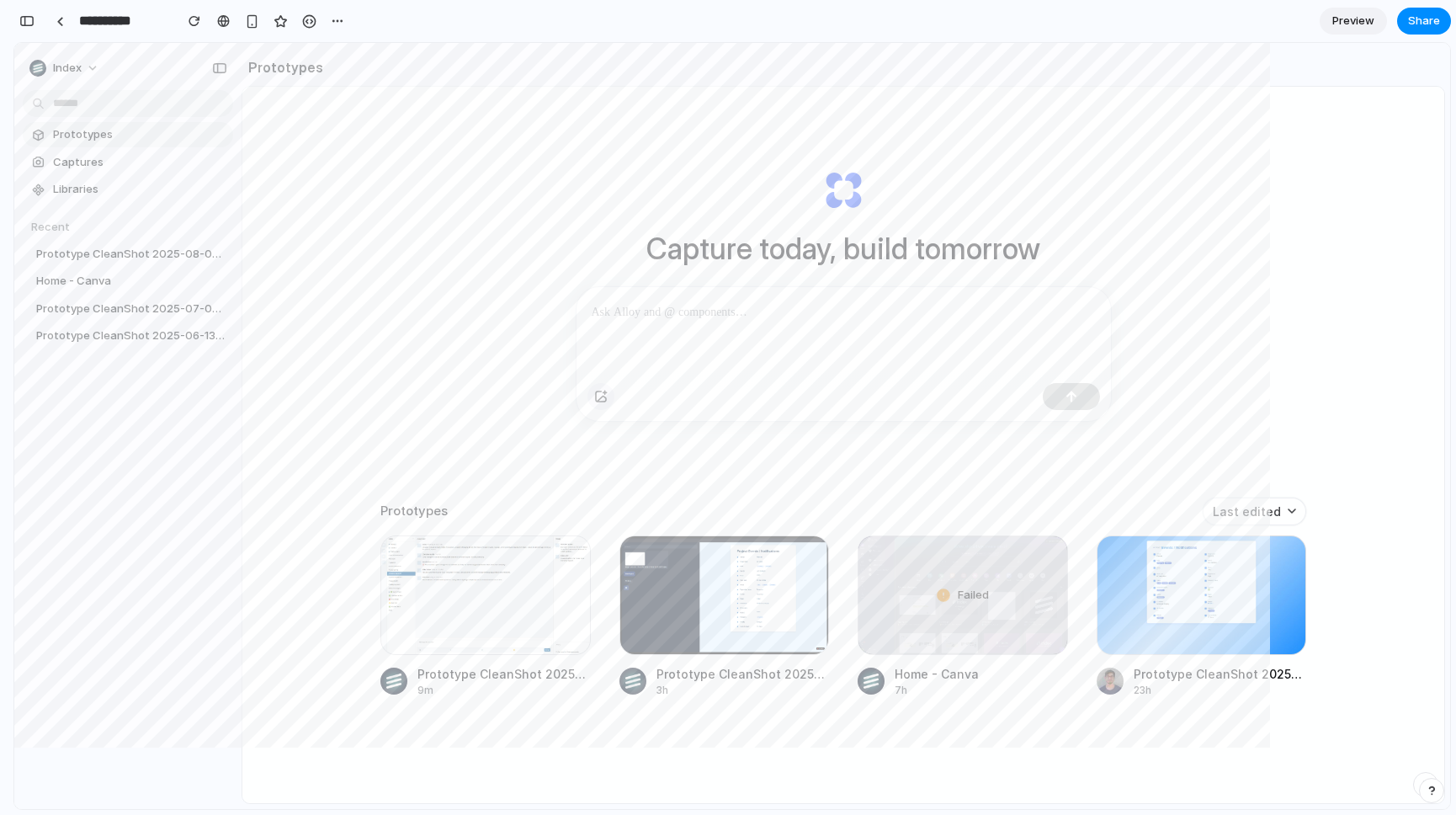 click at bounding box center (601, 397) 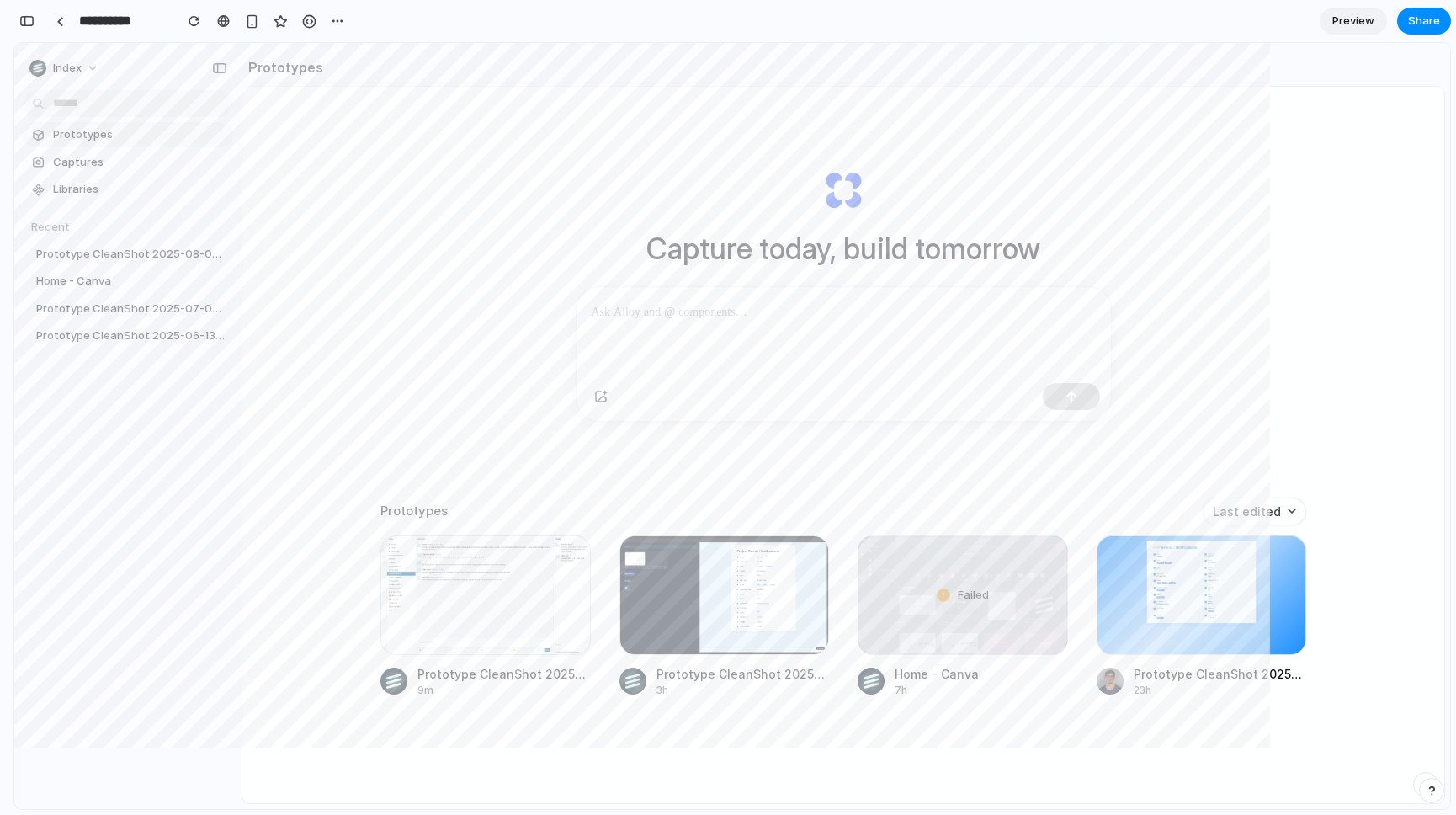click at bounding box center [843, 312] 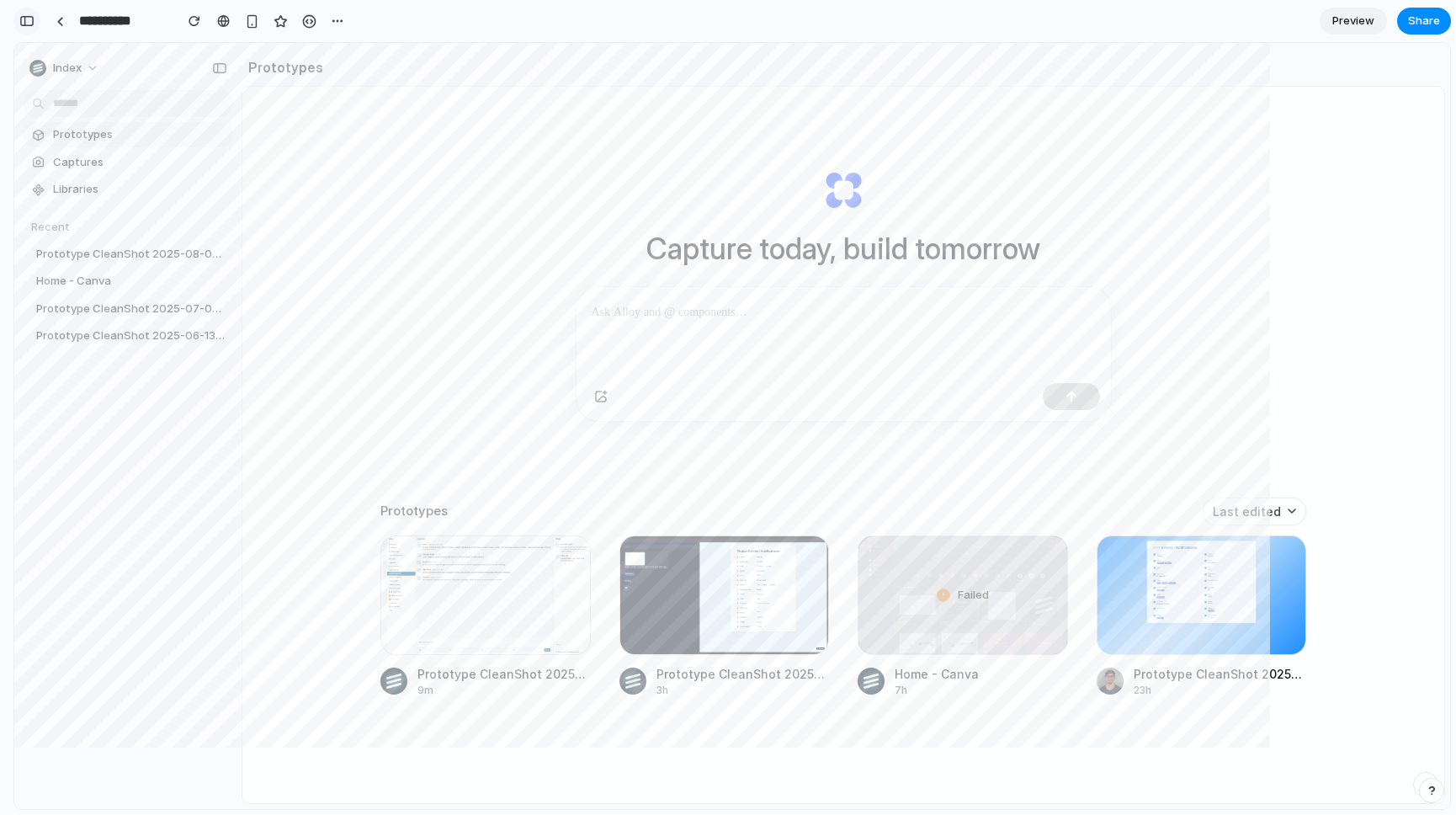 click at bounding box center [27, 21] 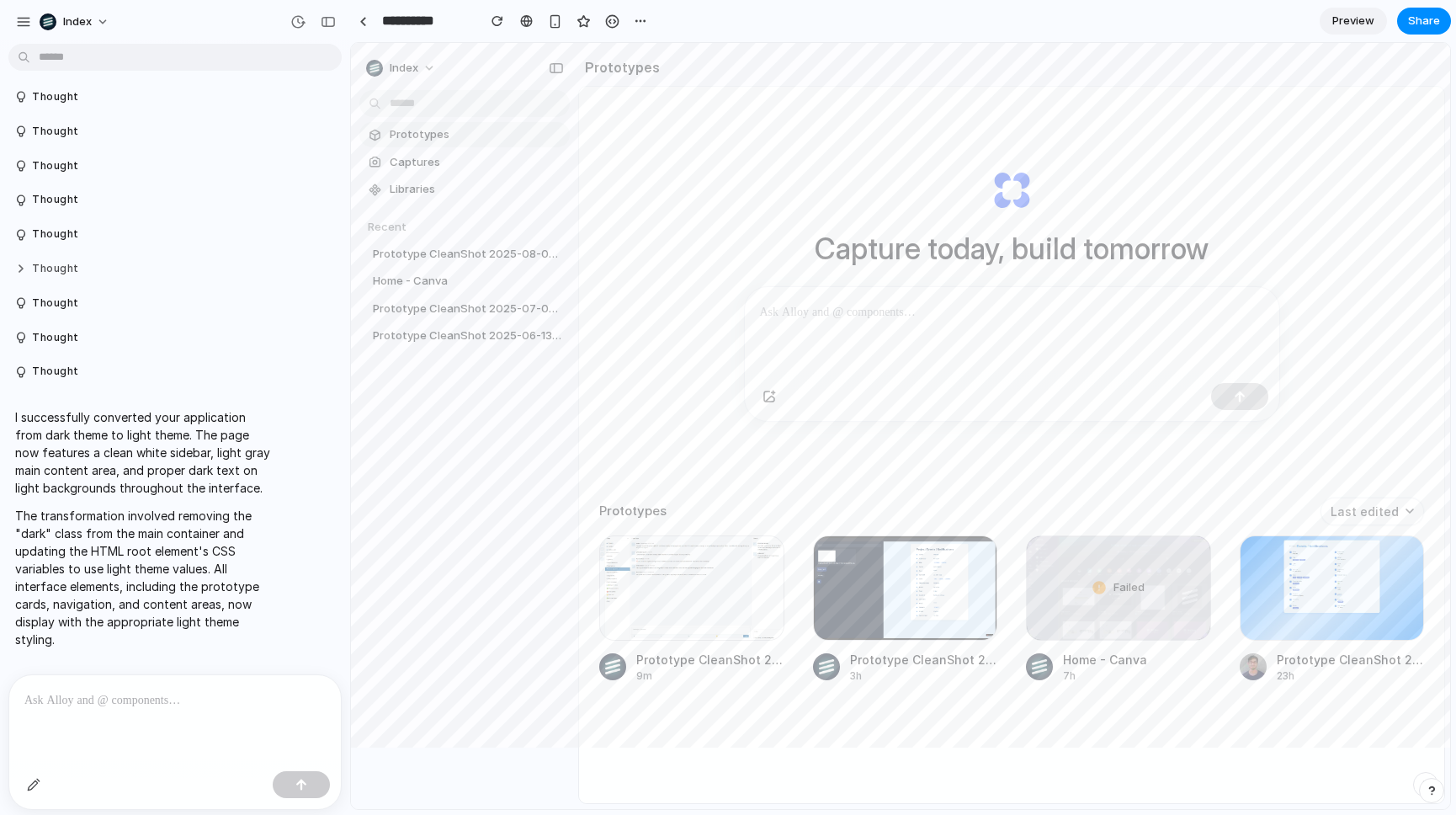 scroll, scrollTop: 0, scrollLeft: 0, axis: both 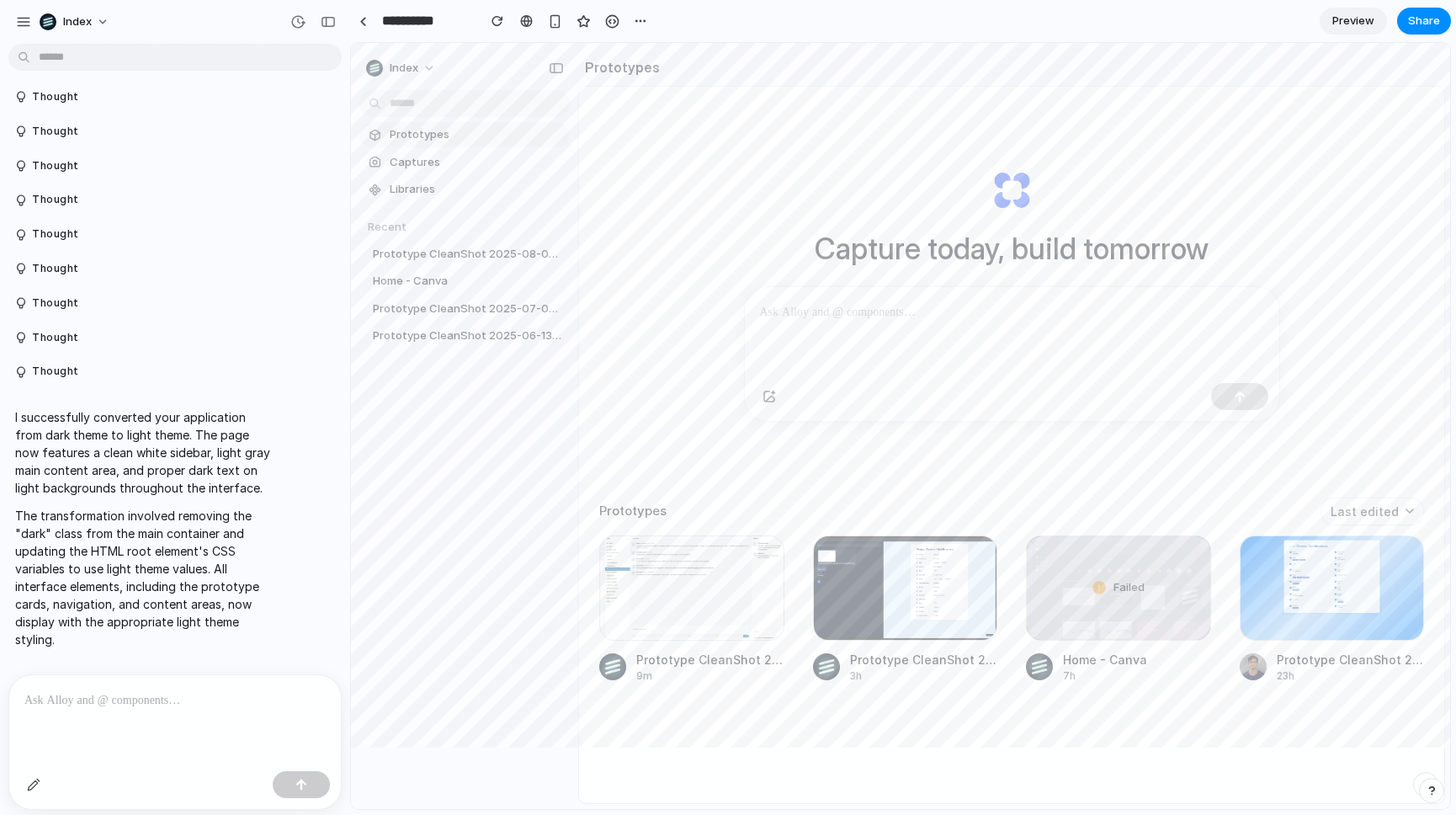 click at bounding box center [175, 700] 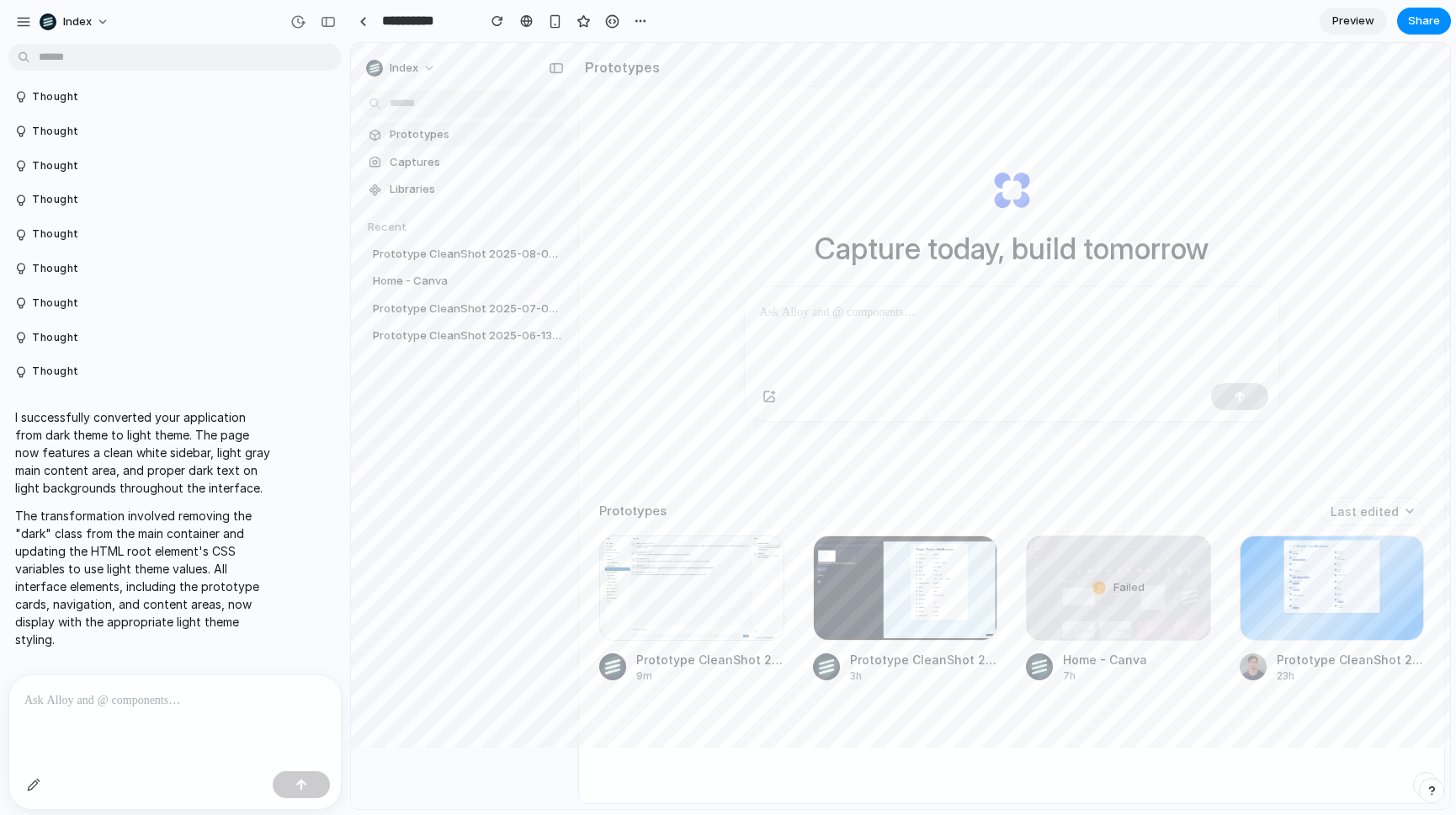 type 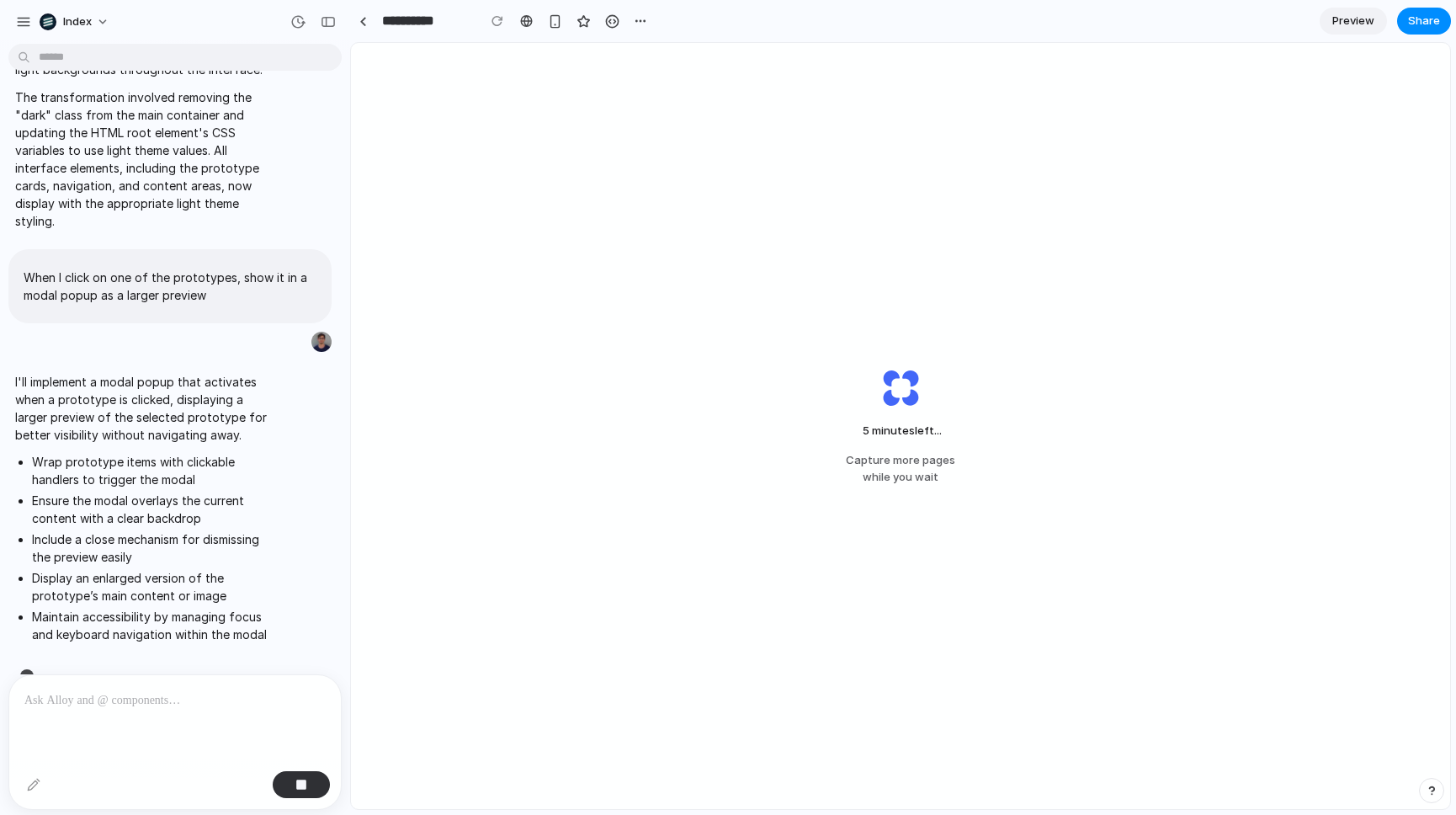scroll, scrollTop: 1397, scrollLeft: 0, axis: vertical 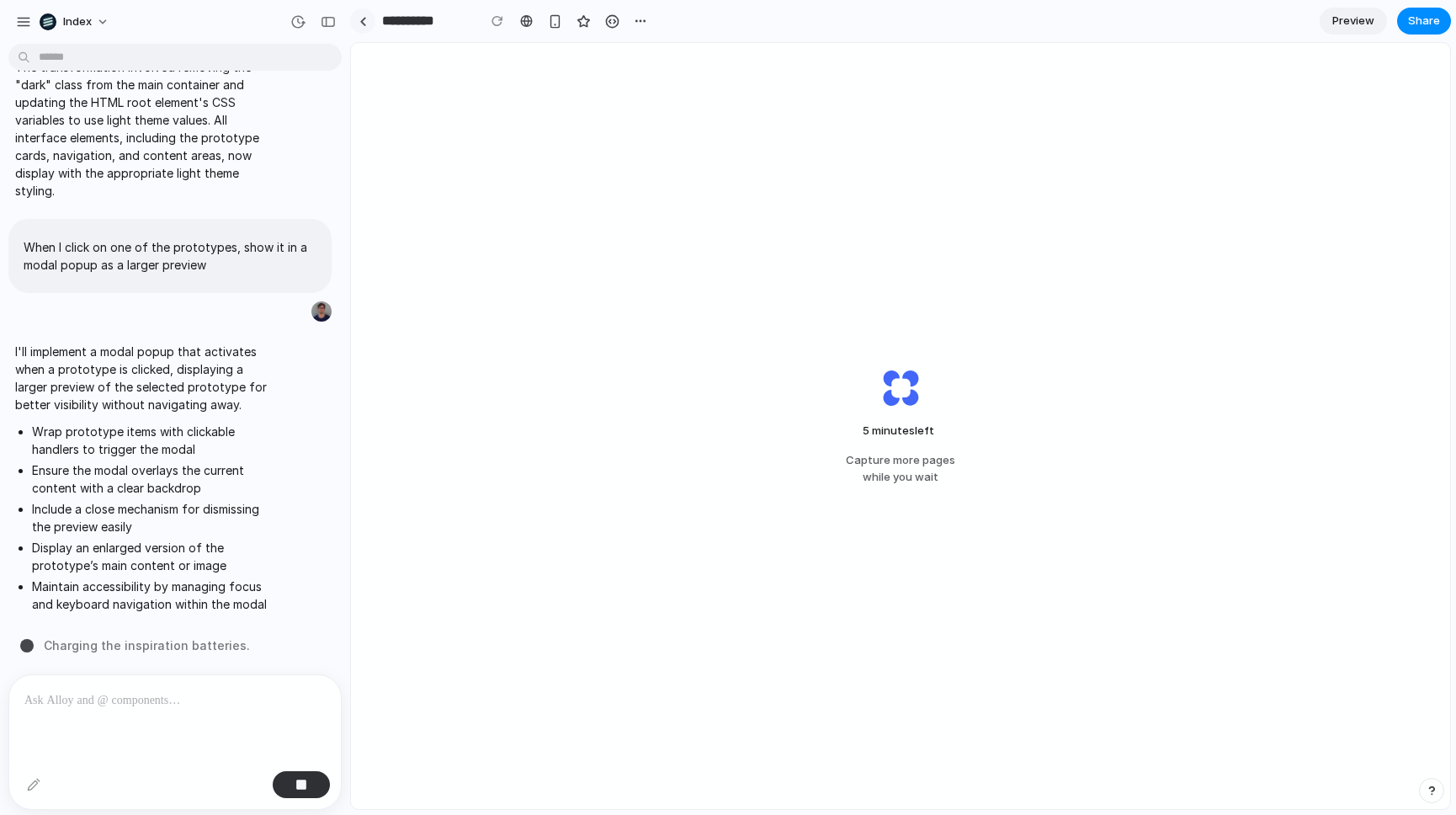 click at bounding box center (363, 21) 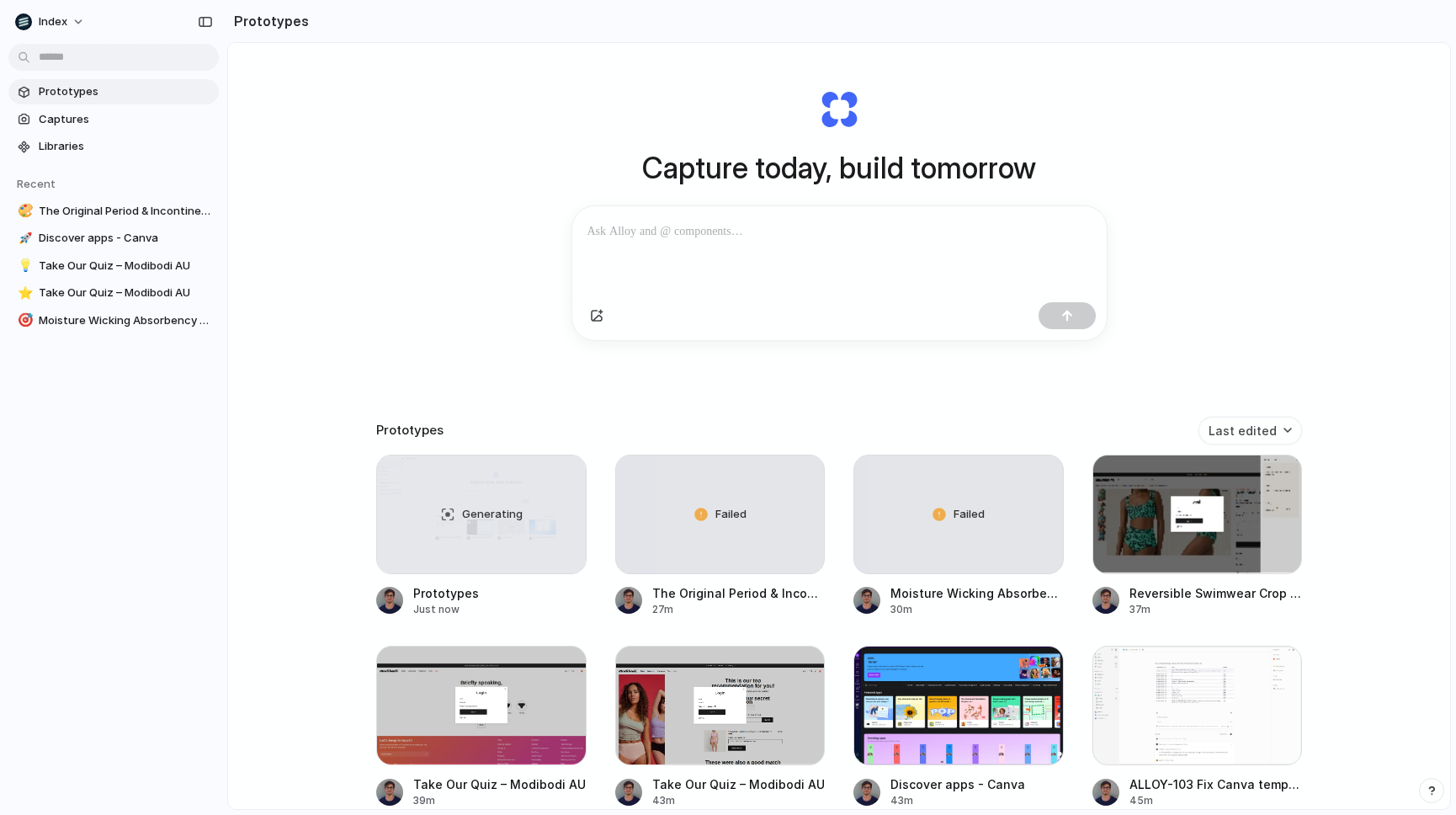 scroll, scrollTop: 0, scrollLeft: 0, axis: both 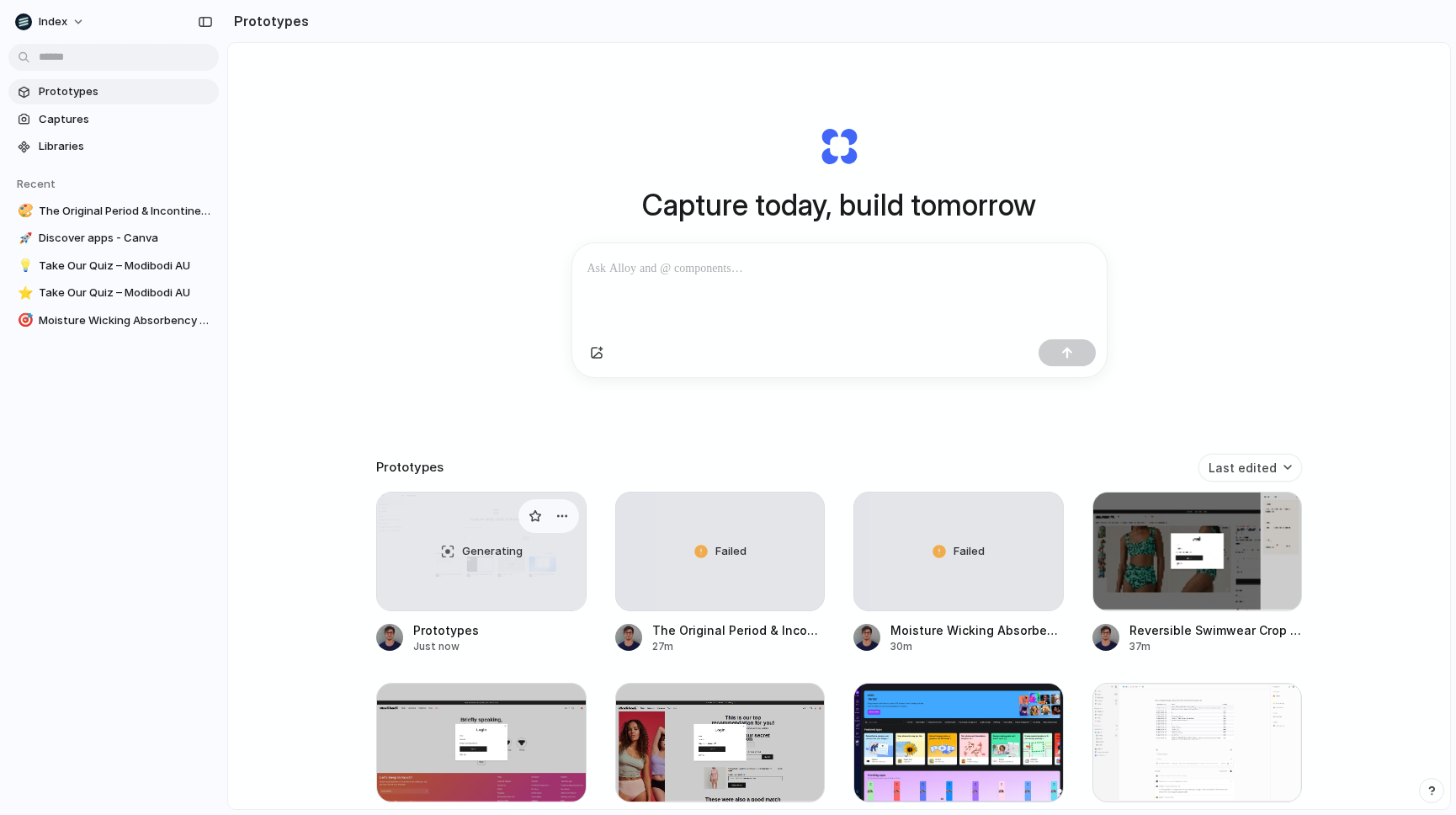 click on "Generating" at bounding box center (492, 551) 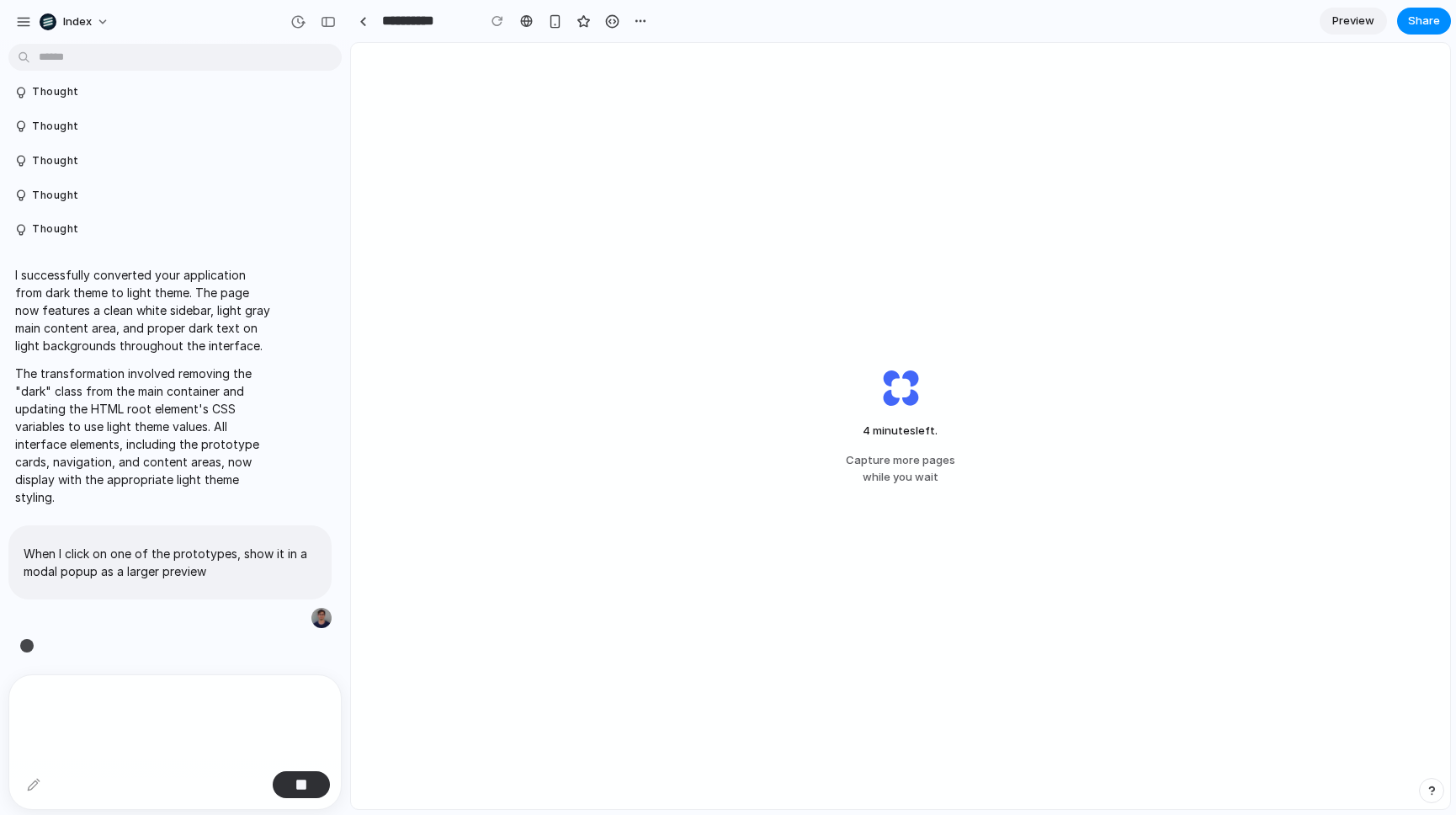 scroll, scrollTop: 1397, scrollLeft: 0, axis: vertical 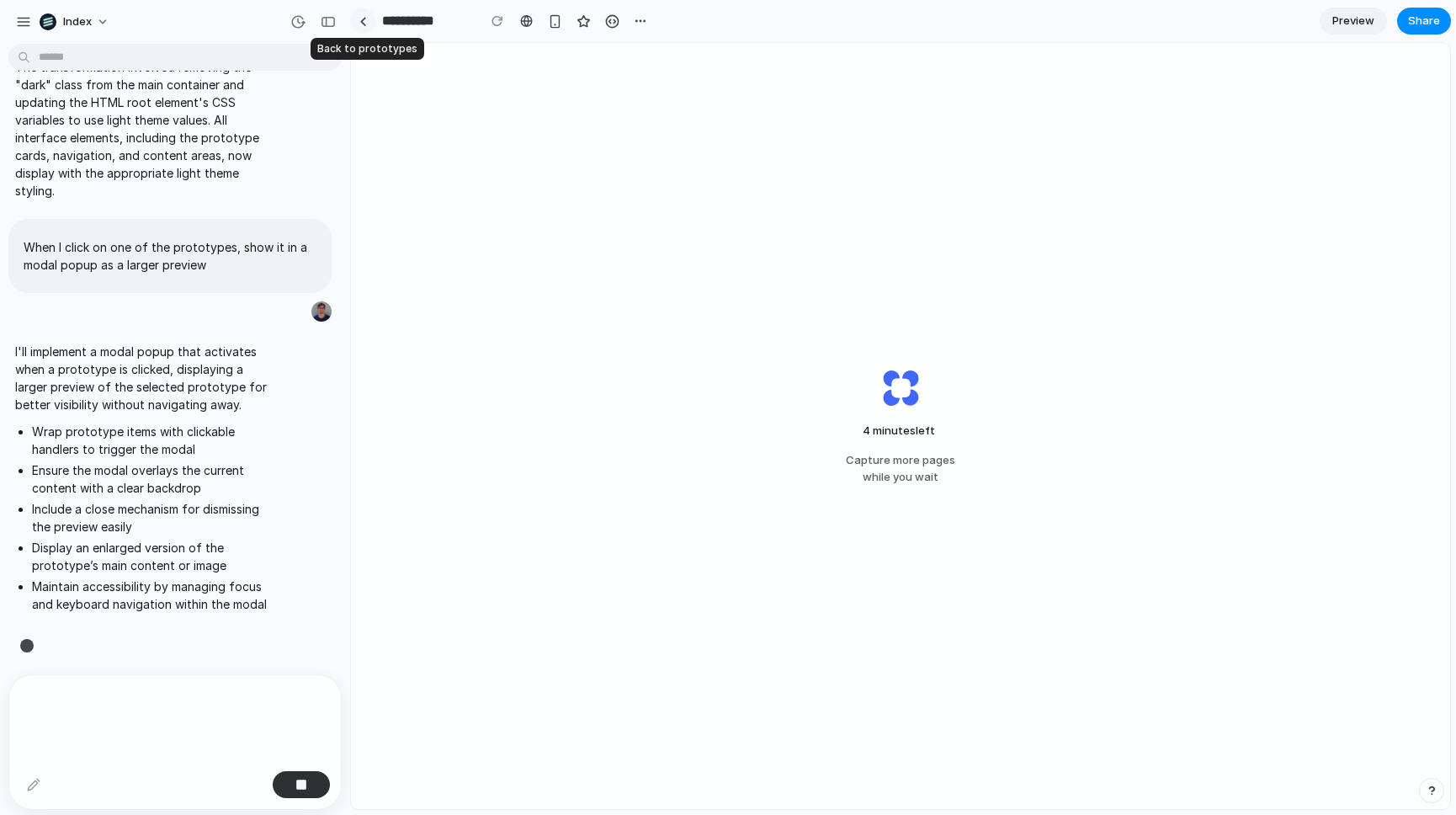 click at bounding box center [363, 21] 